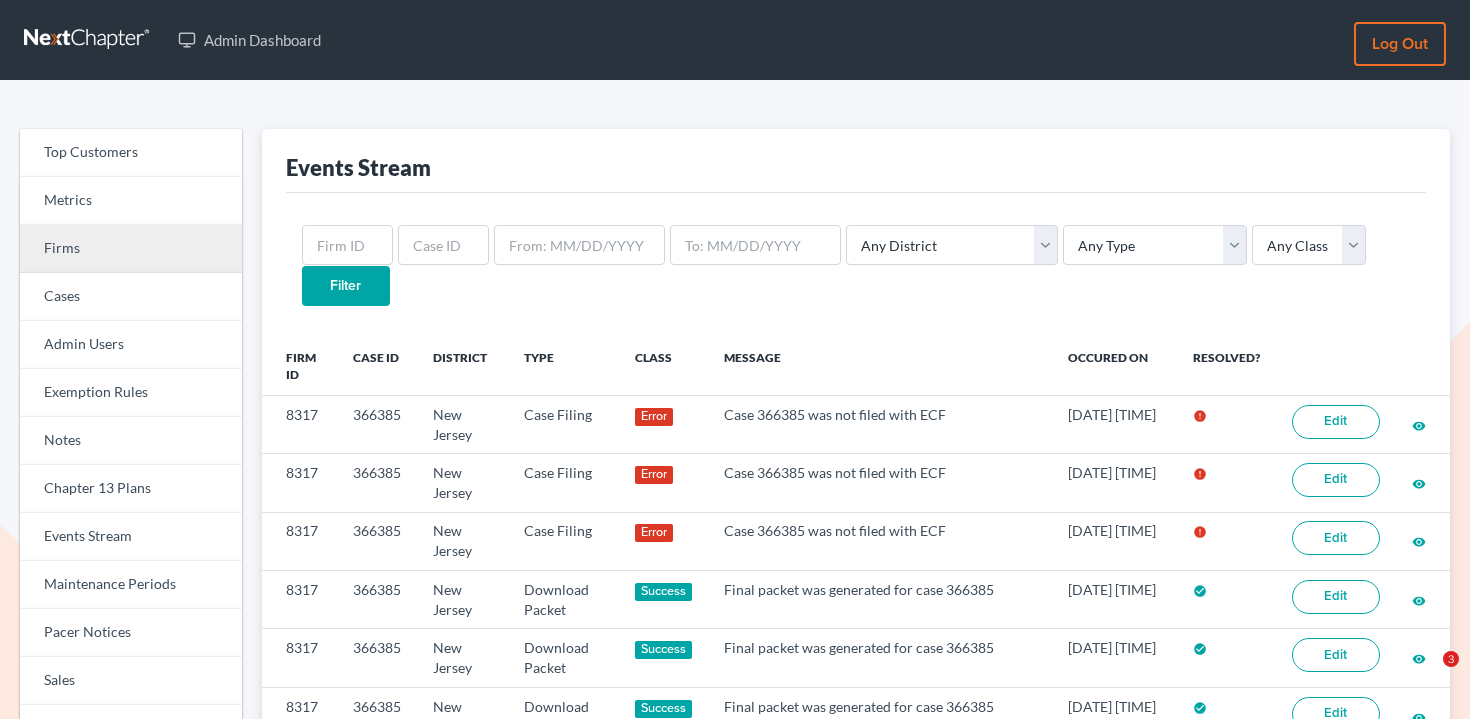 scroll, scrollTop: 0, scrollLeft: 0, axis: both 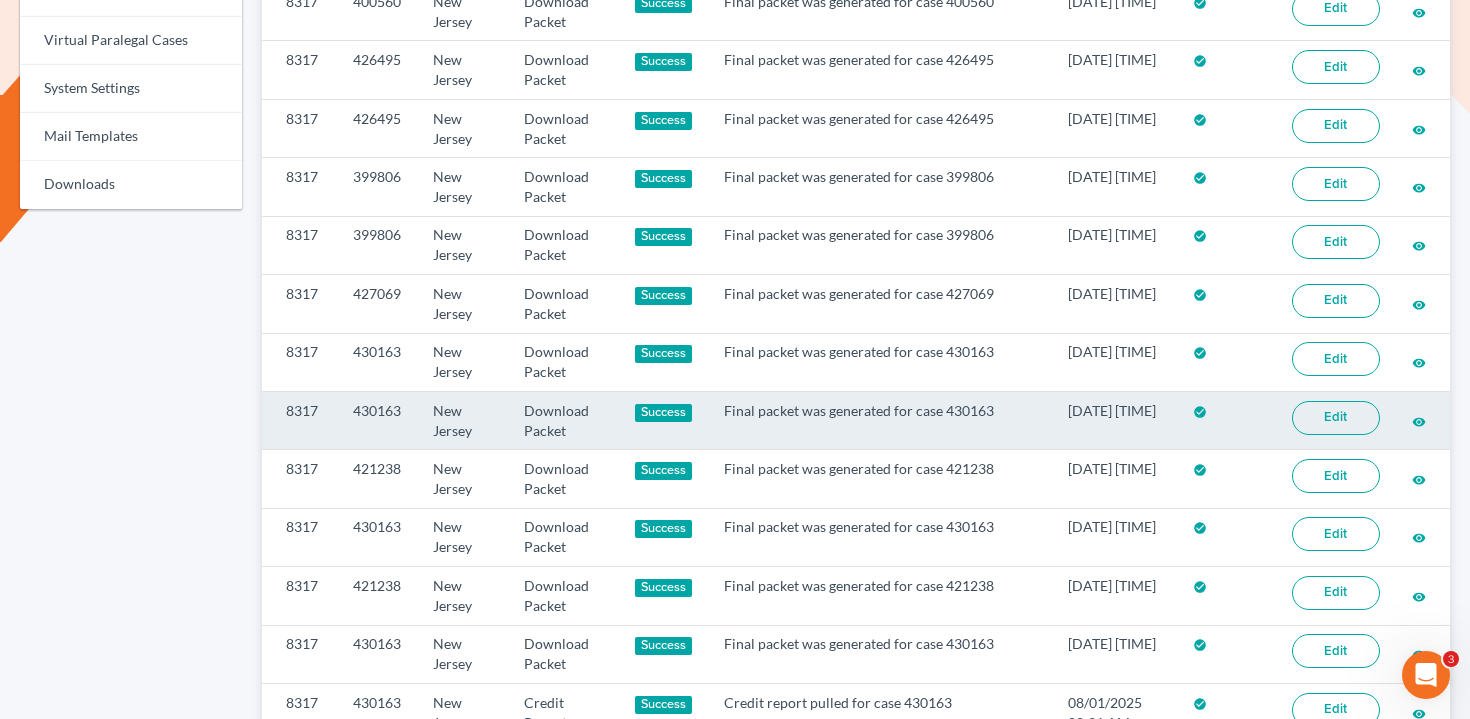 click on "430163" at bounding box center (377, 420) 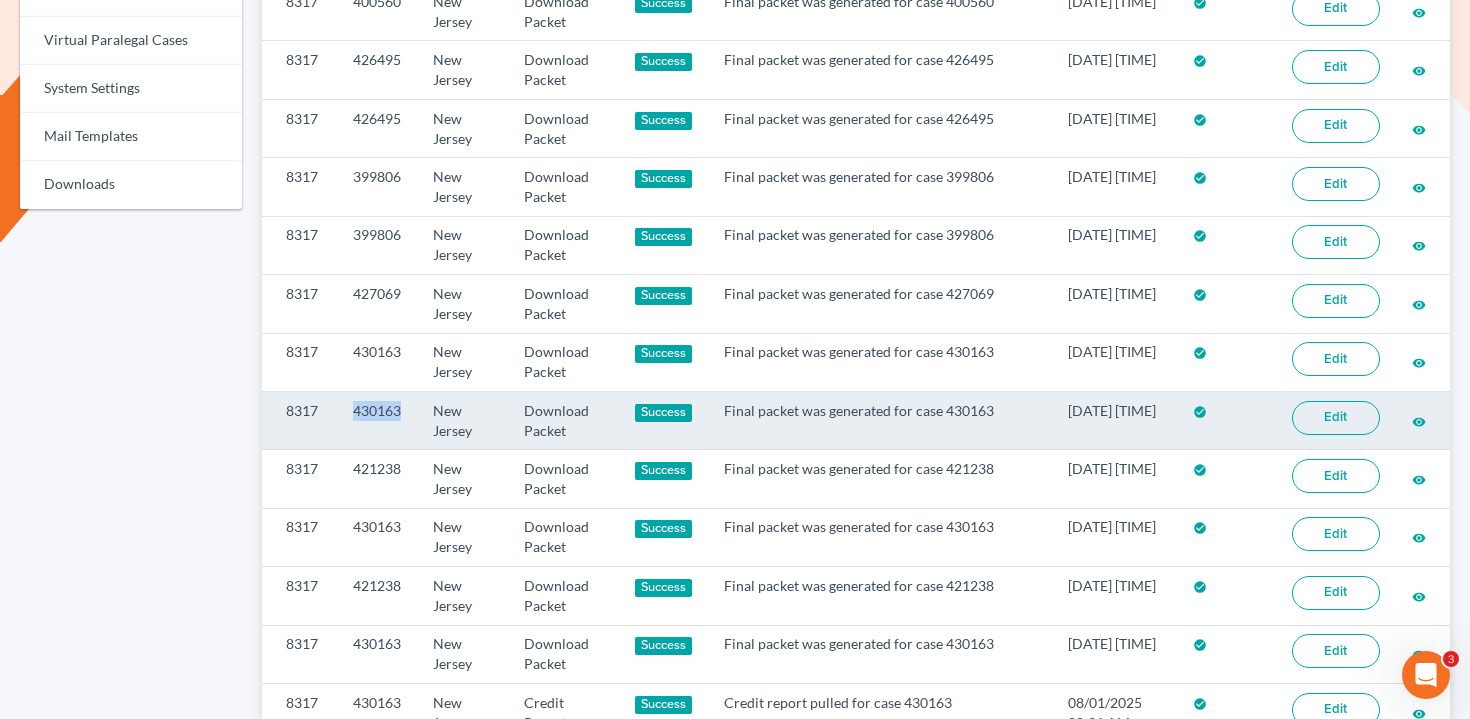 click on "430163" at bounding box center [377, 420] 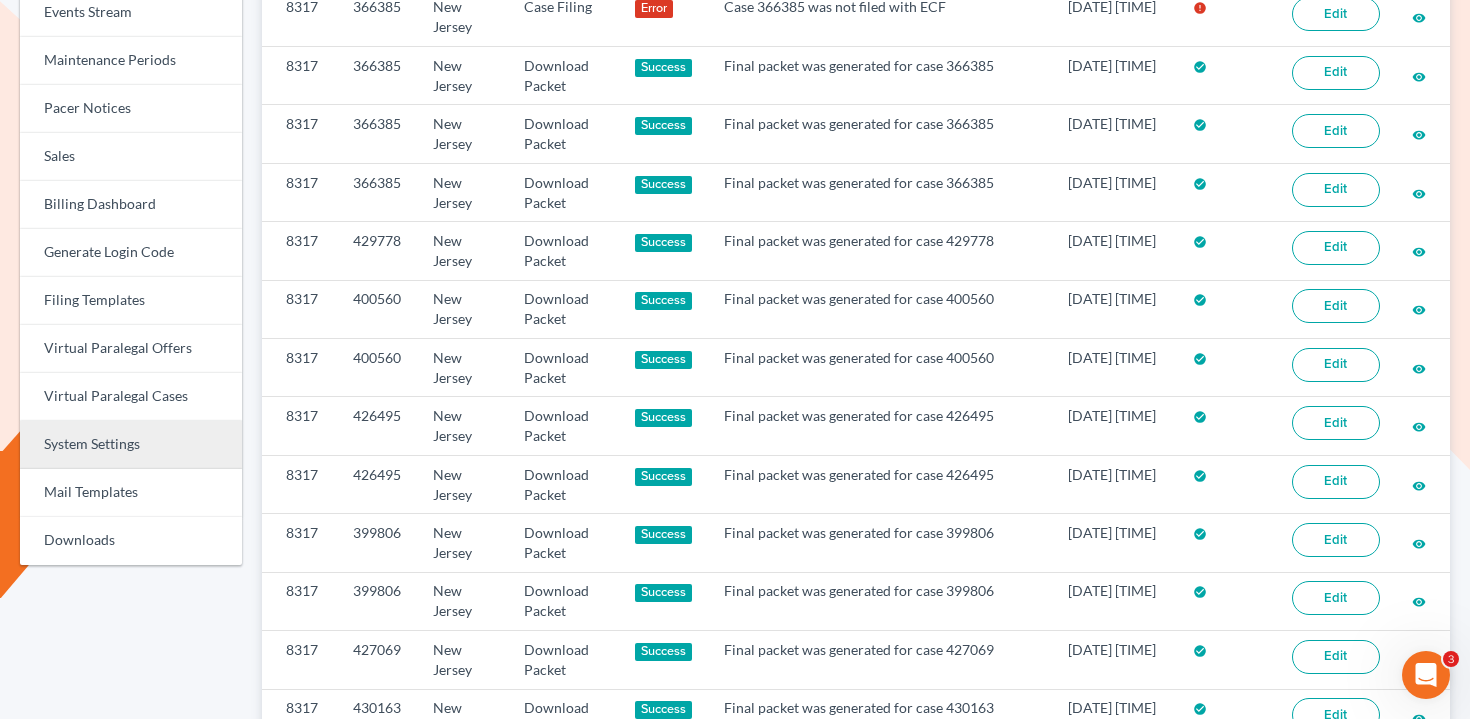 scroll, scrollTop: 0, scrollLeft: 0, axis: both 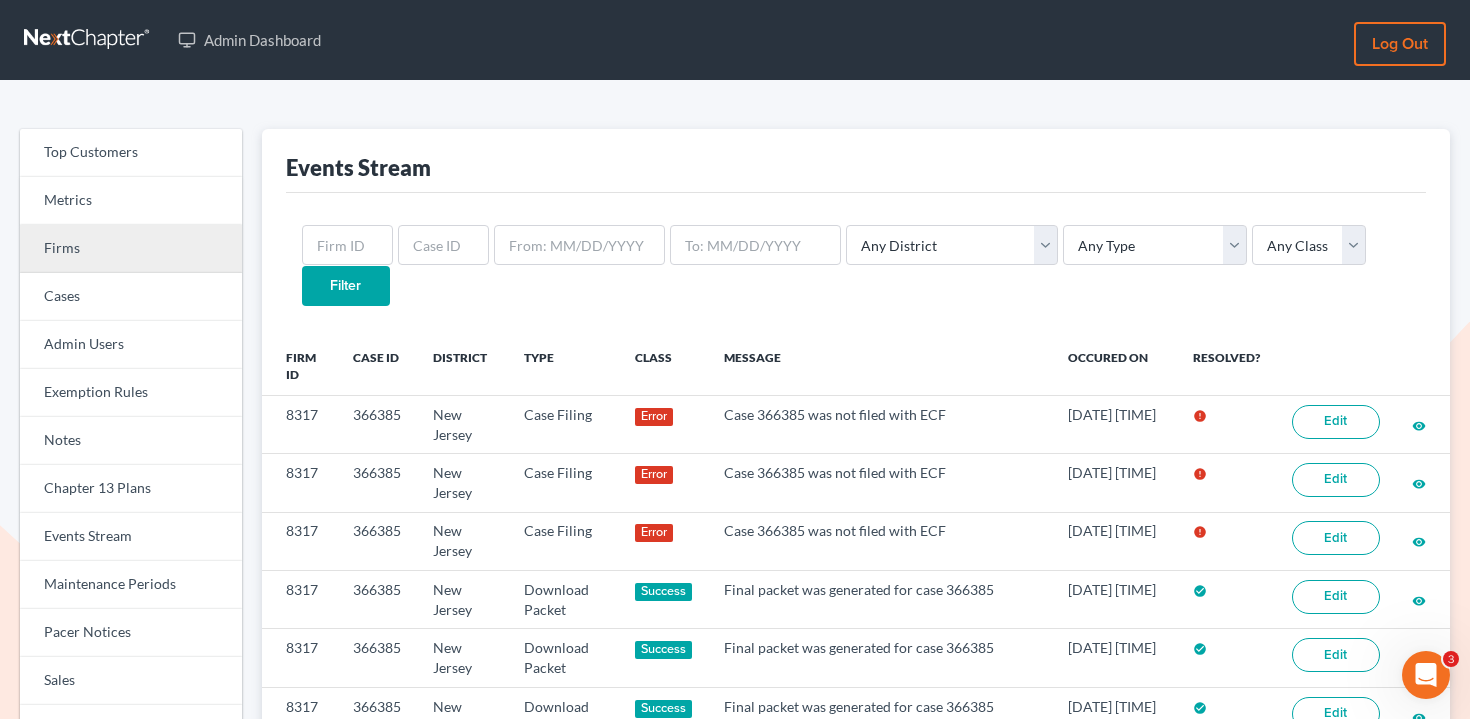 click on "Firms" at bounding box center (131, 249) 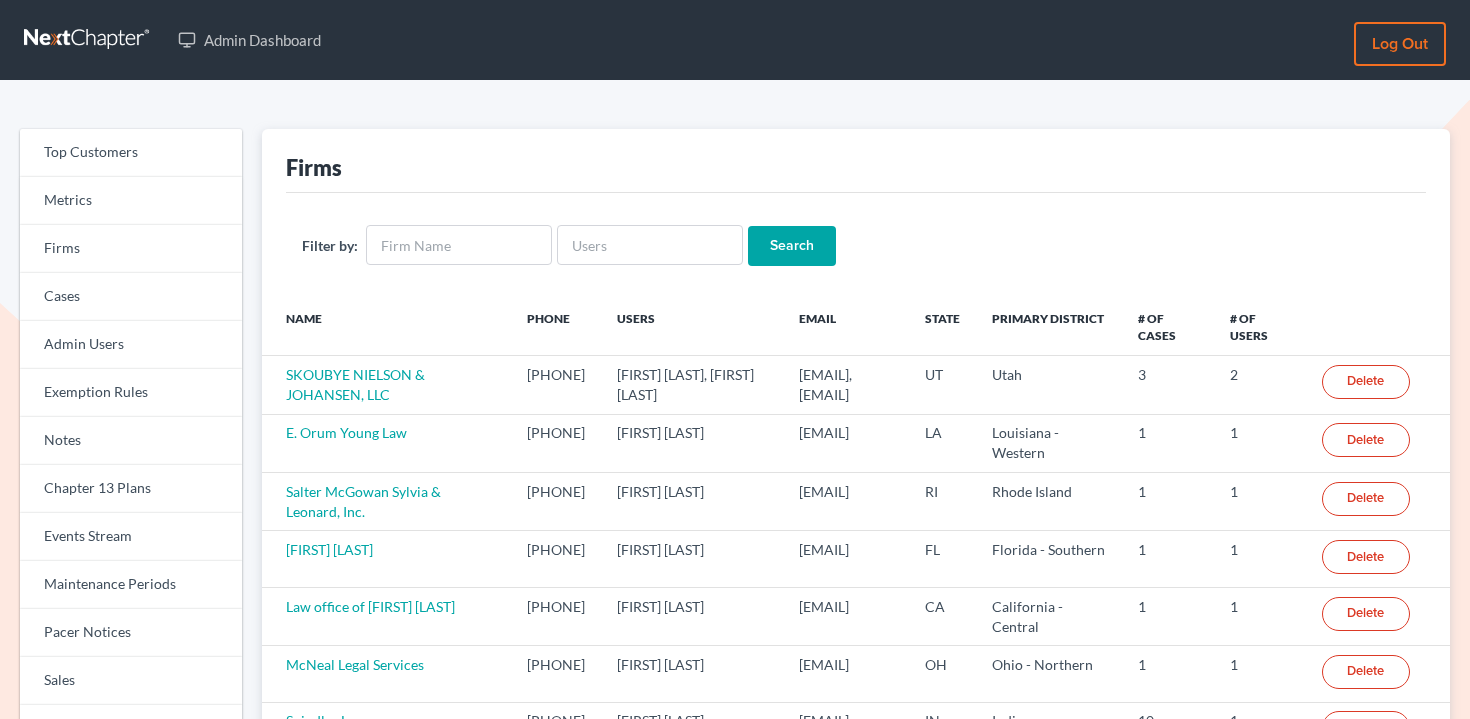 scroll, scrollTop: 0, scrollLeft: 0, axis: both 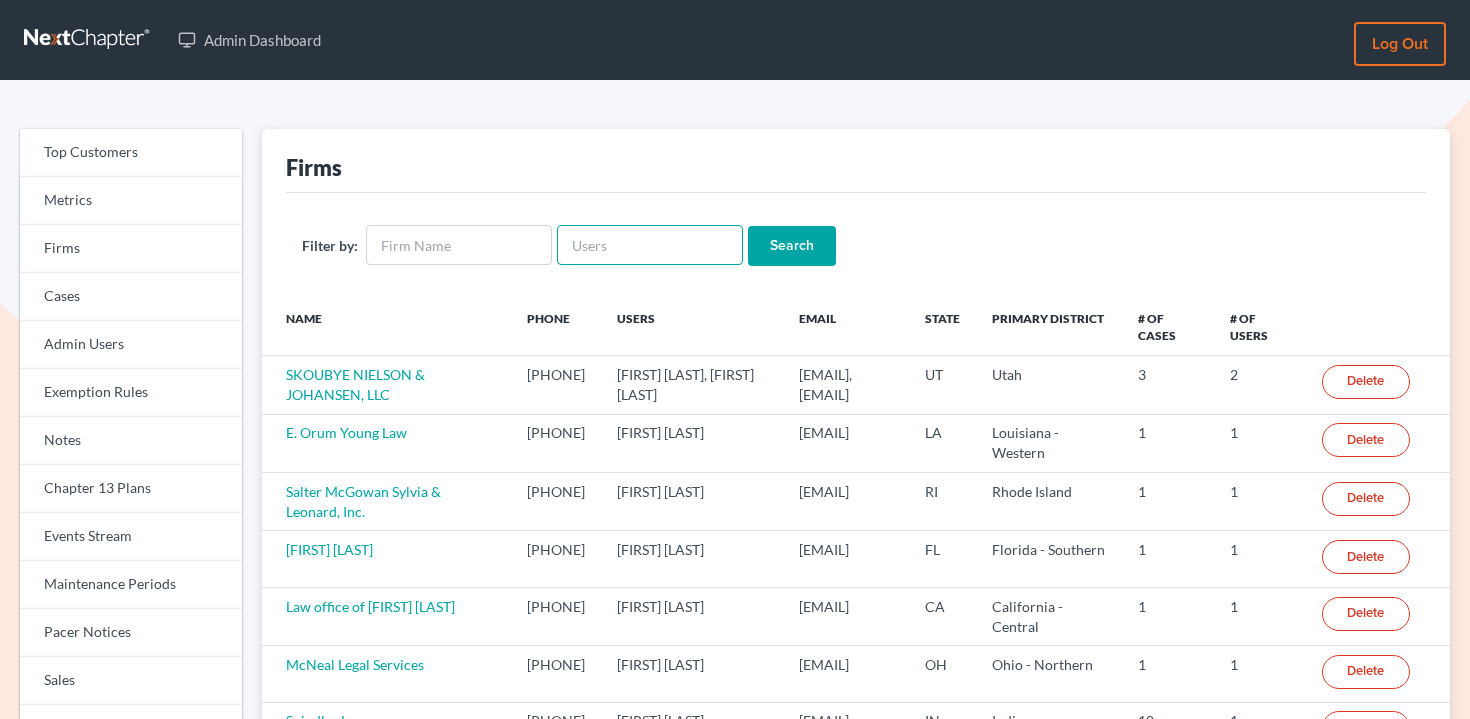 click at bounding box center [650, 245] 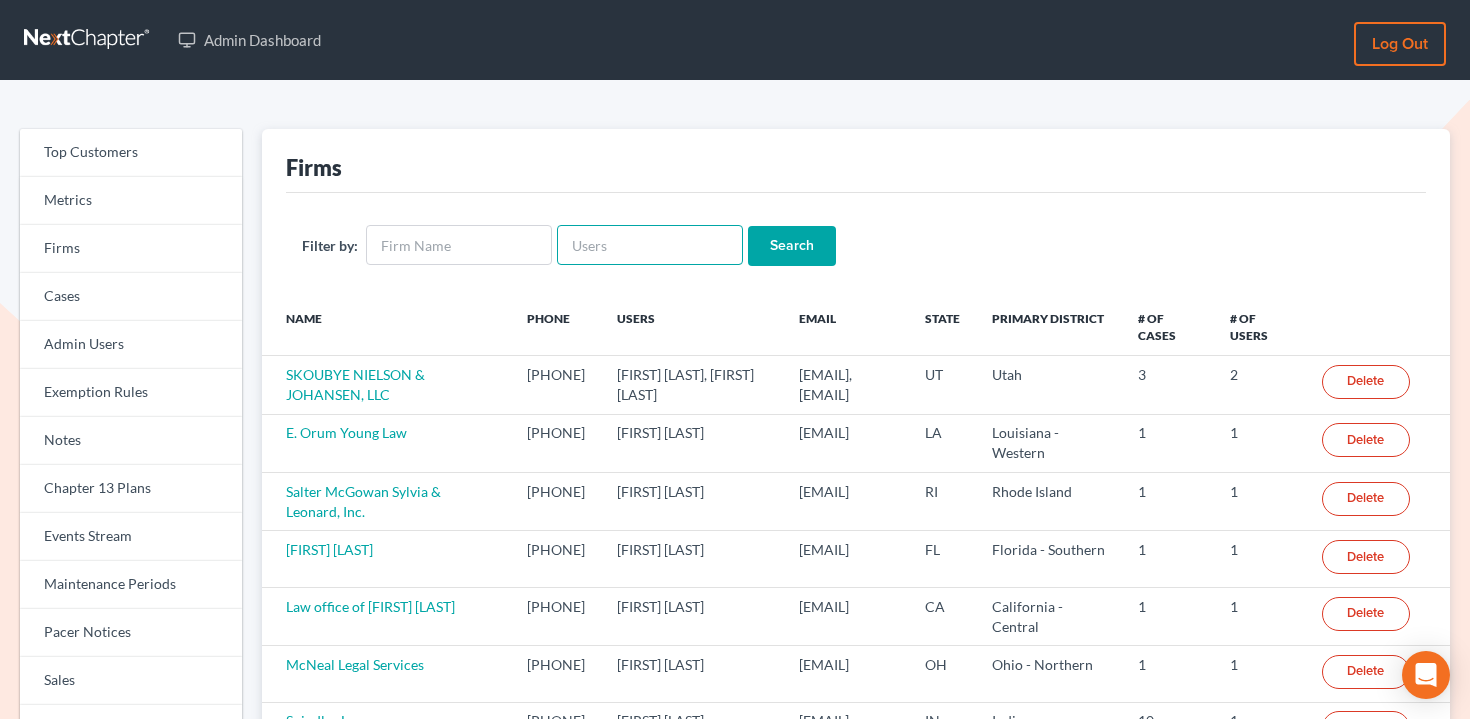 paste on "[EMAIL]" 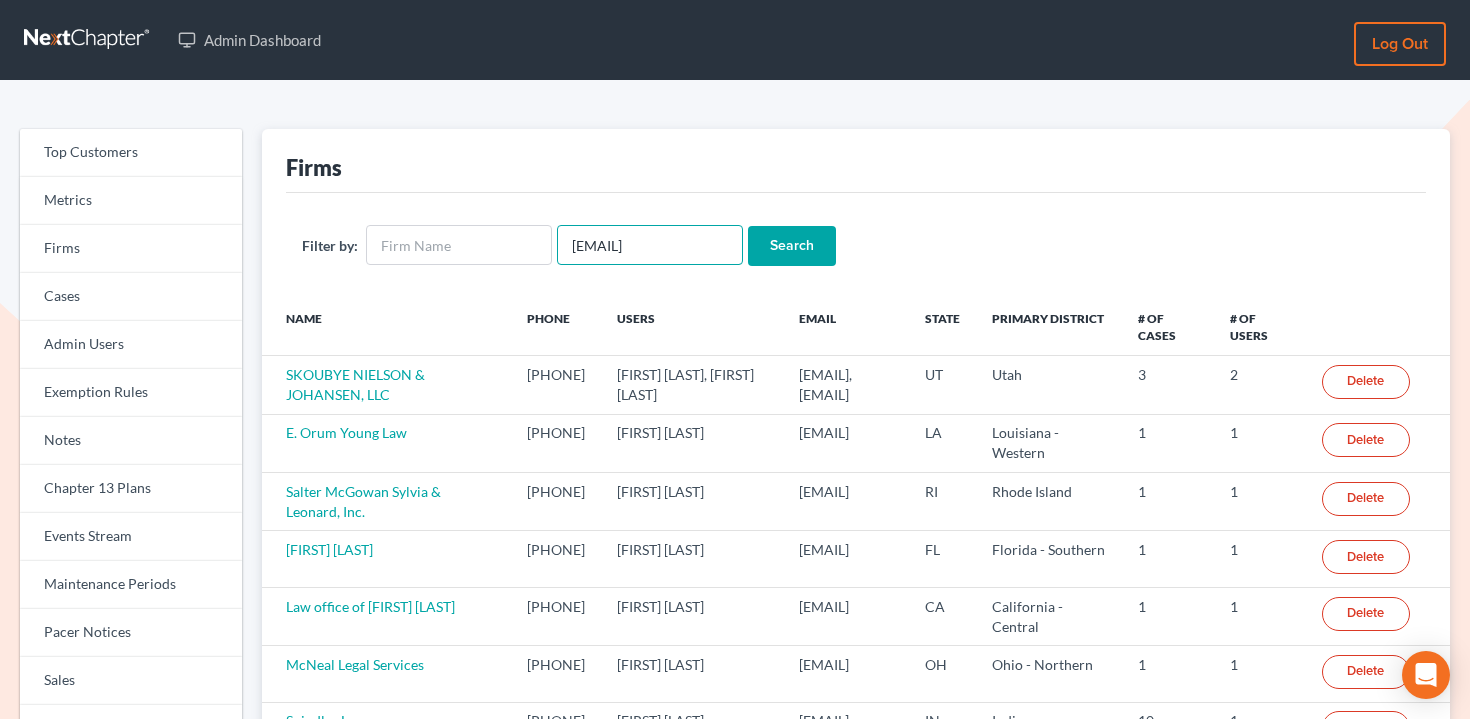 scroll, scrollTop: 0, scrollLeft: 54, axis: horizontal 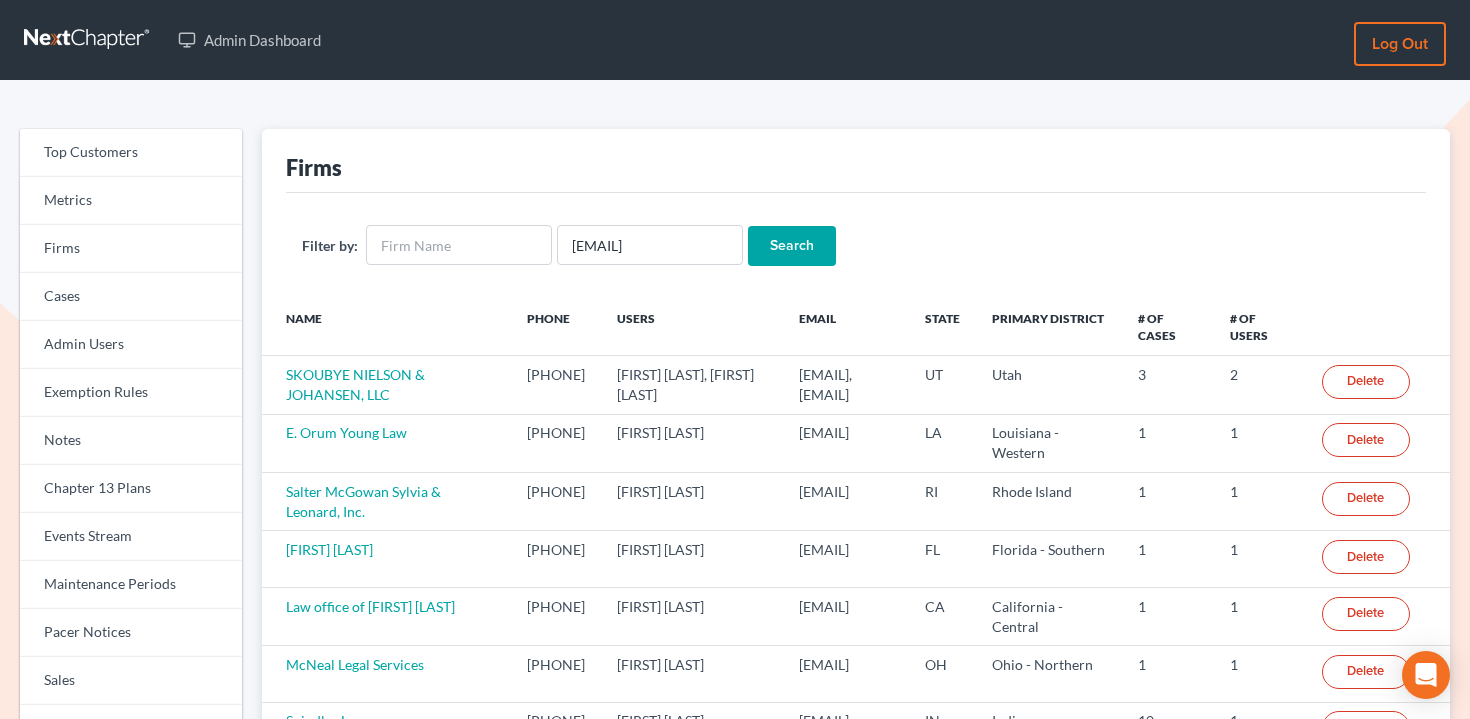 click on "Search" at bounding box center [792, 246] 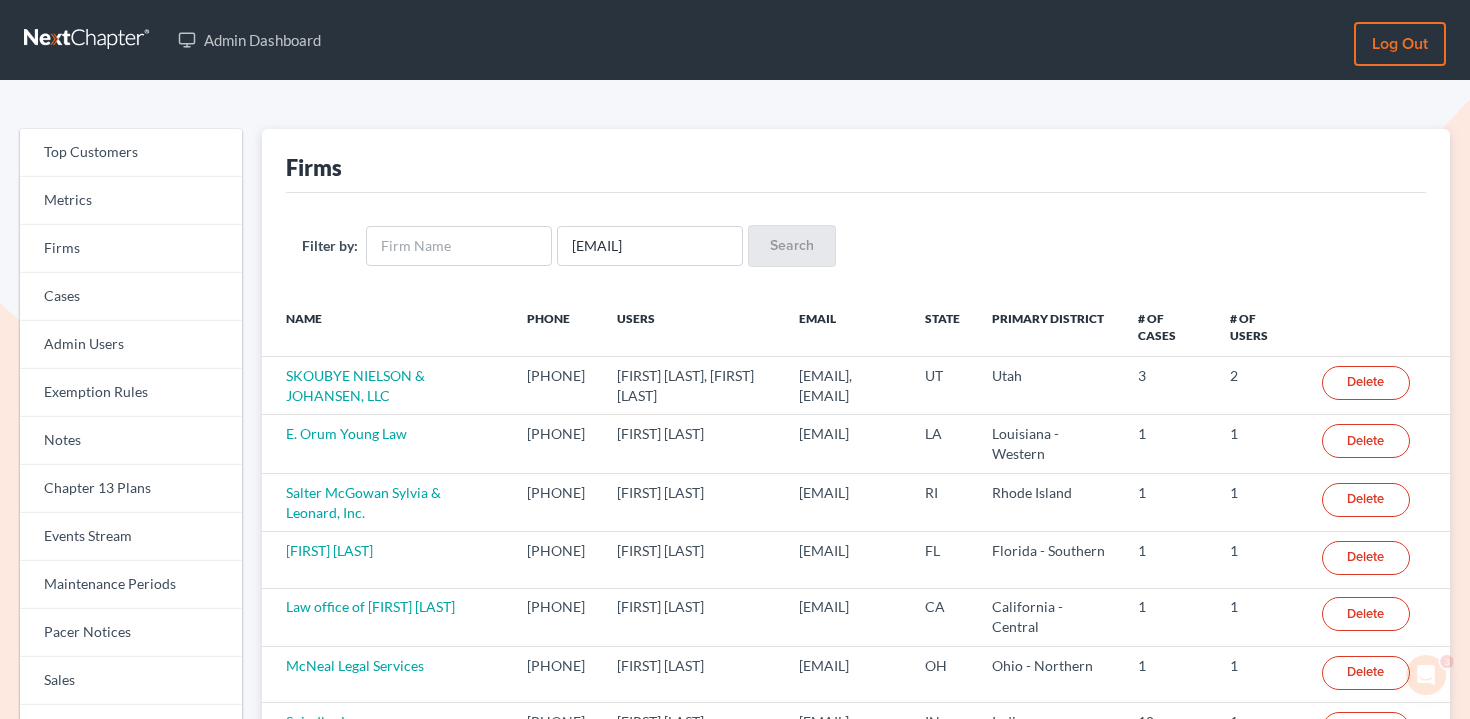 scroll, scrollTop: 0, scrollLeft: 0, axis: both 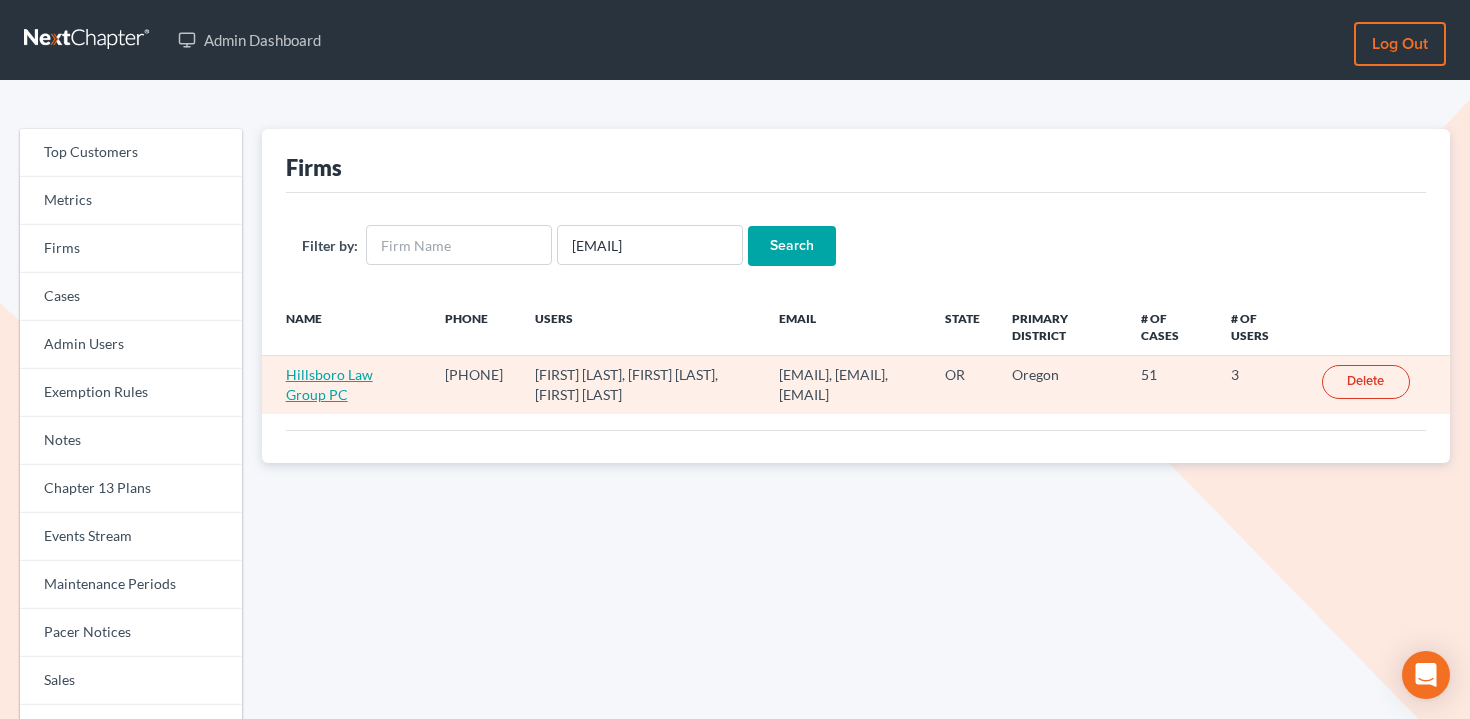 click on "Hillsboro Law Group PC" at bounding box center [329, 384] 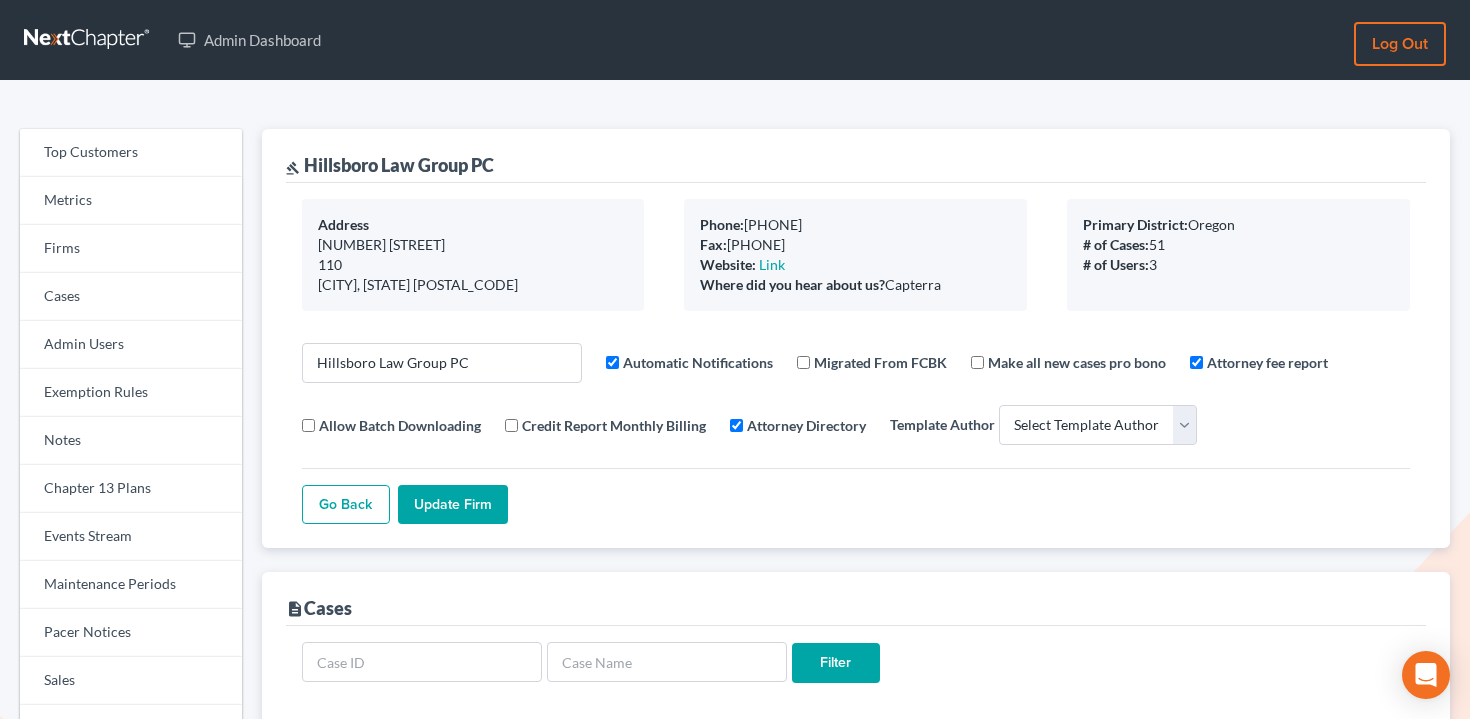 select 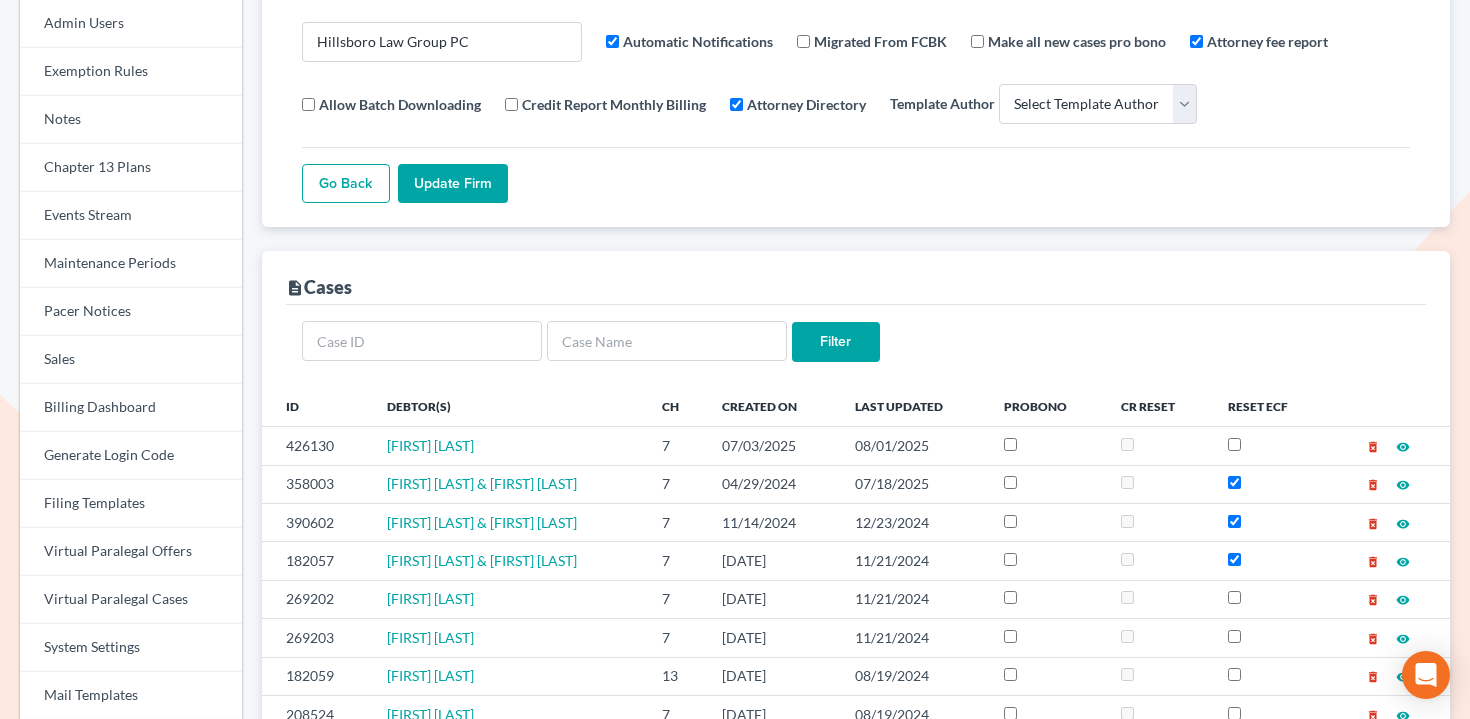 scroll, scrollTop: 599, scrollLeft: 0, axis: vertical 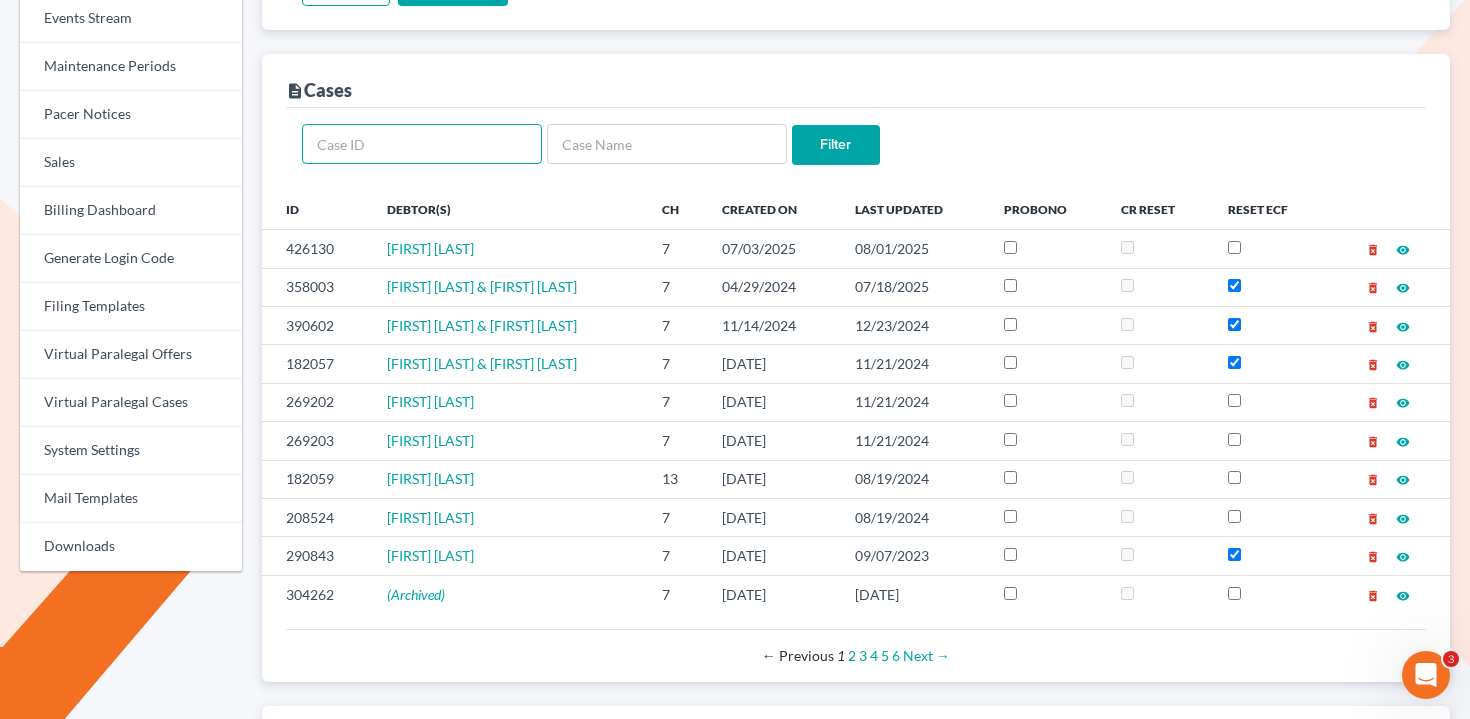 click at bounding box center (422, 144) 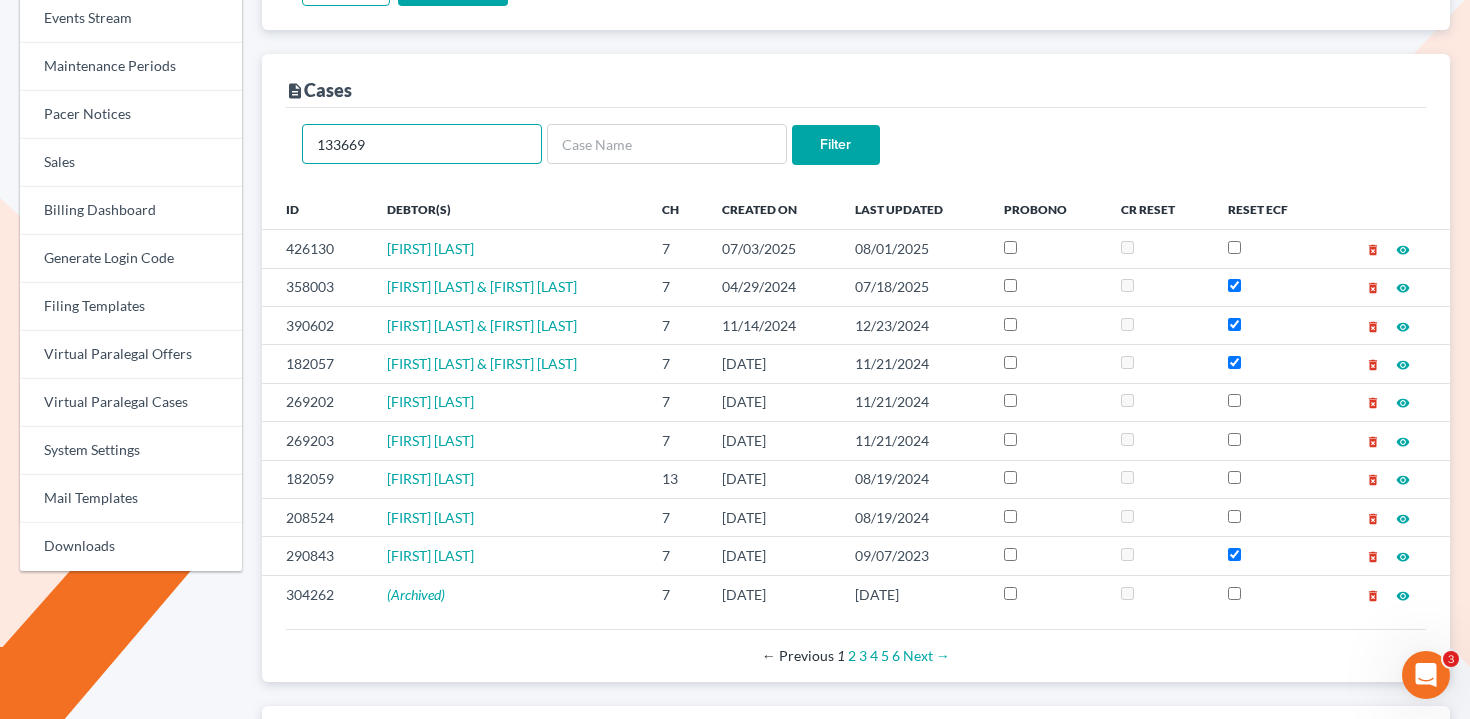 type on "133669" 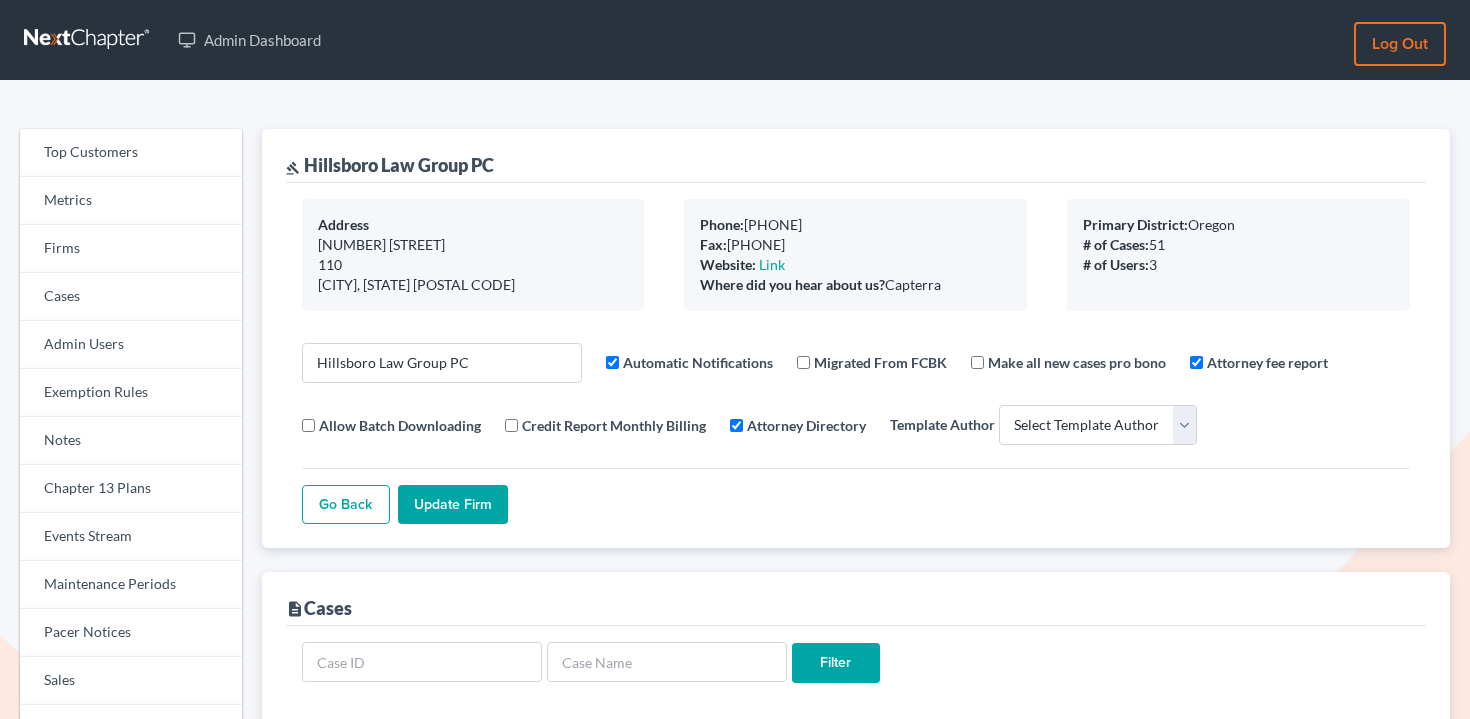 select 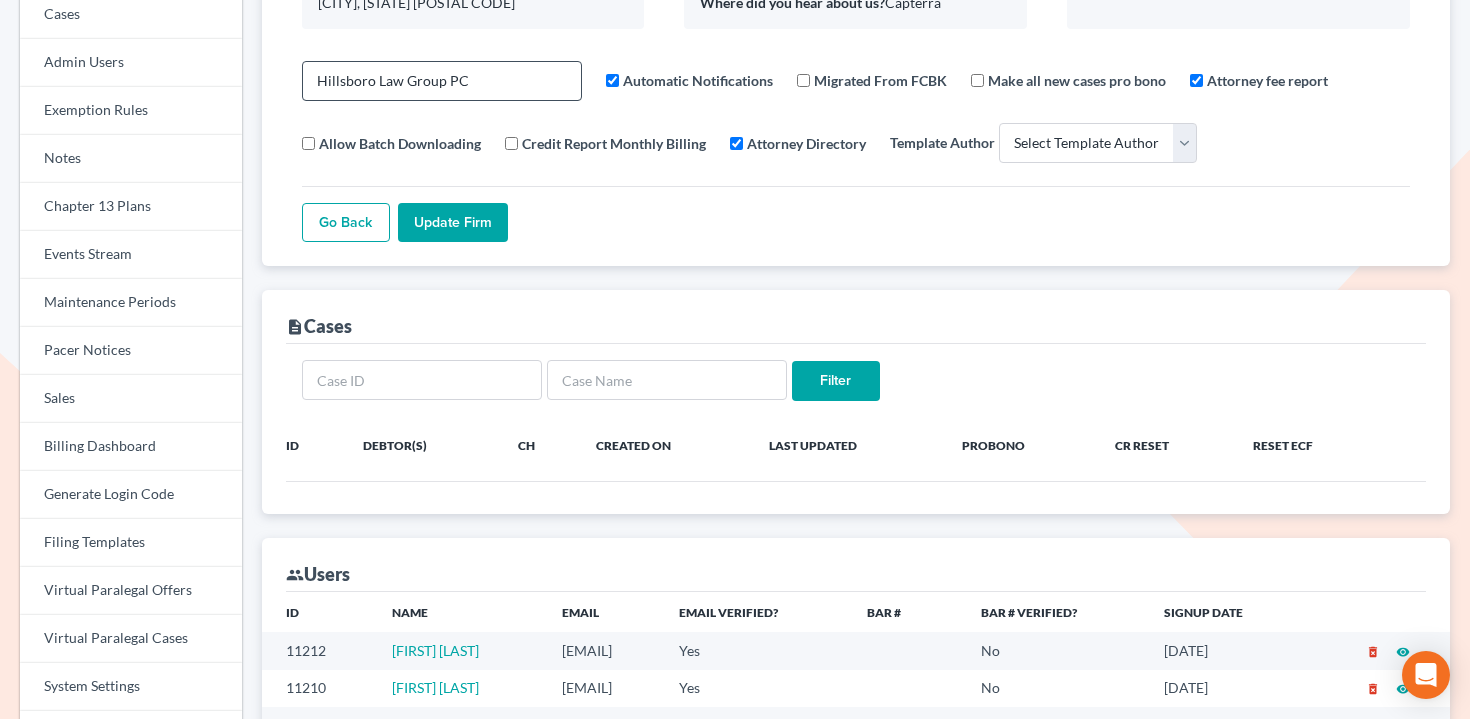 scroll, scrollTop: 418, scrollLeft: 0, axis: vertical 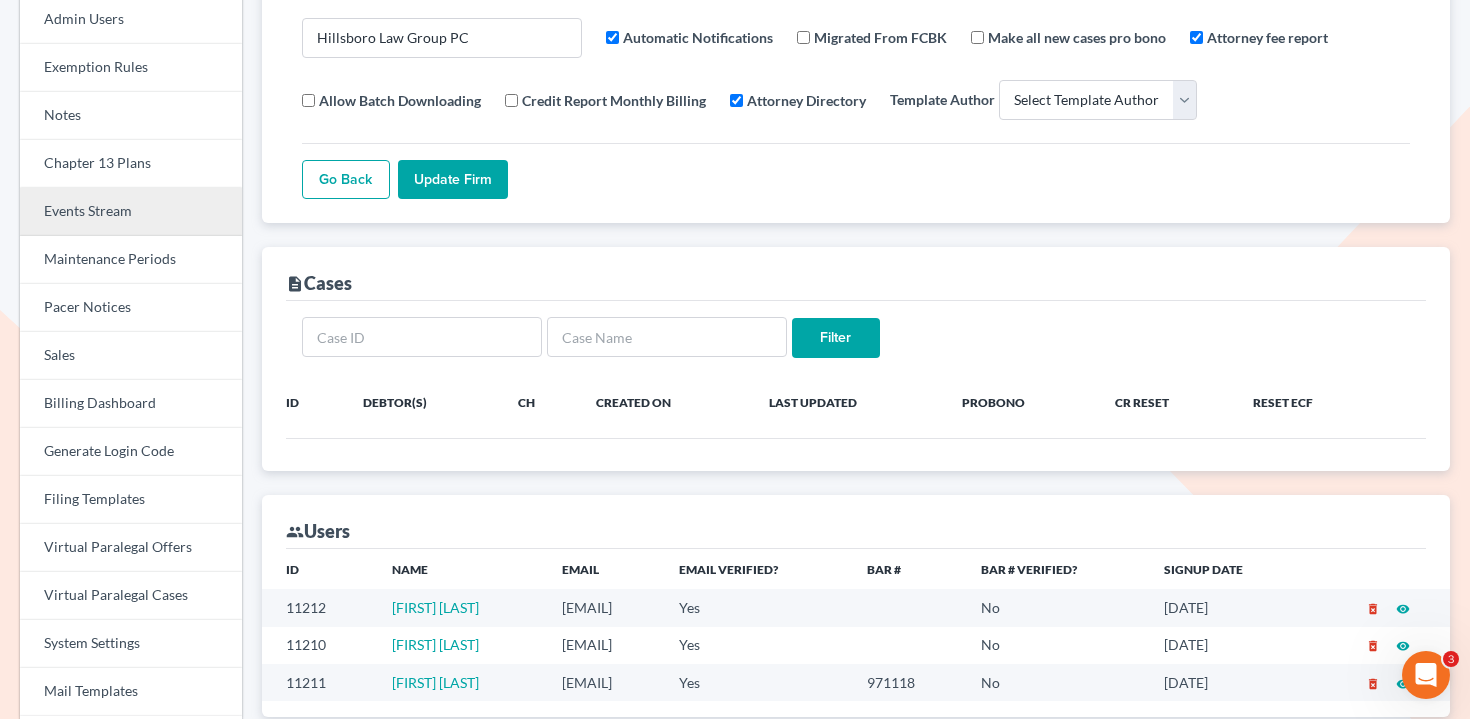 click on "Events Stream" at bounding box center [131, 212] 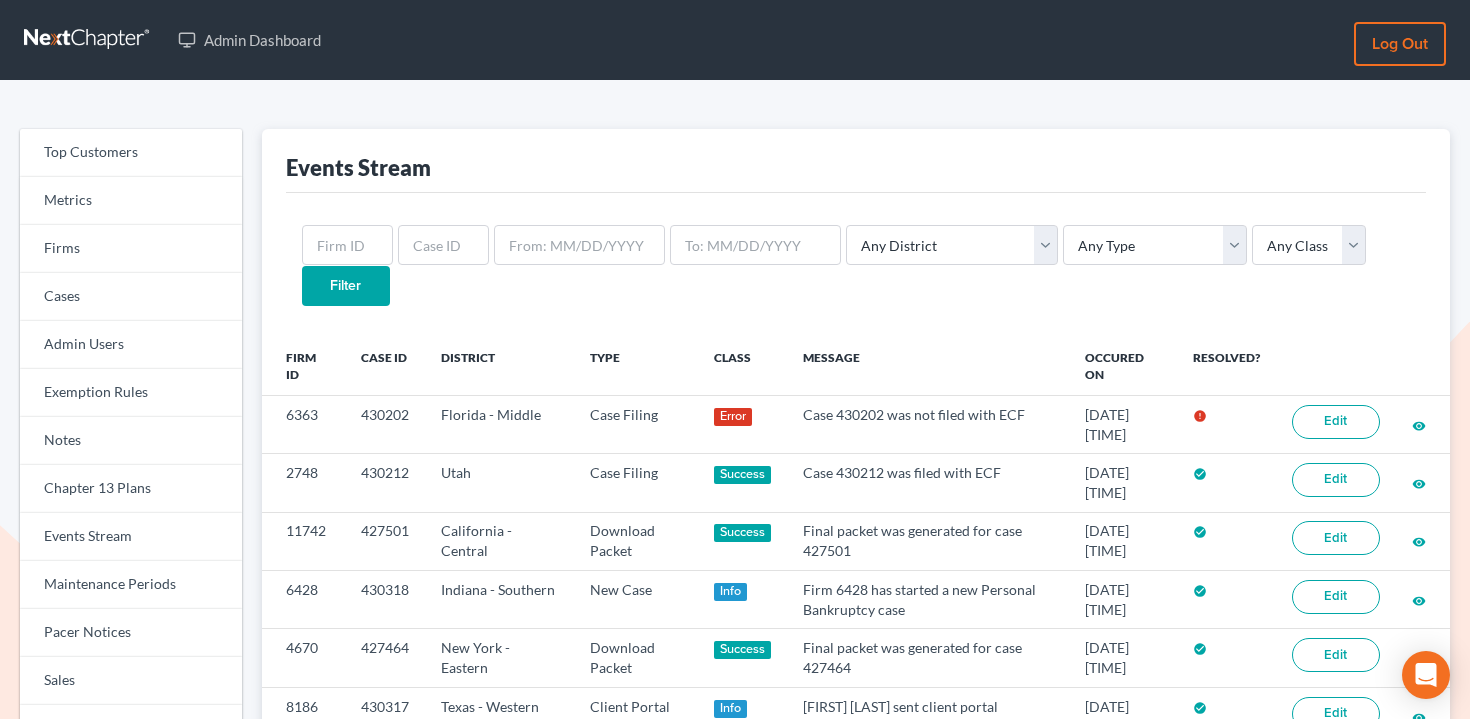 scroll, scrollTop: 0, scrollLeft: 0, axis: both 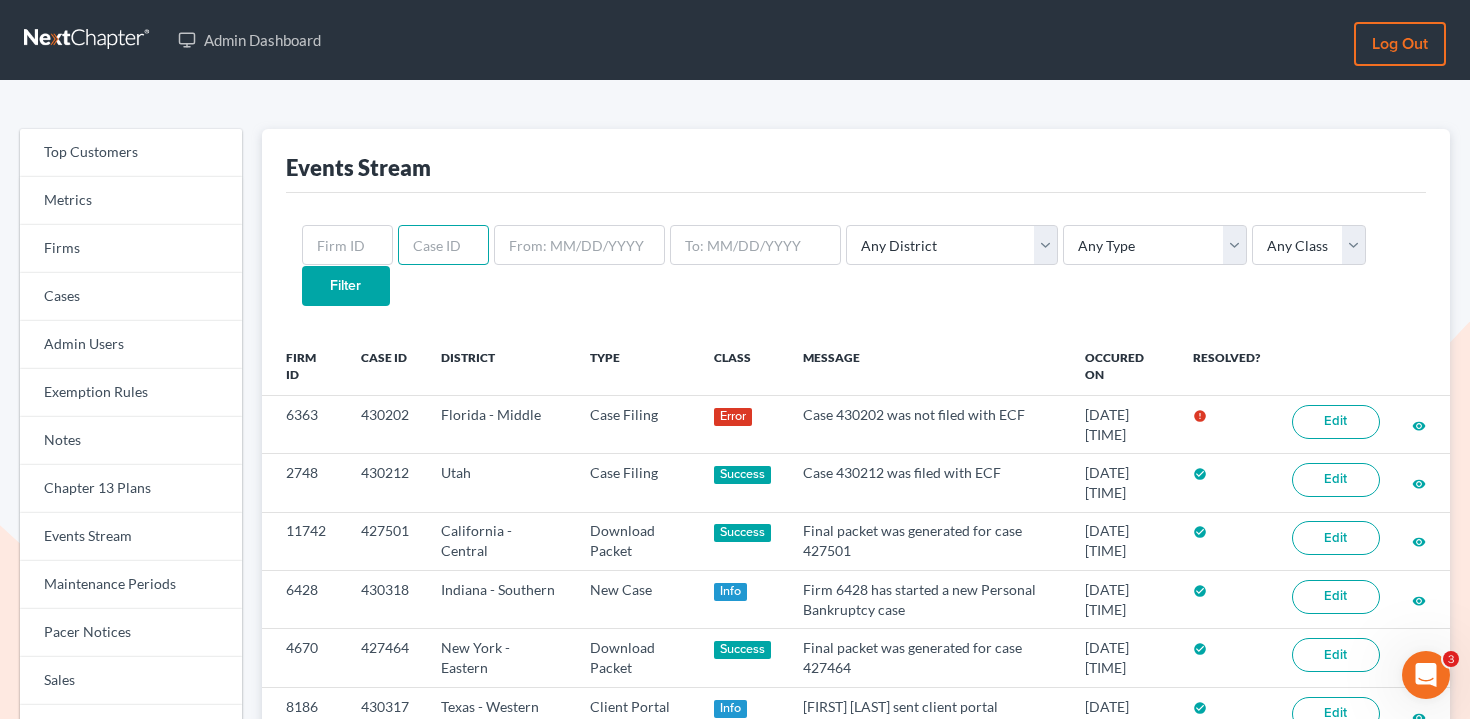 click at bounding box center (443, 245) 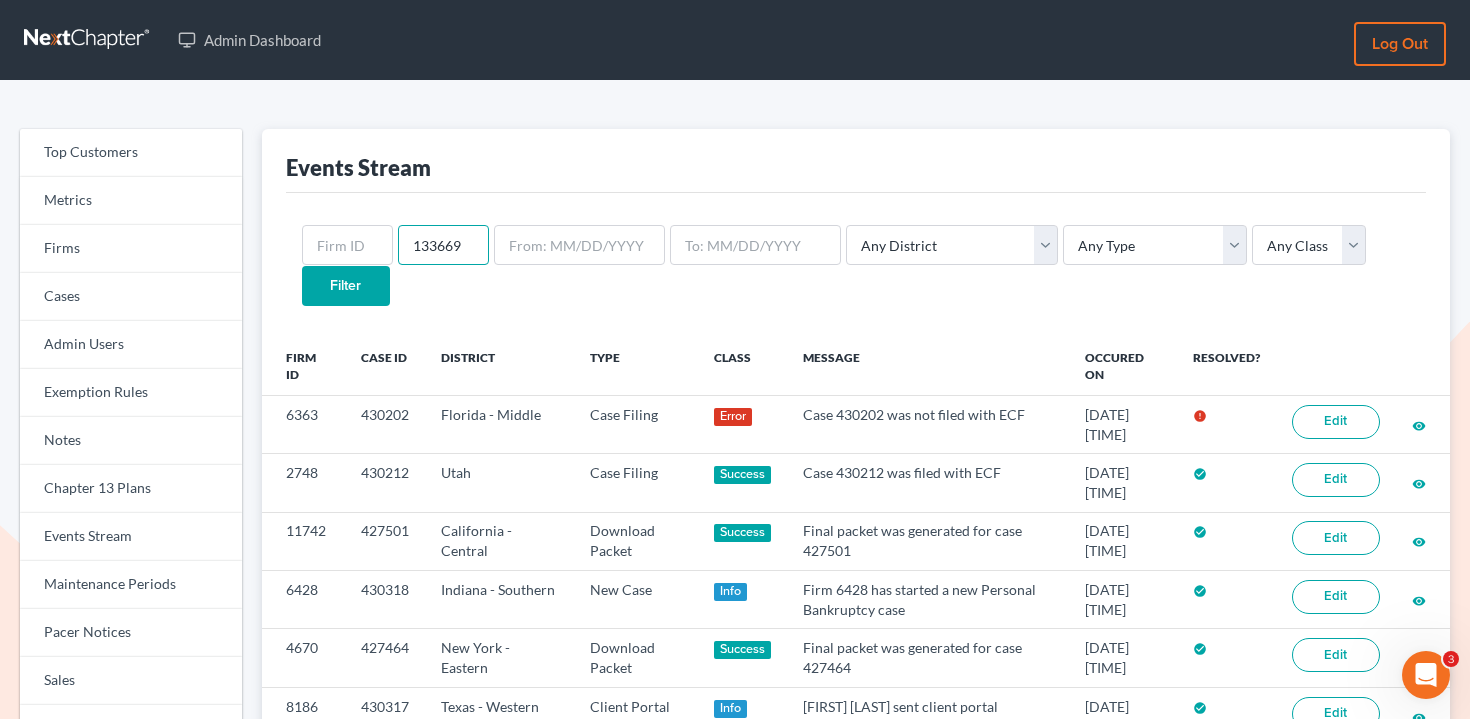 type on "133669" 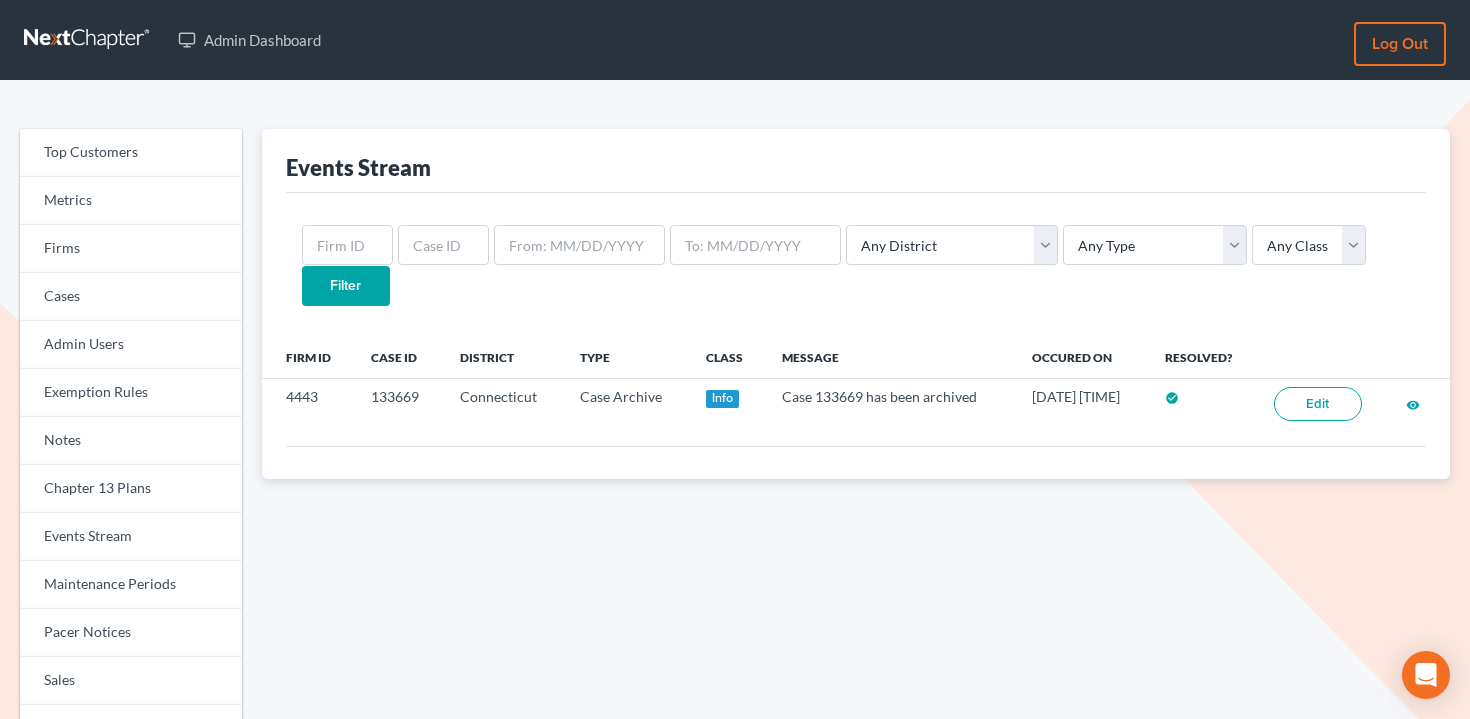 scroll, scrollTop: 0, scrollLeft: 0, axis: both 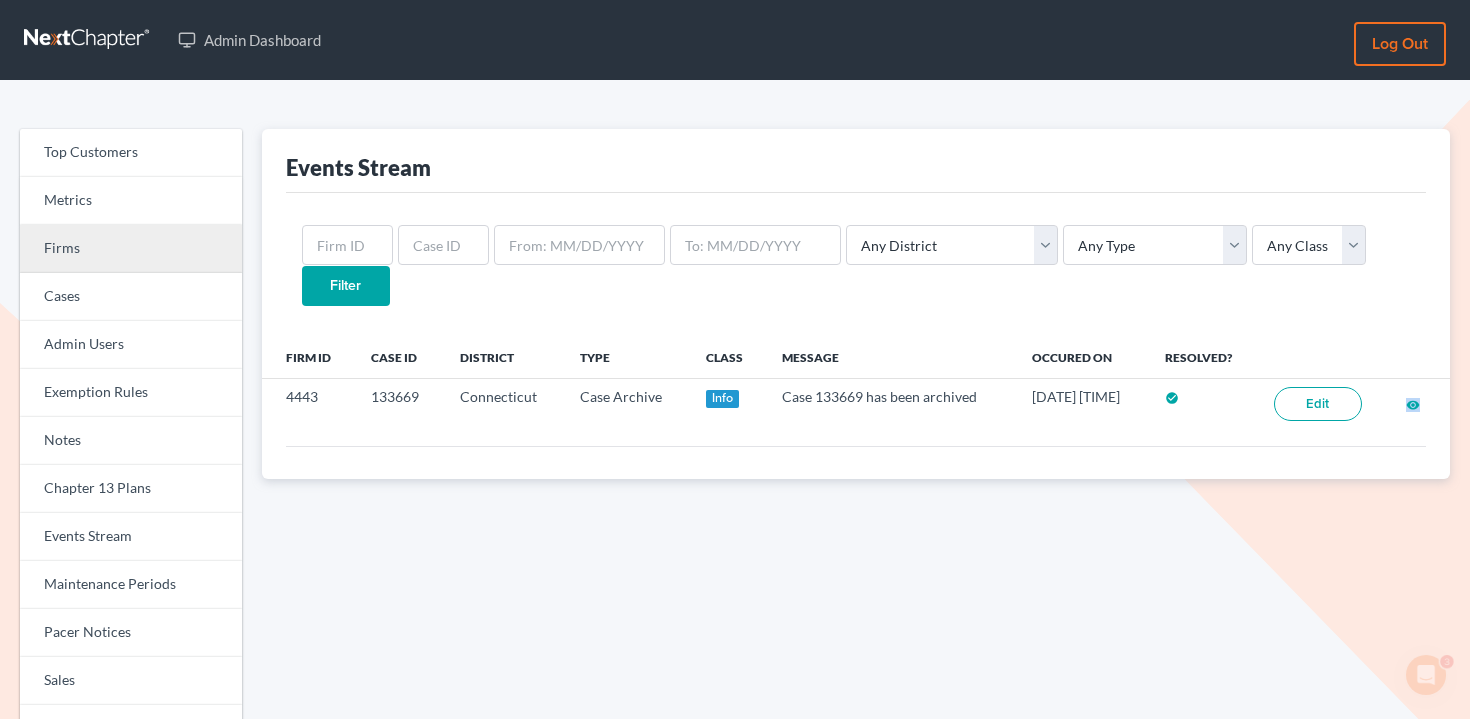 click on "Firms" at bounding box center [131, 249] 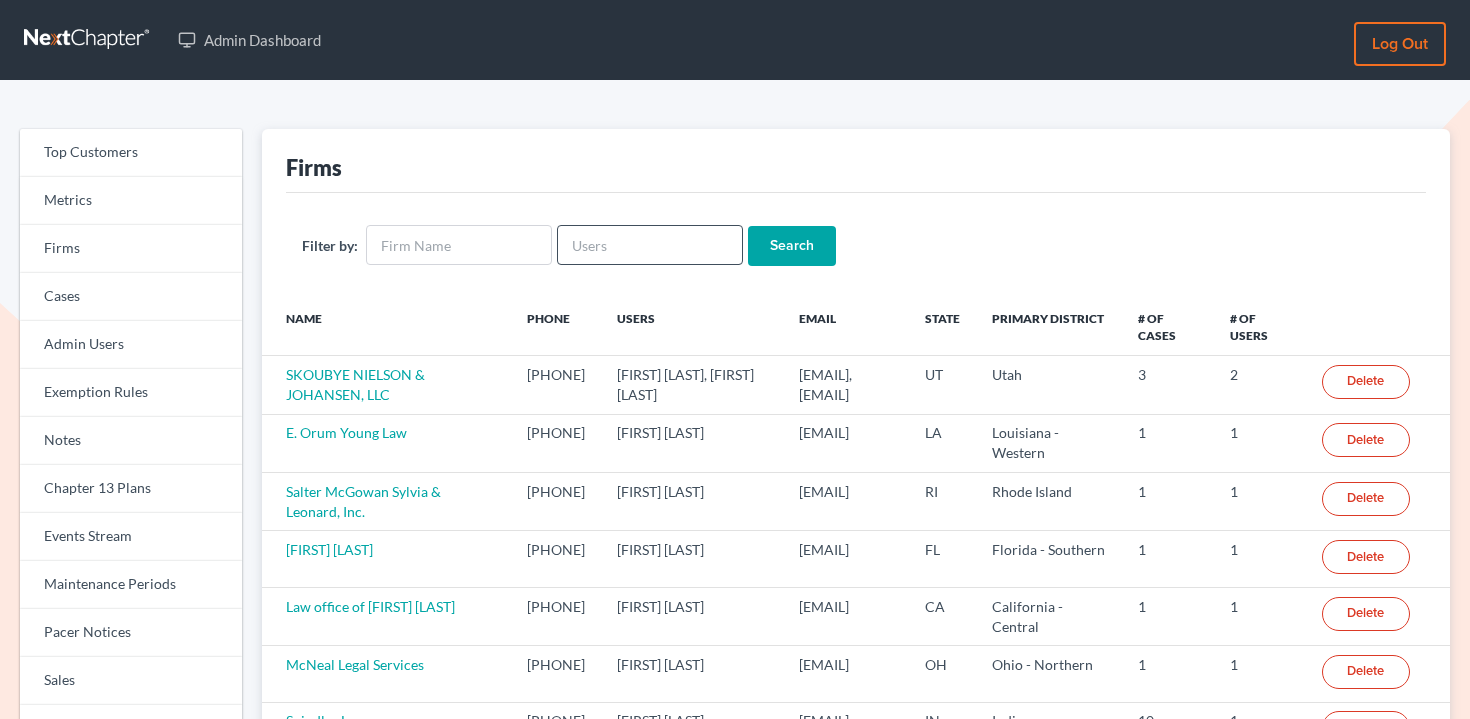 scroll, scrollTop: 0, scrollLeft: 0, axis: both 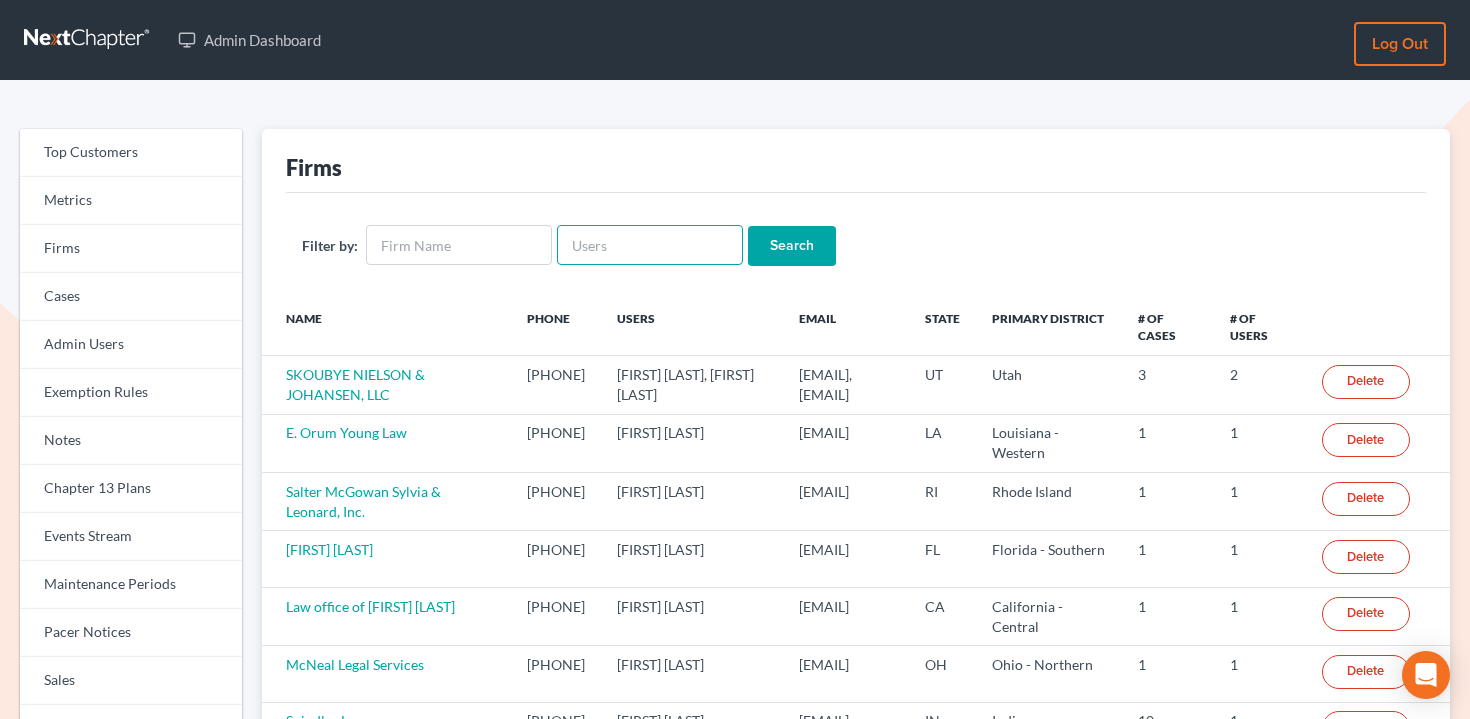 click at bounding box center (650, 245) 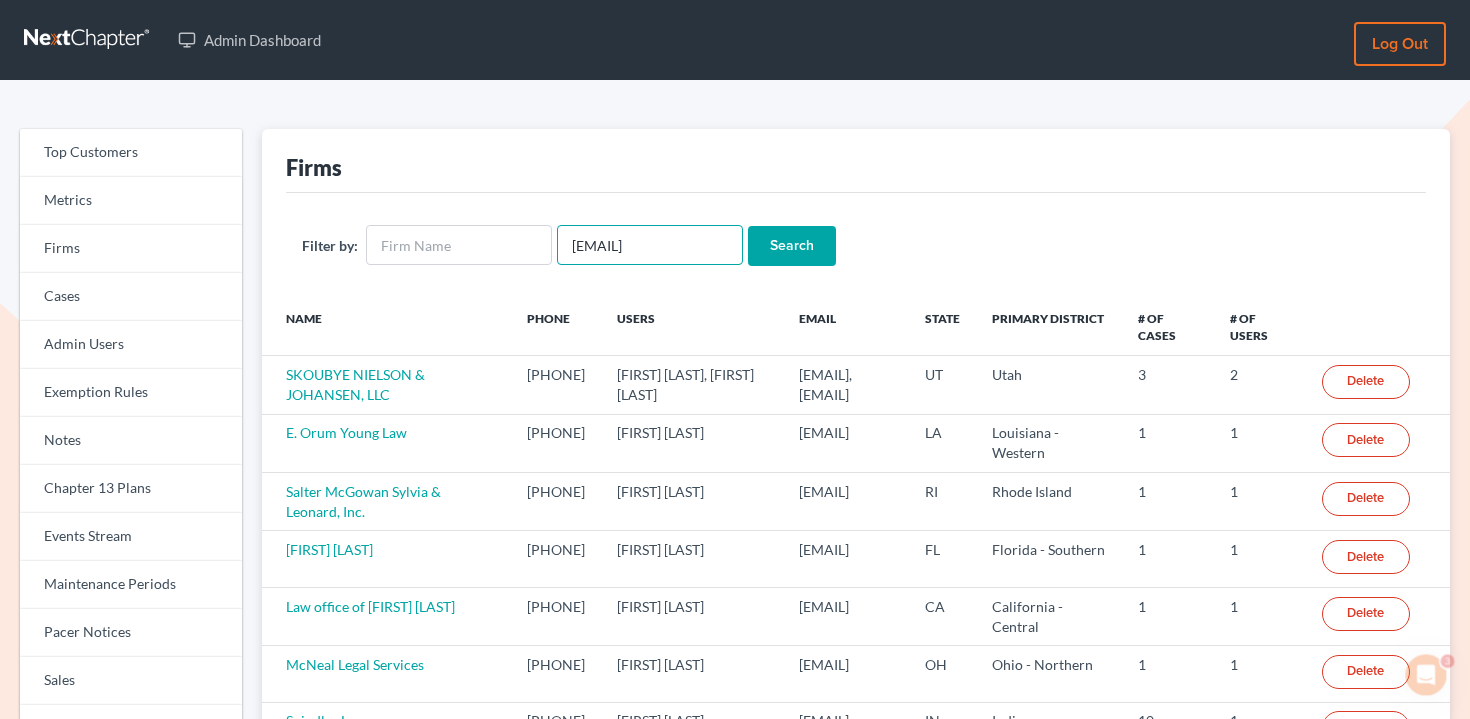 scroll, scrollTop: 0, scrollLeft: 0, axis: both 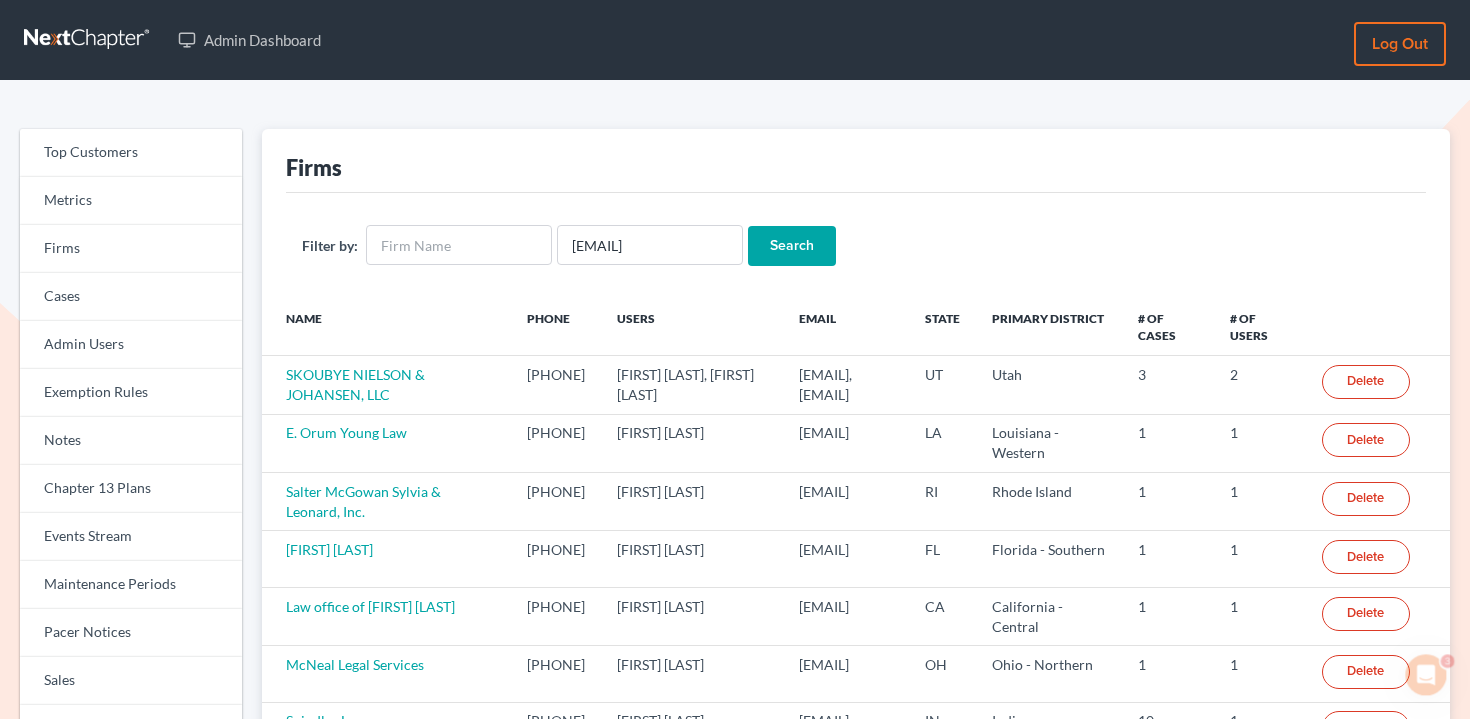 click on "Search" at bounding box center [792, 246] 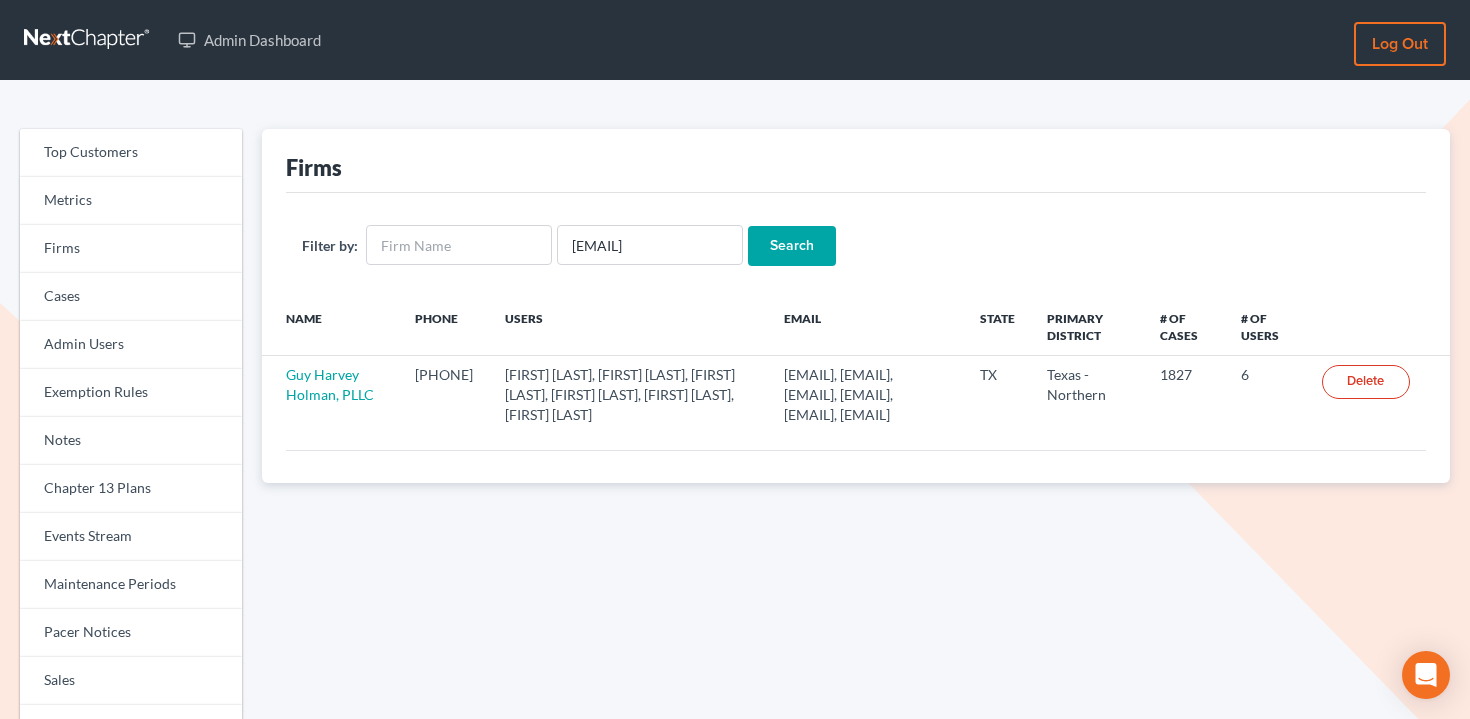 scroll, scrollTop: 0, scrollLeft: 0, axis: both 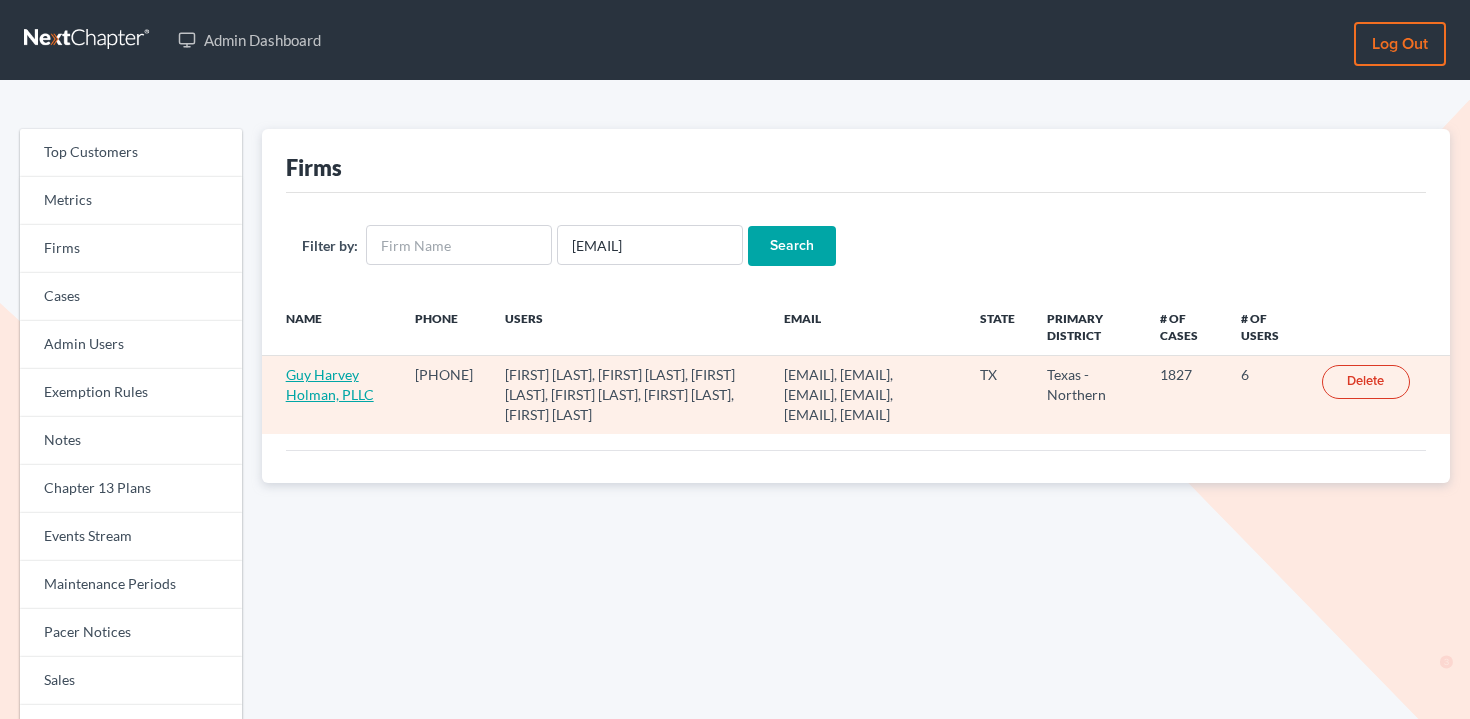 click on "Guy Harvey Holman, PLLC" at bounding box center [330, 384] 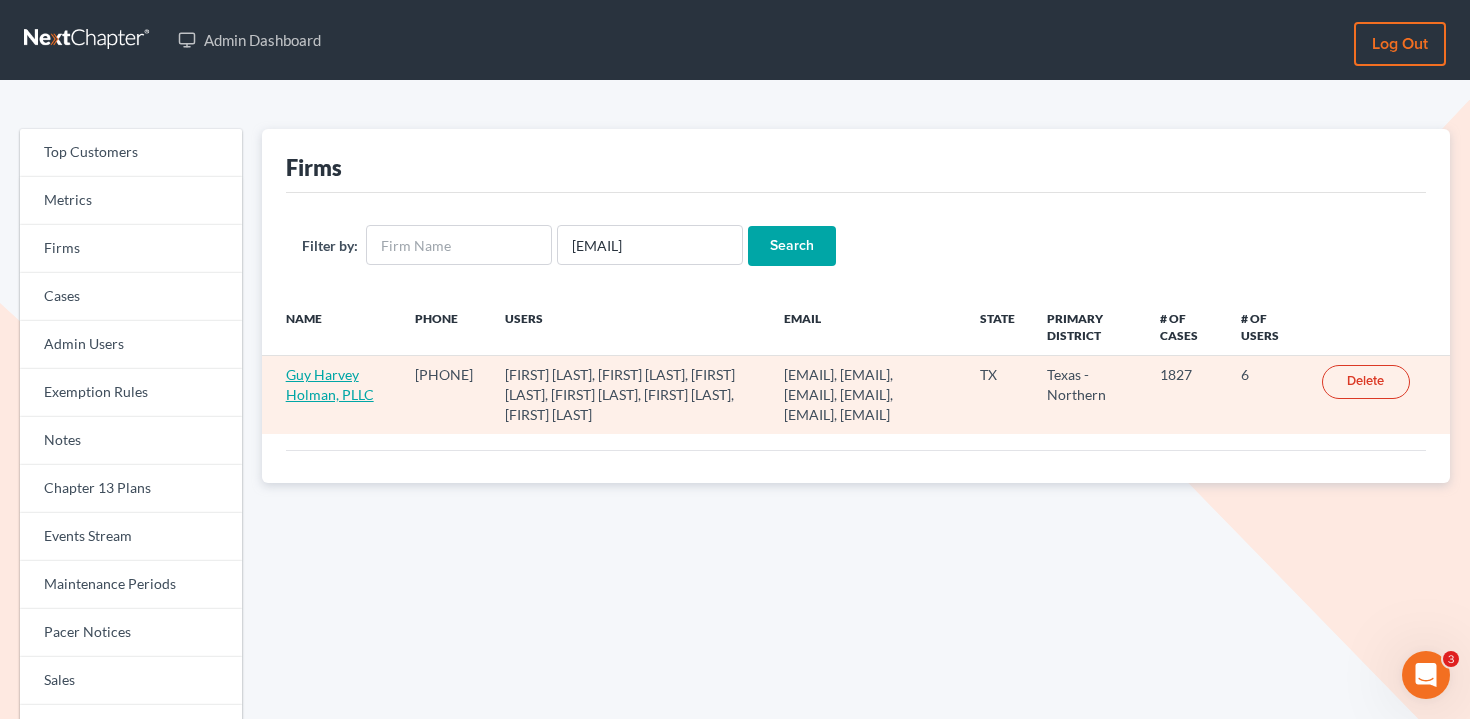 scroll, scrollTop: 0, scrollLeft: 0, axis: both 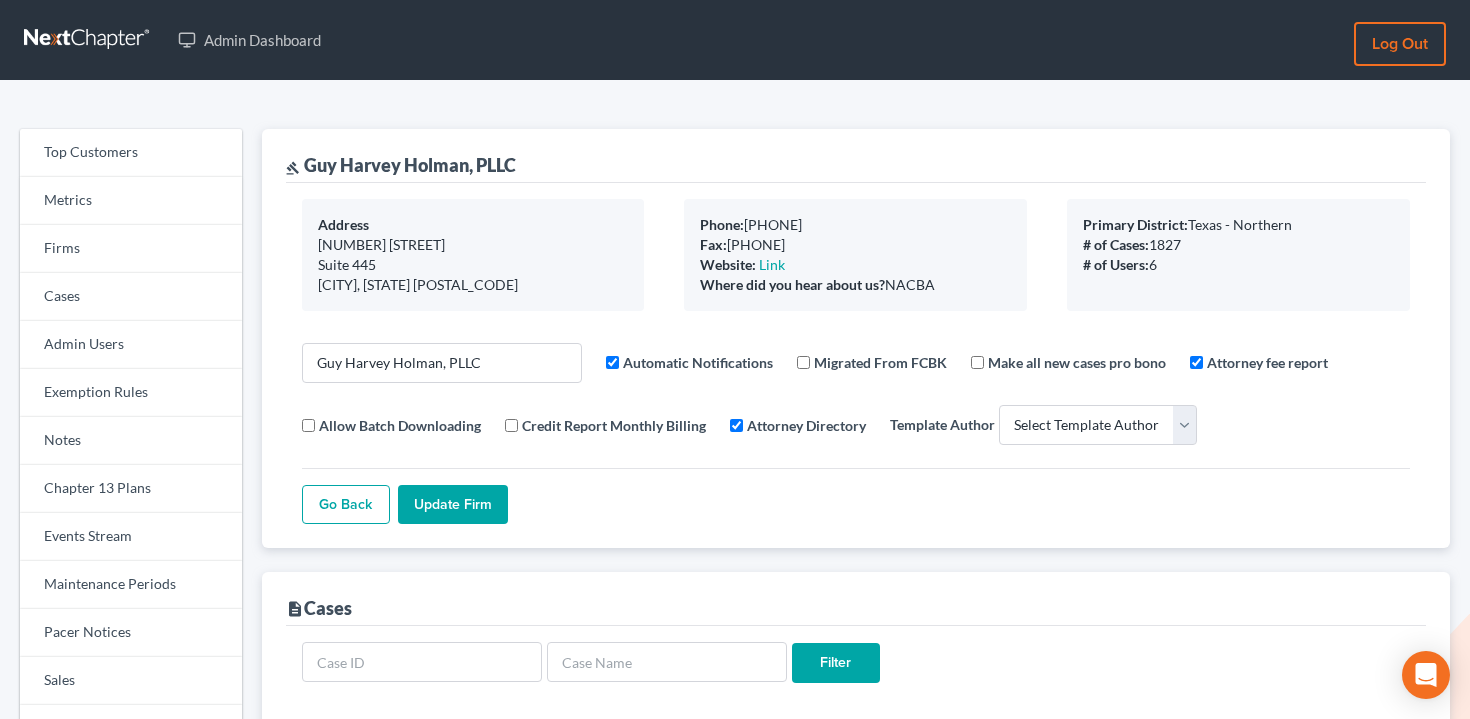 select 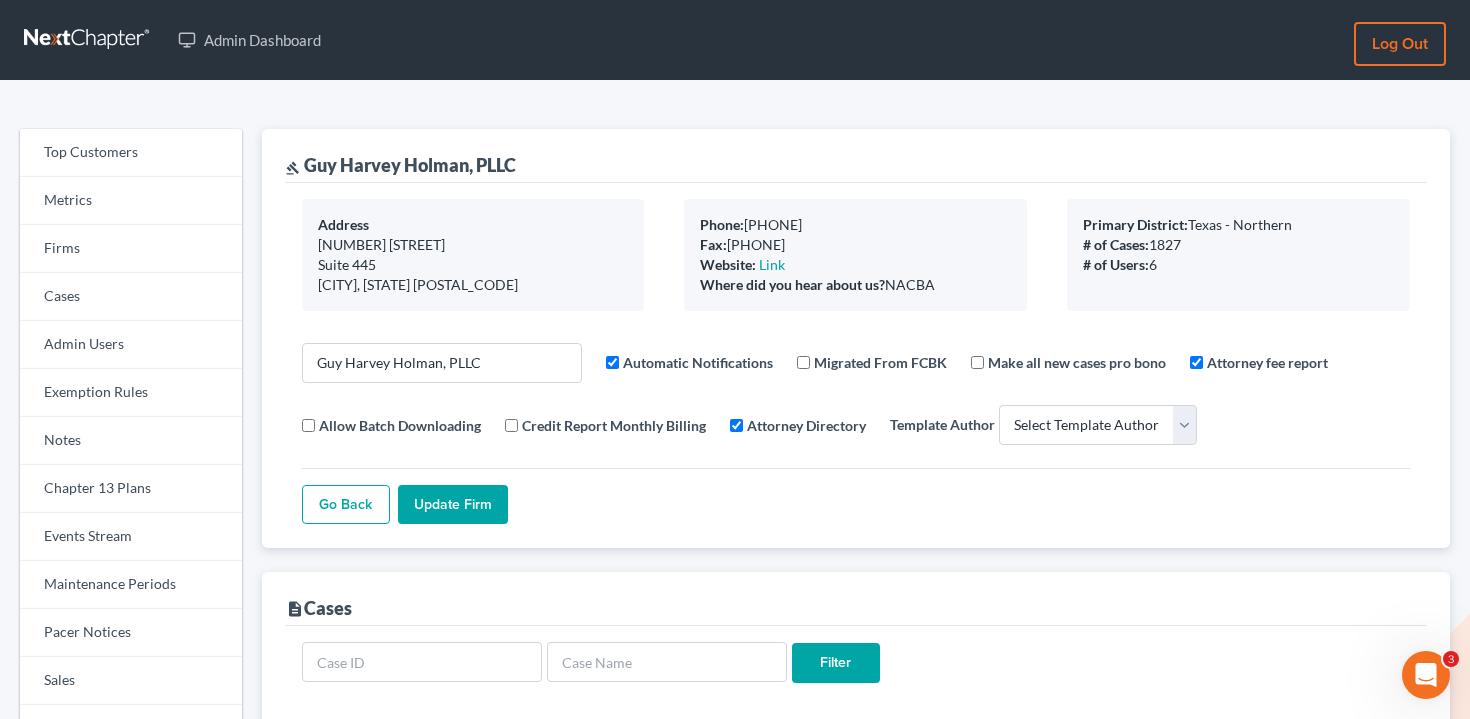 scroll, scrollTop: 0, scrollLeft: 0, axis: both 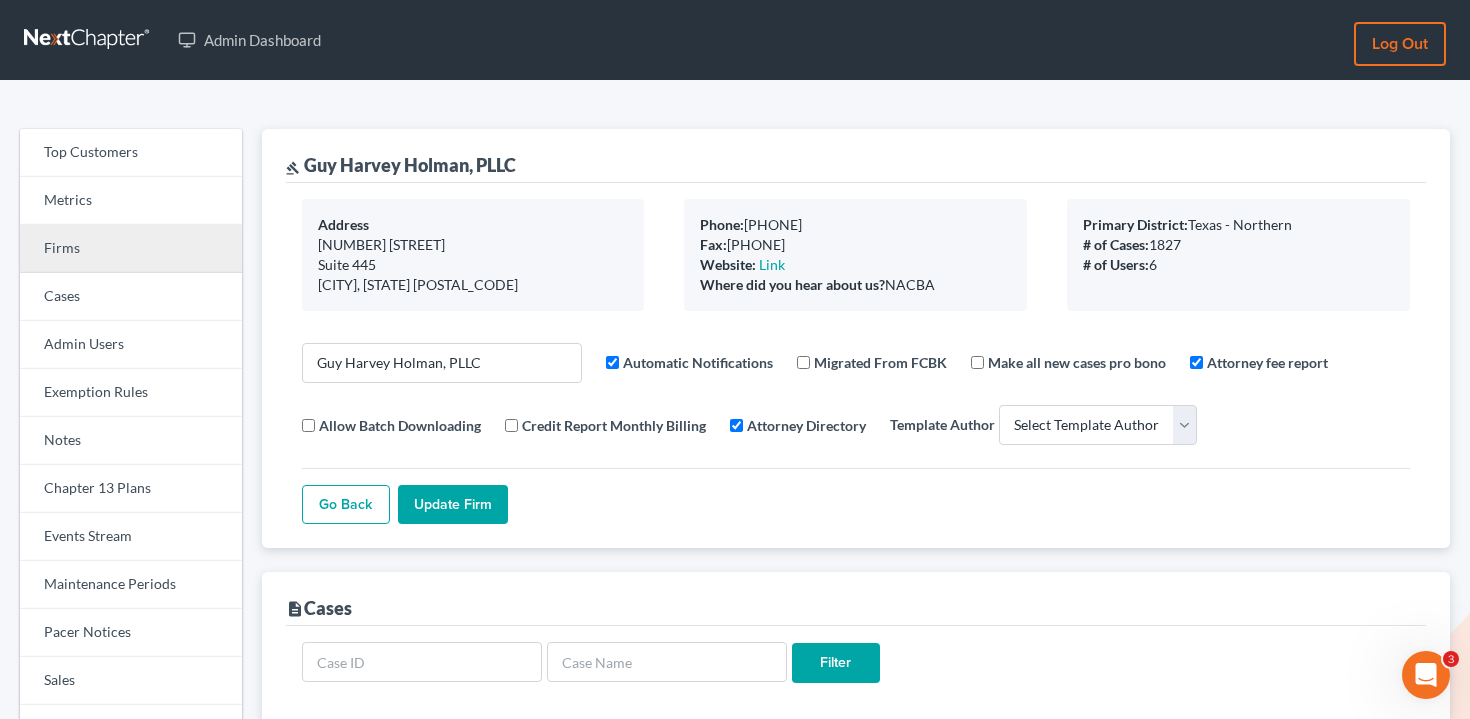 click on "Firms" at bounding box center [131, 249] 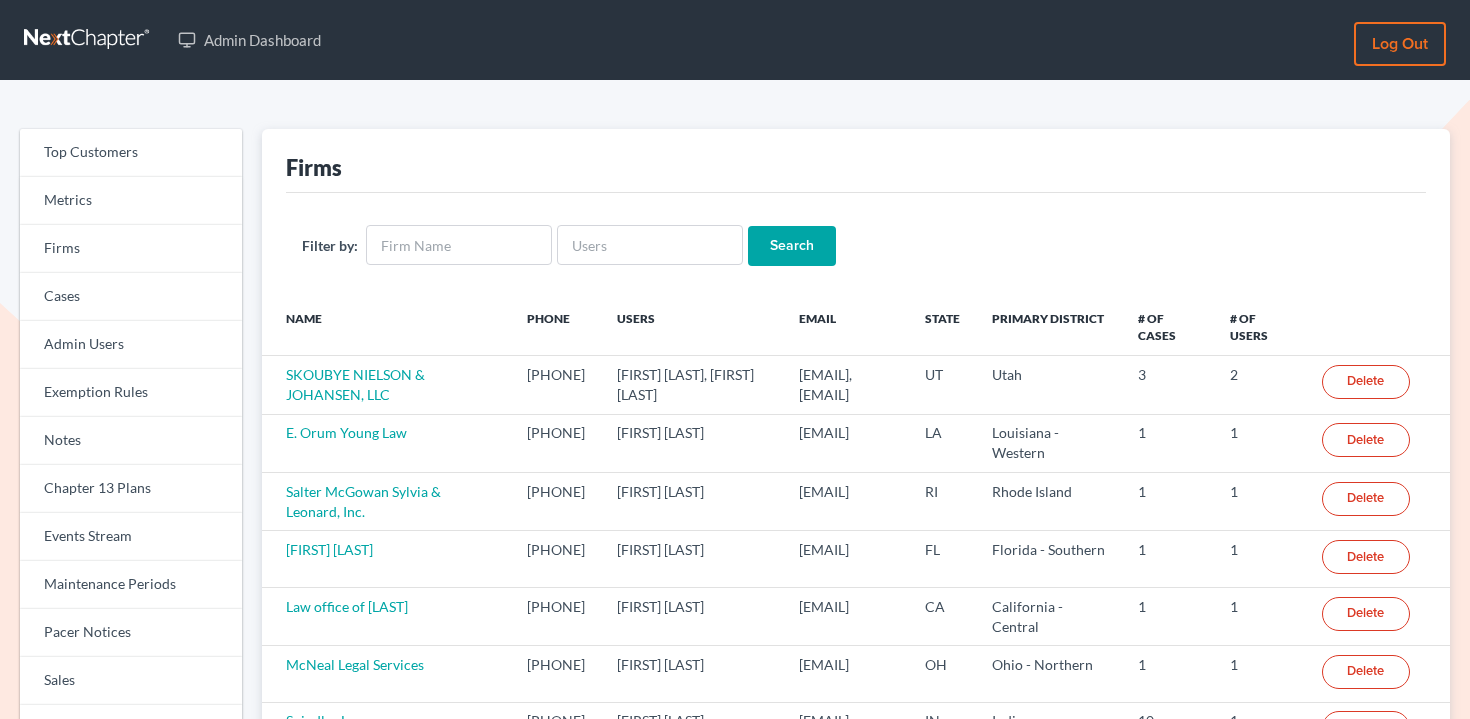 scroll, scrollTop: 0, scrollLeft: 0, axis: both 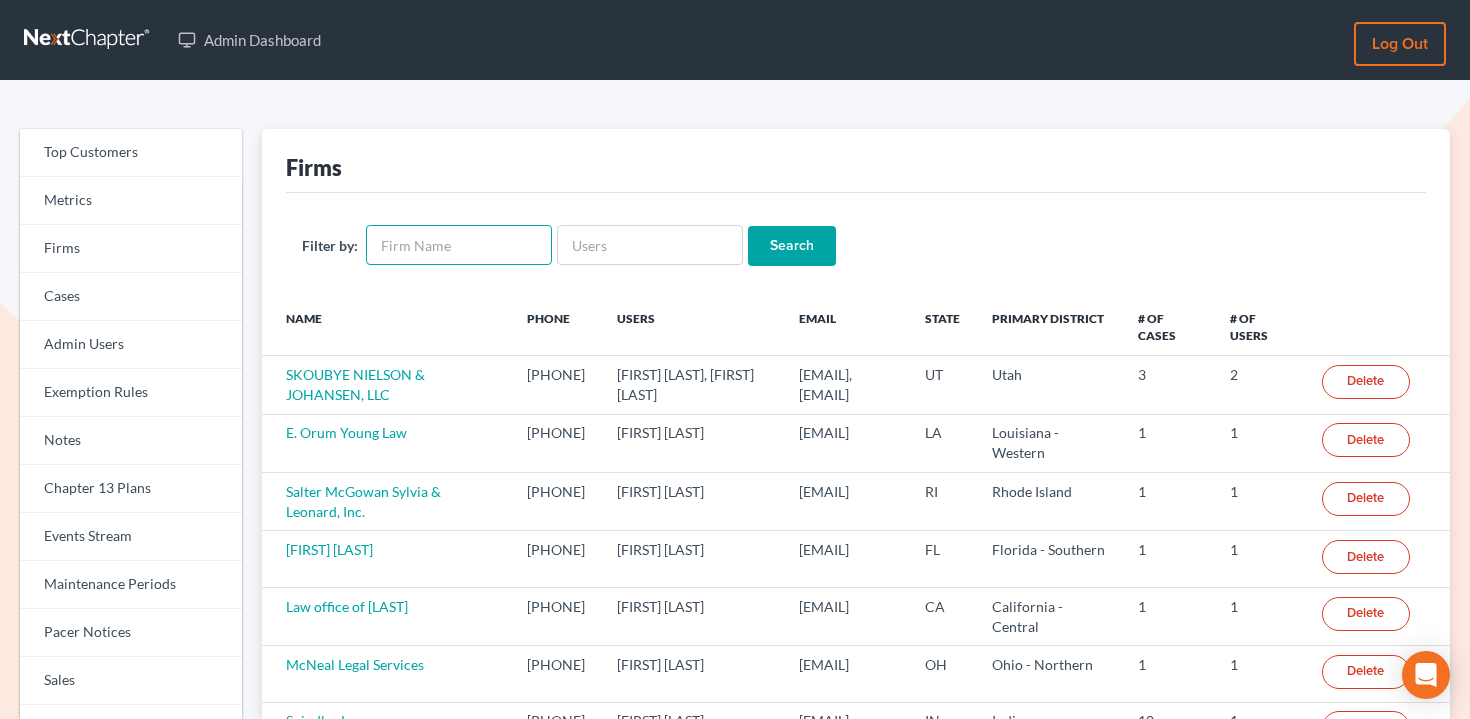 click at bounding box center [459, 245] 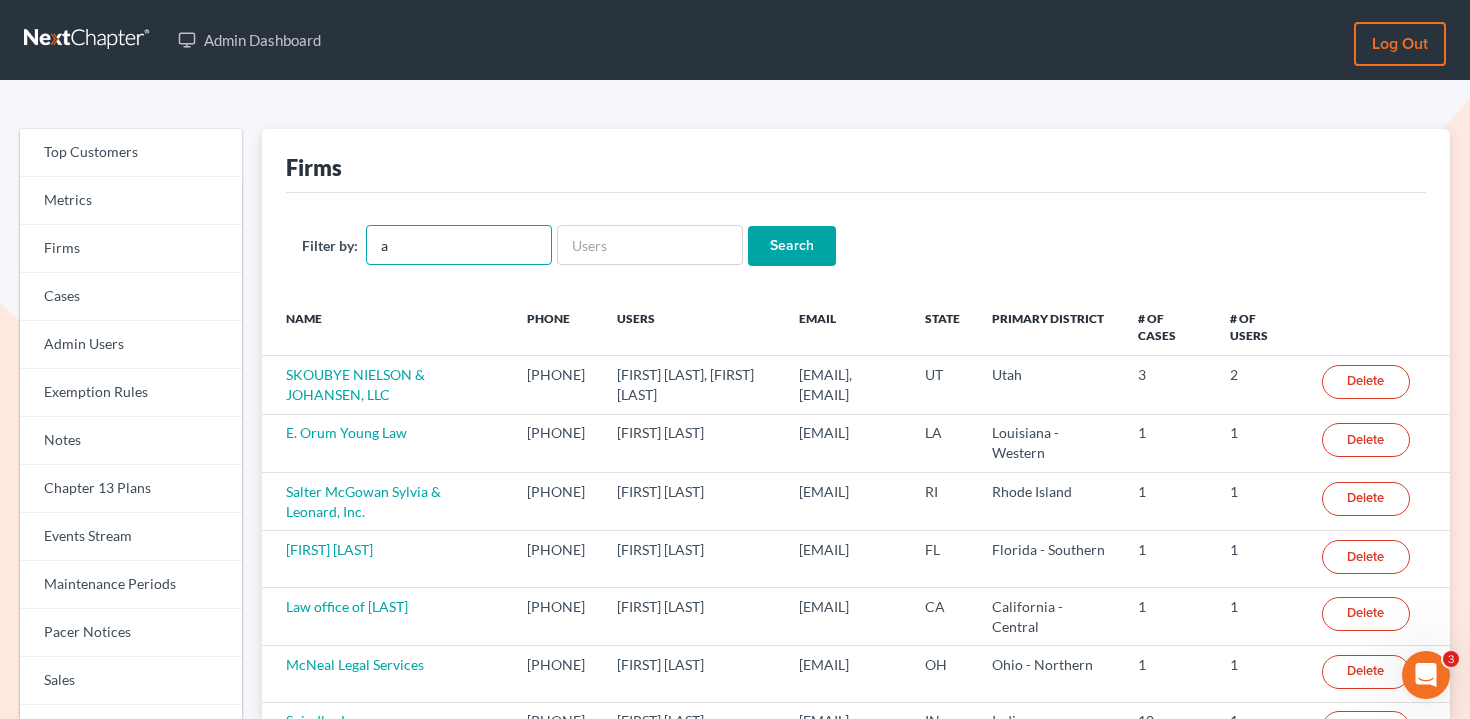 scroll, scrollTop: 0, scrollLeft: 0, axis: both 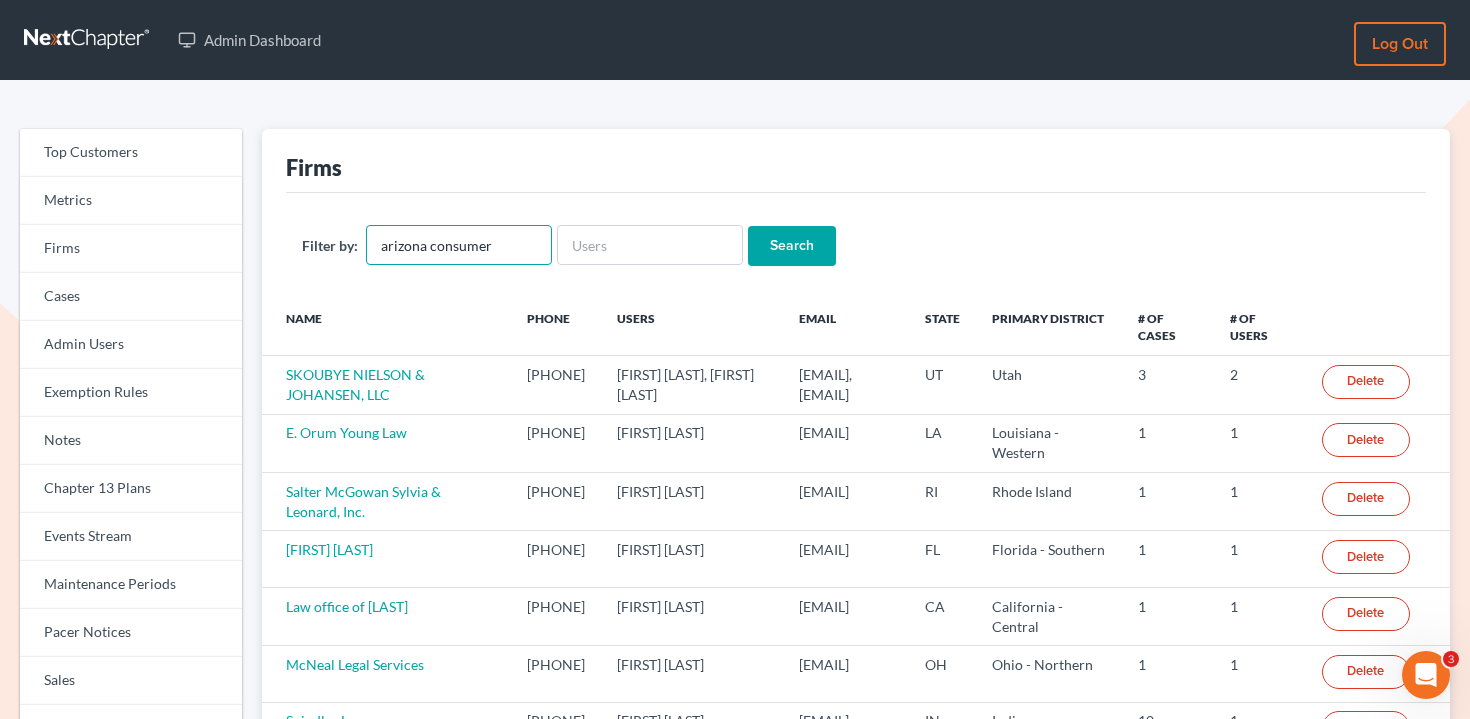 type on "arizona consumer" 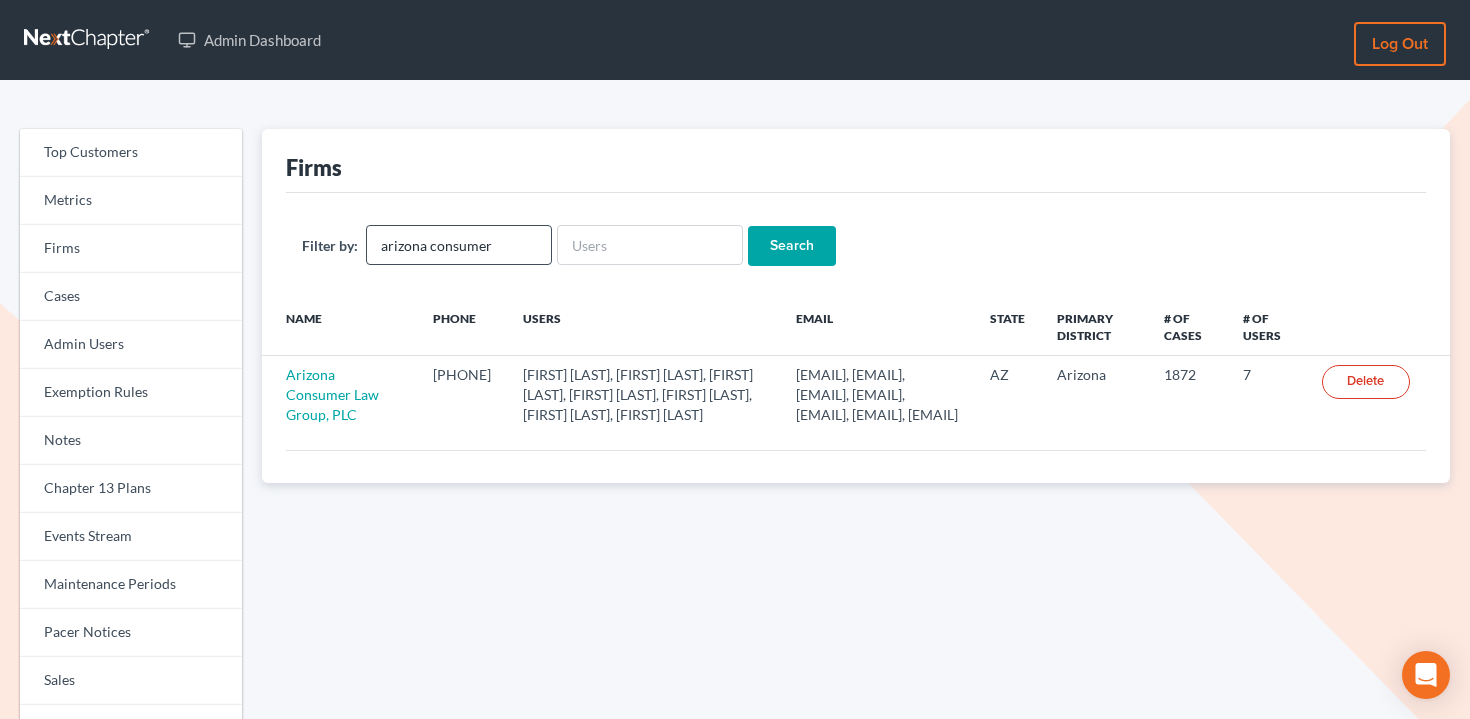 scroll, scrollTop: 0, scrollLeft: 0, axis: both 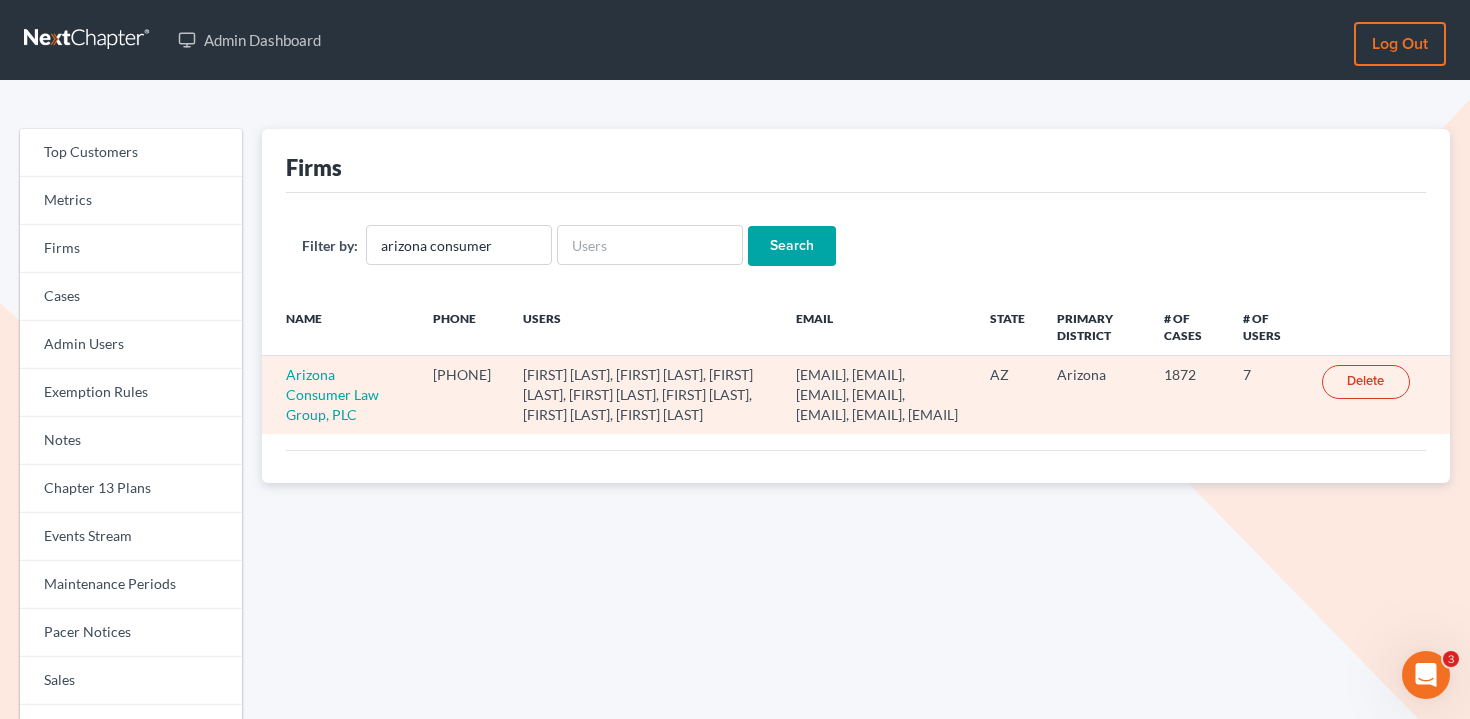 click on "Arizona Consumer Law Group, PLC" at bounding box center [339, 395] 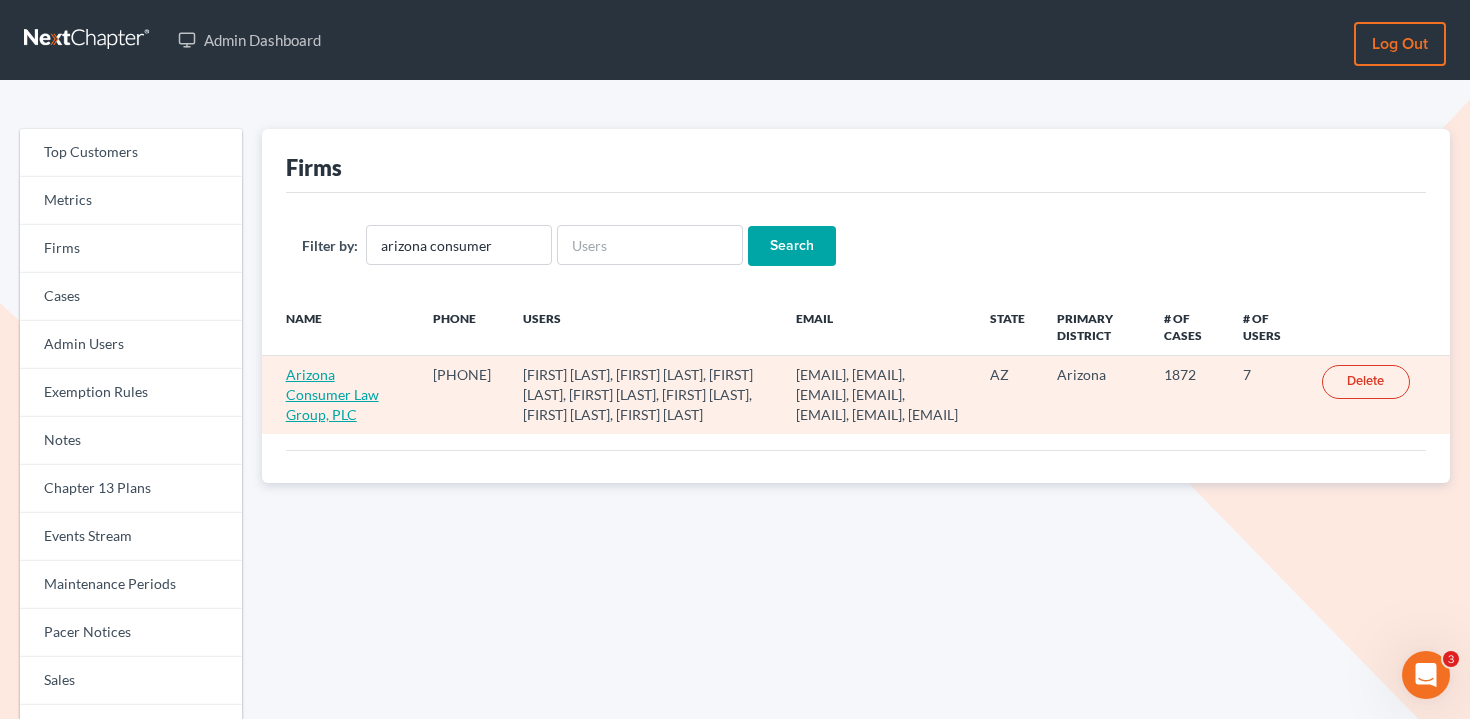 click on "Arizona Consumer Law Group, PLC" at bounding box center (332, 394) 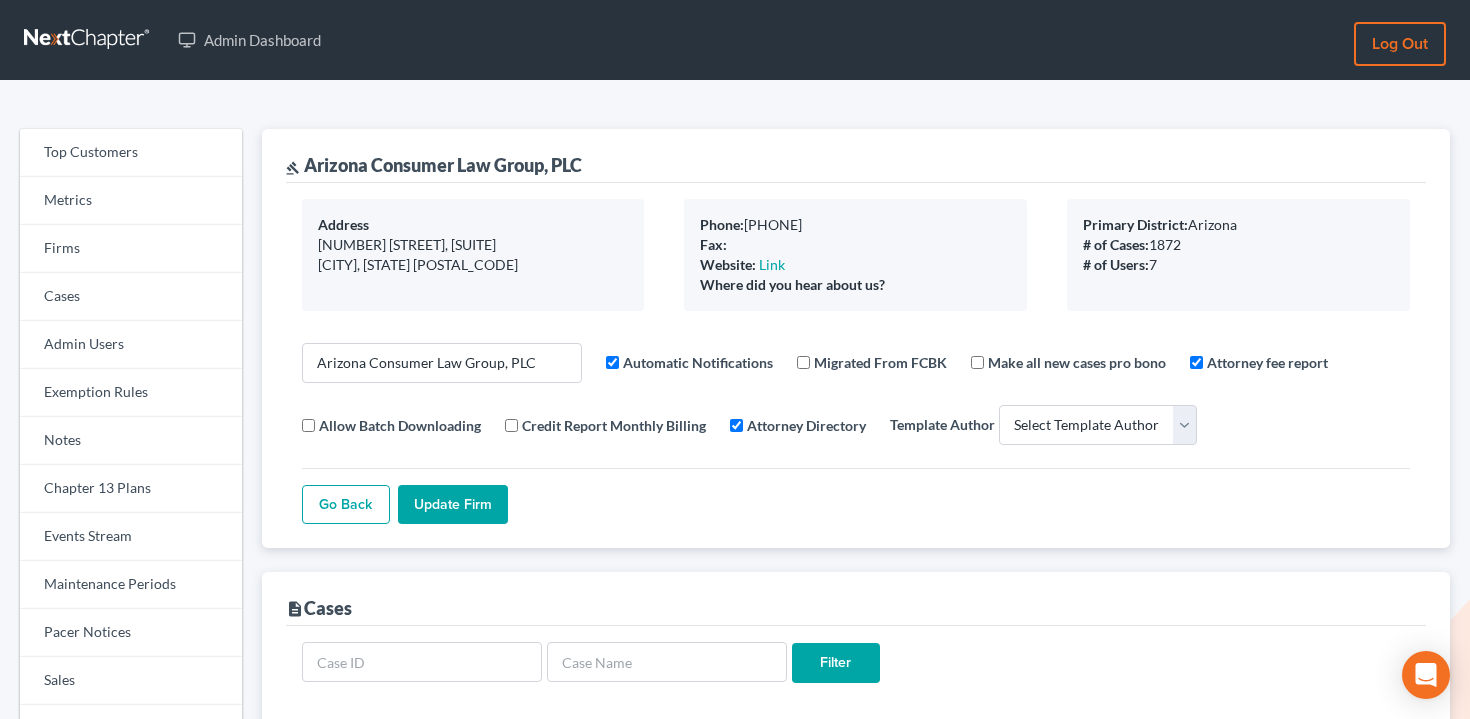 select 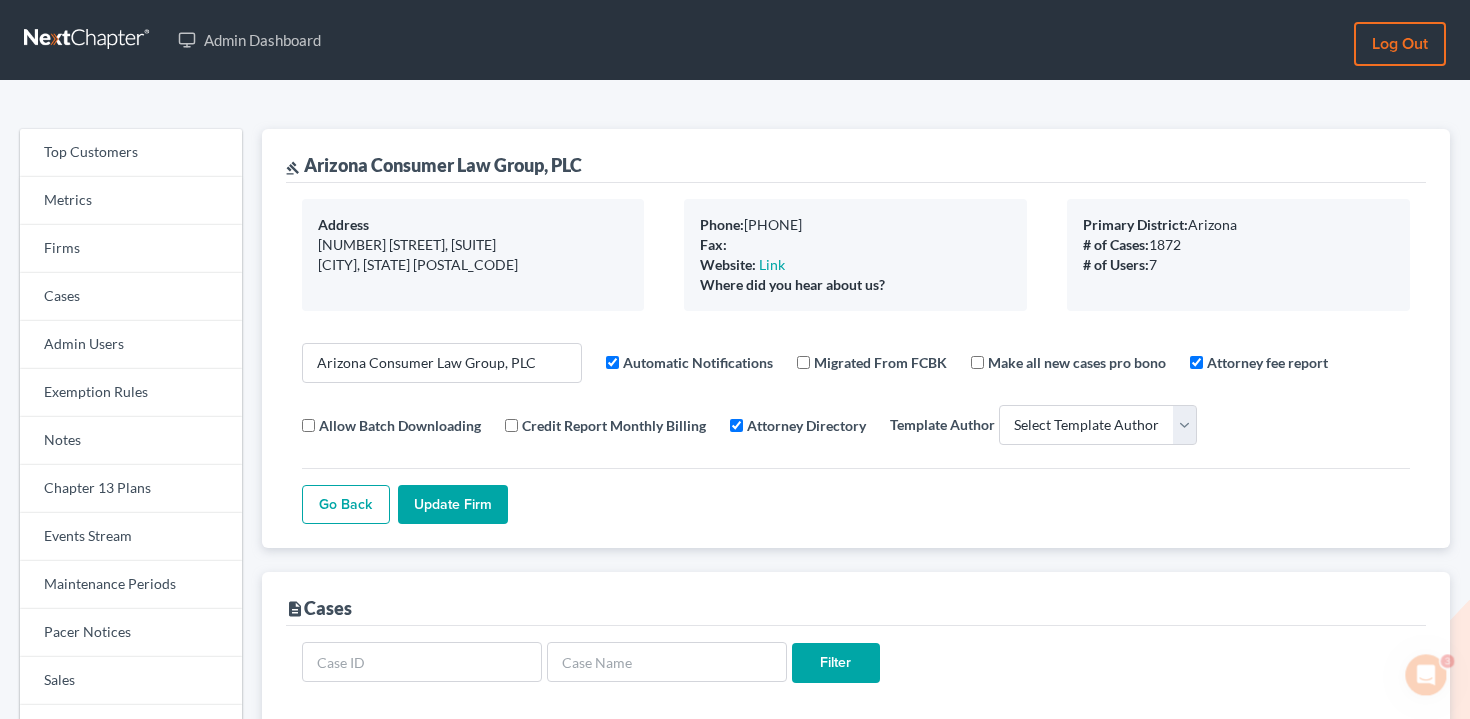 scroll, scrollTop: 0, scrollLeft: 0, axis: both 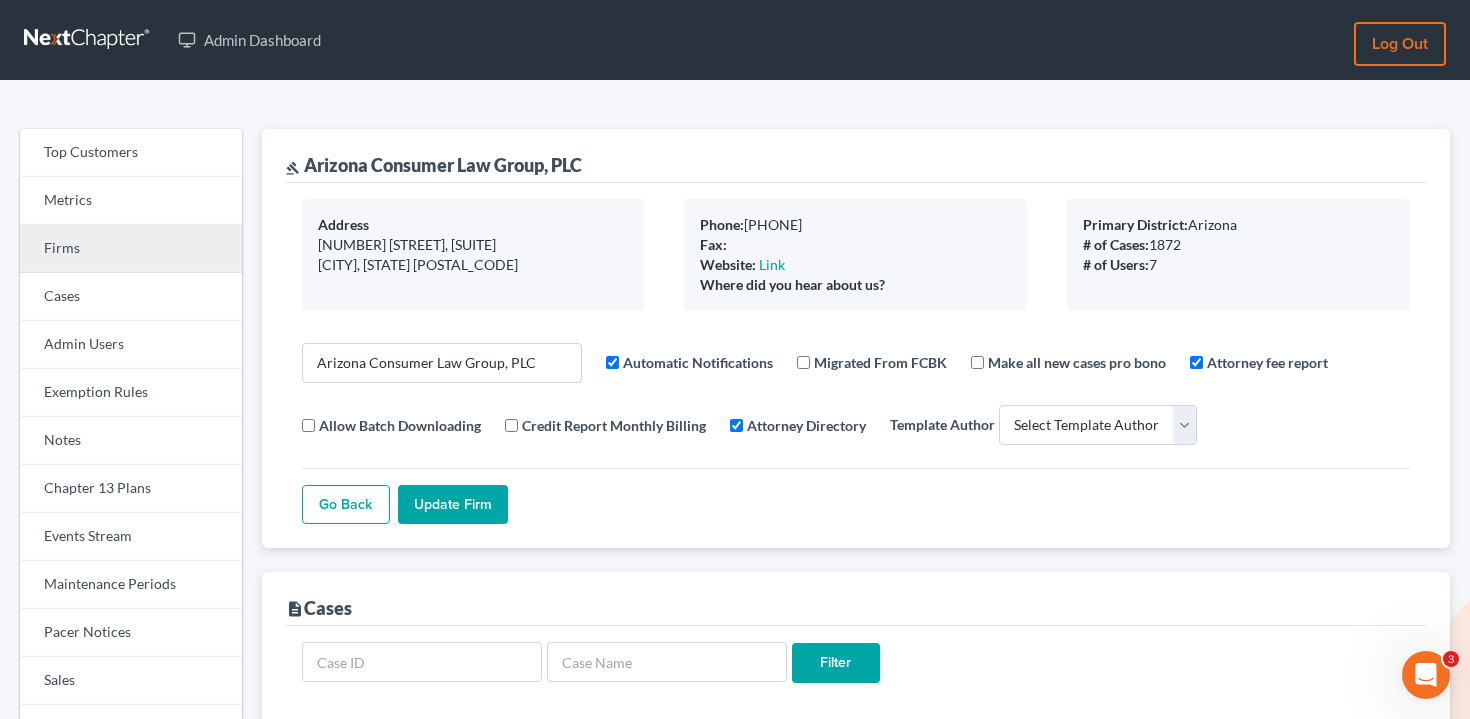 click on "Firms" at bounding box center (131, 249) 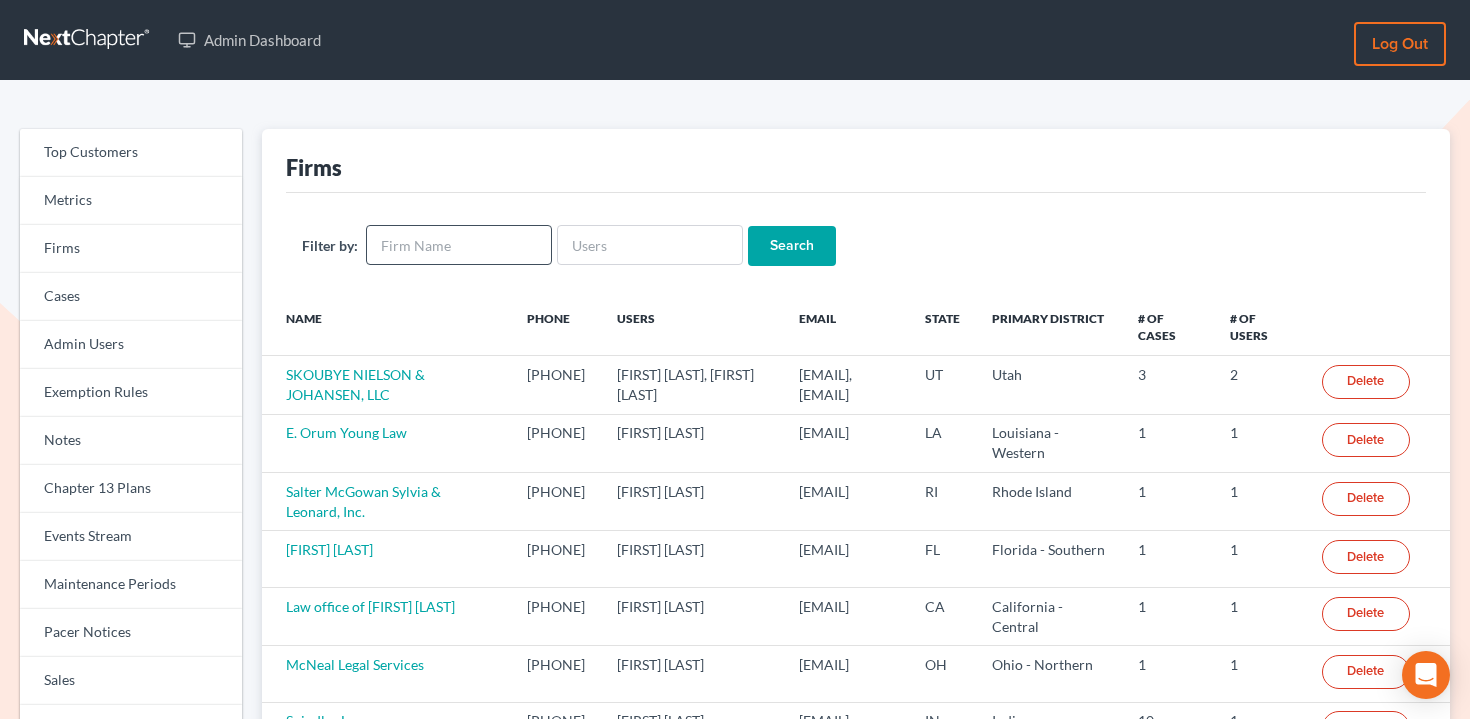 scroll, scrollTop: 0, scrollLeft: 0, axis: both 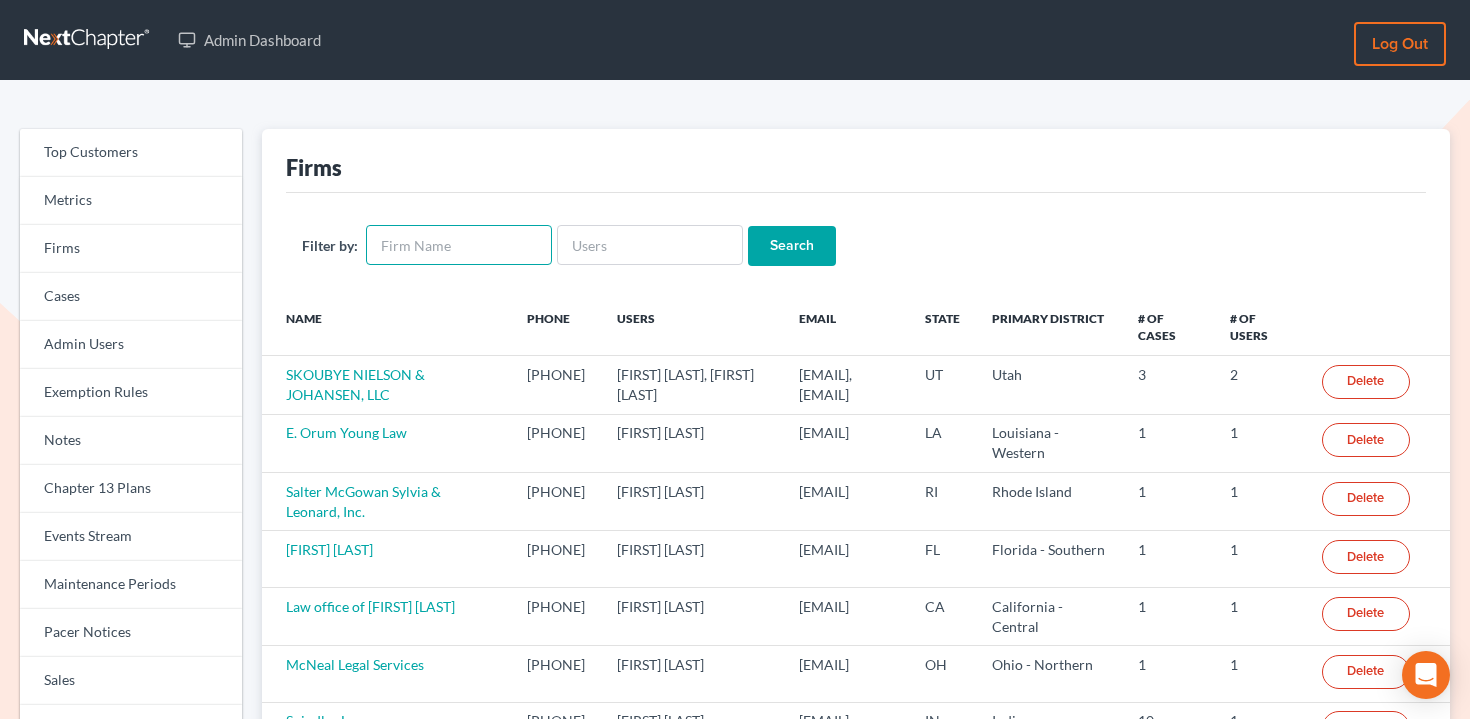 click at bounding box center (459, 245) 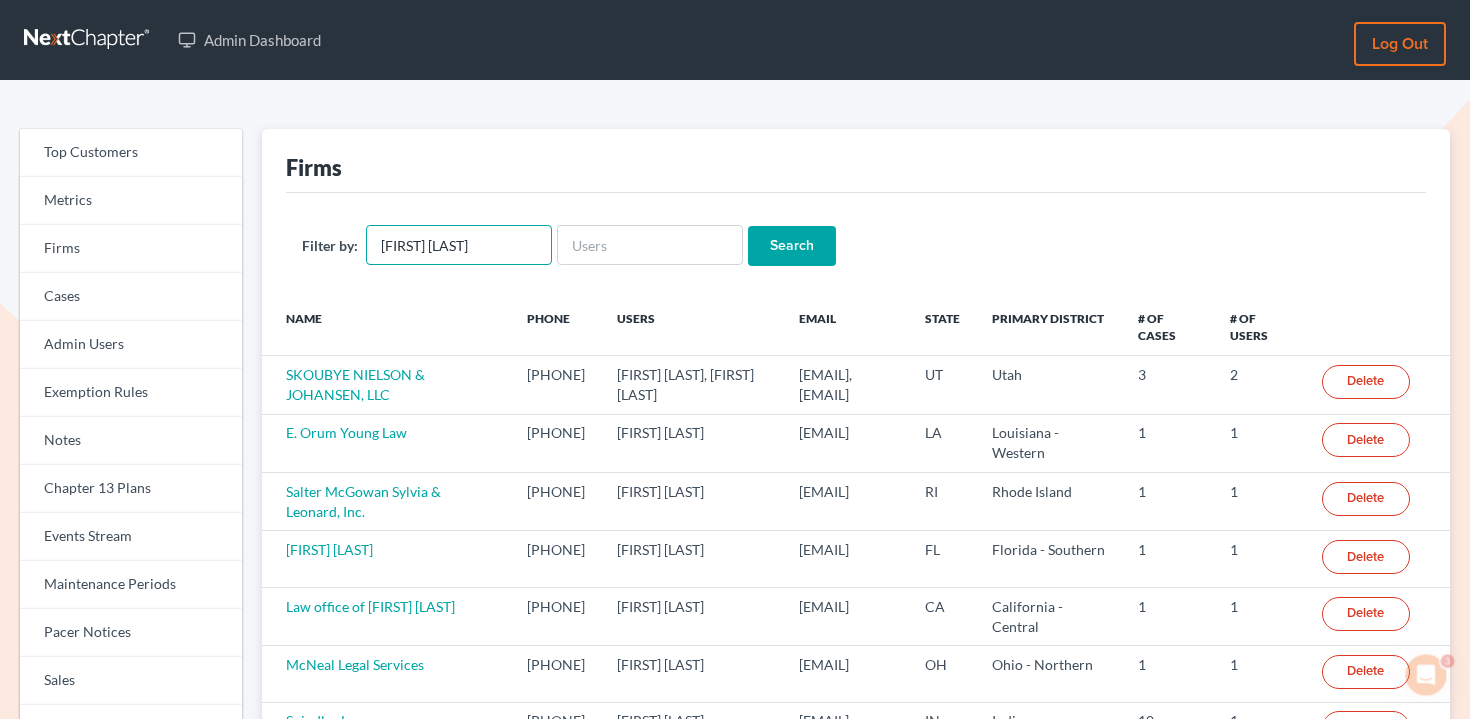 scroll, scrollTop: 0, scrollLeft: 0, axis: both 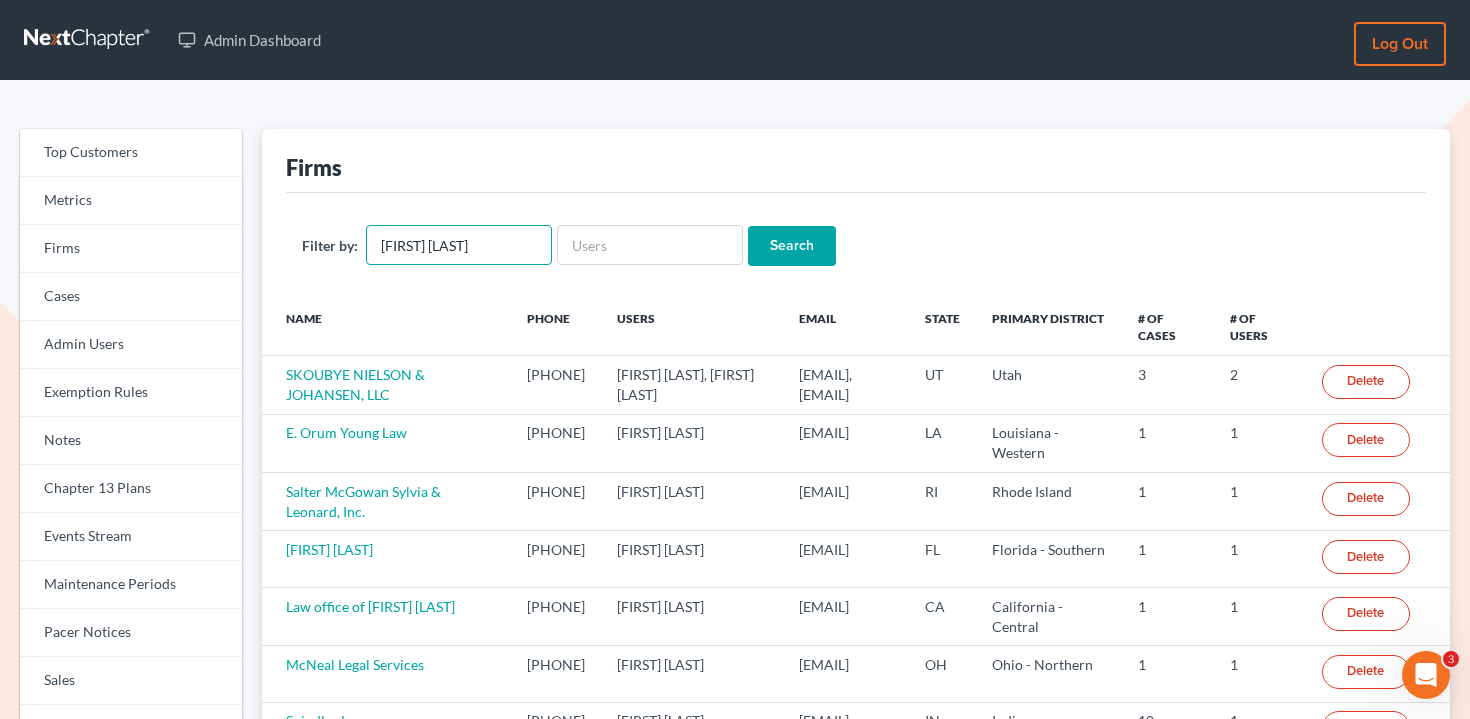 type on "[FIRST] [LAST]" 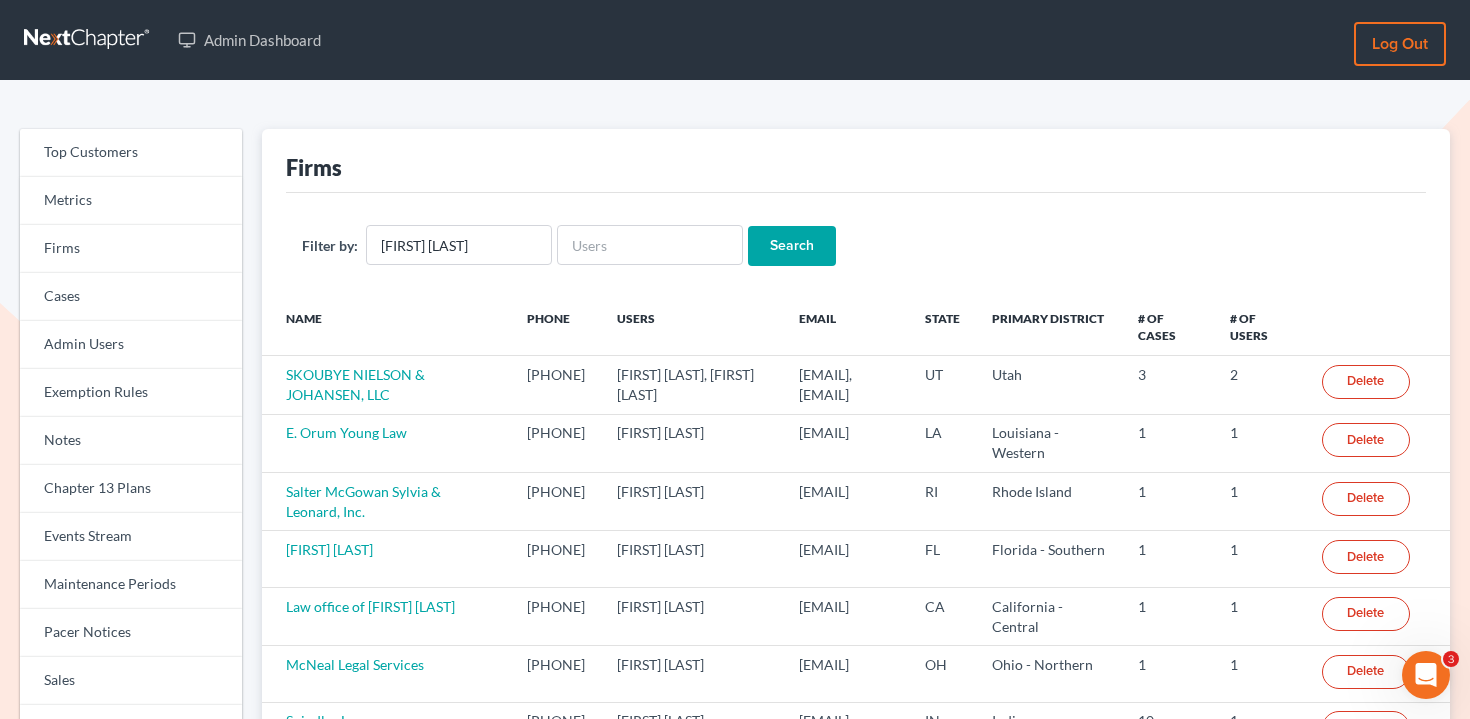 click on "Search" at bounding box center [792, 246] 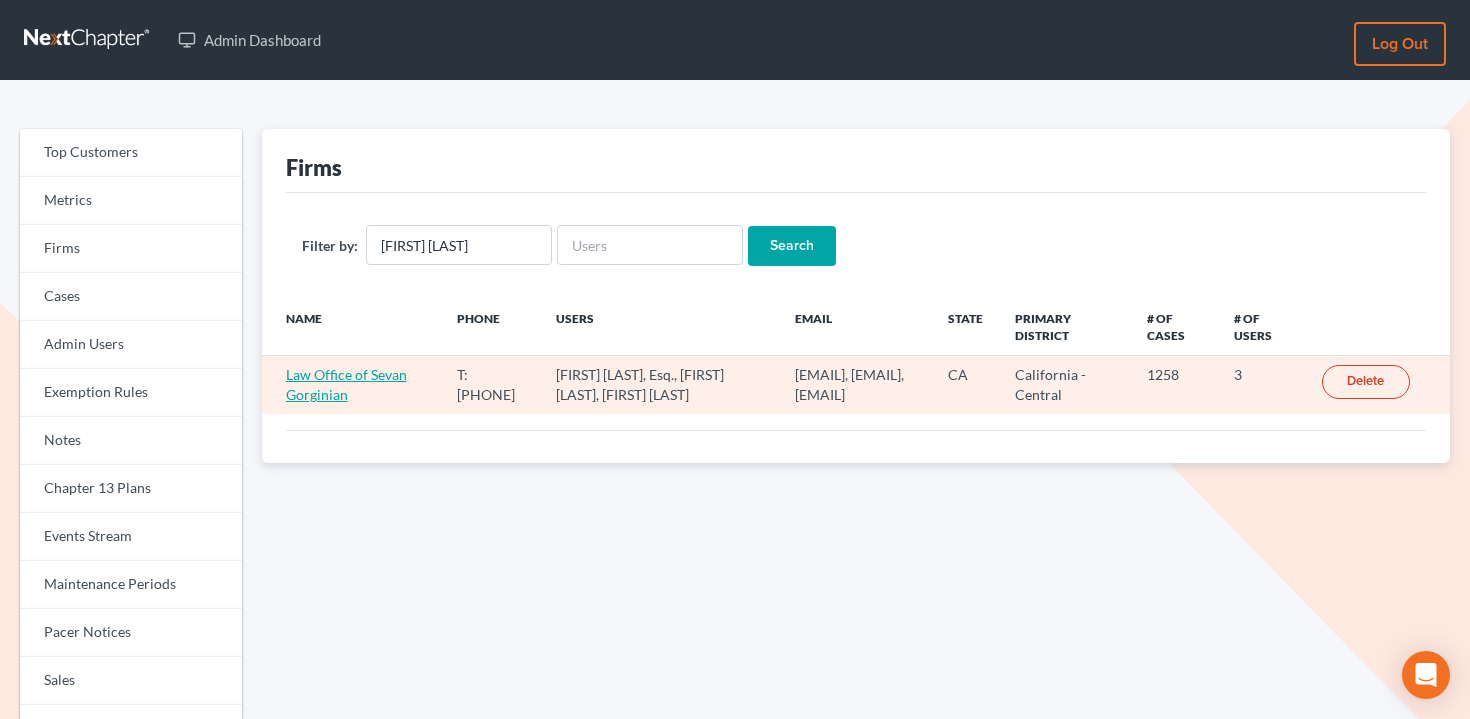 scroll, scrollTop: 0, scrollLeft: 0, axis: both 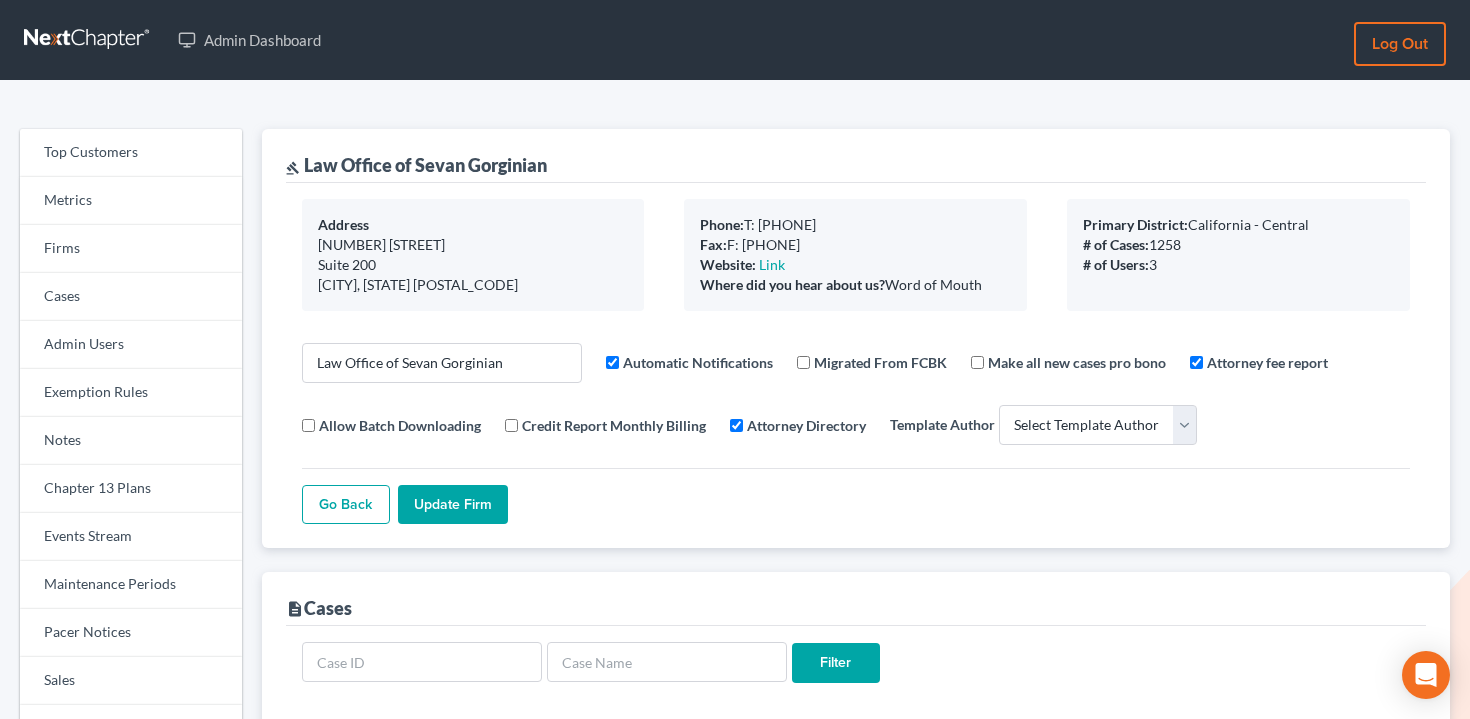 select 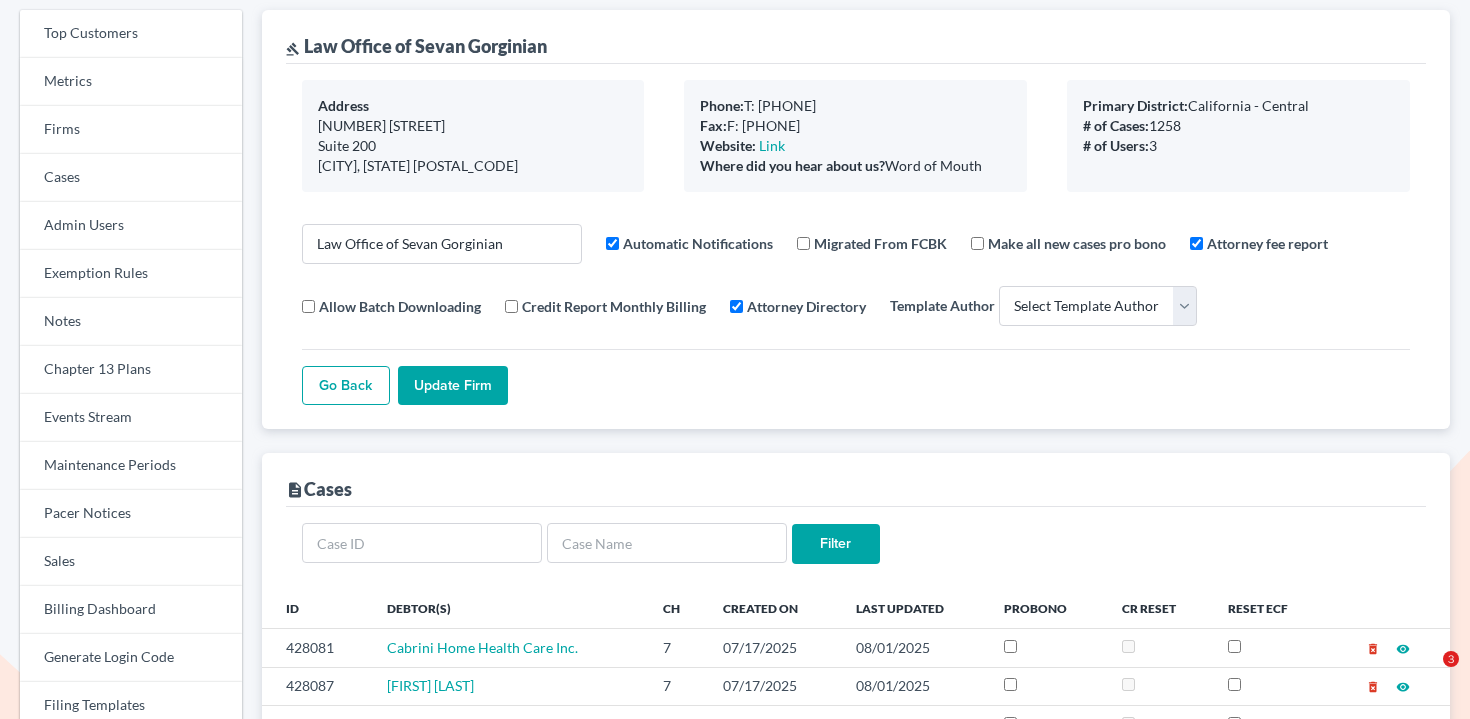 scroll, scrollTop: 273, scrollLeft: 0, axis: vertical 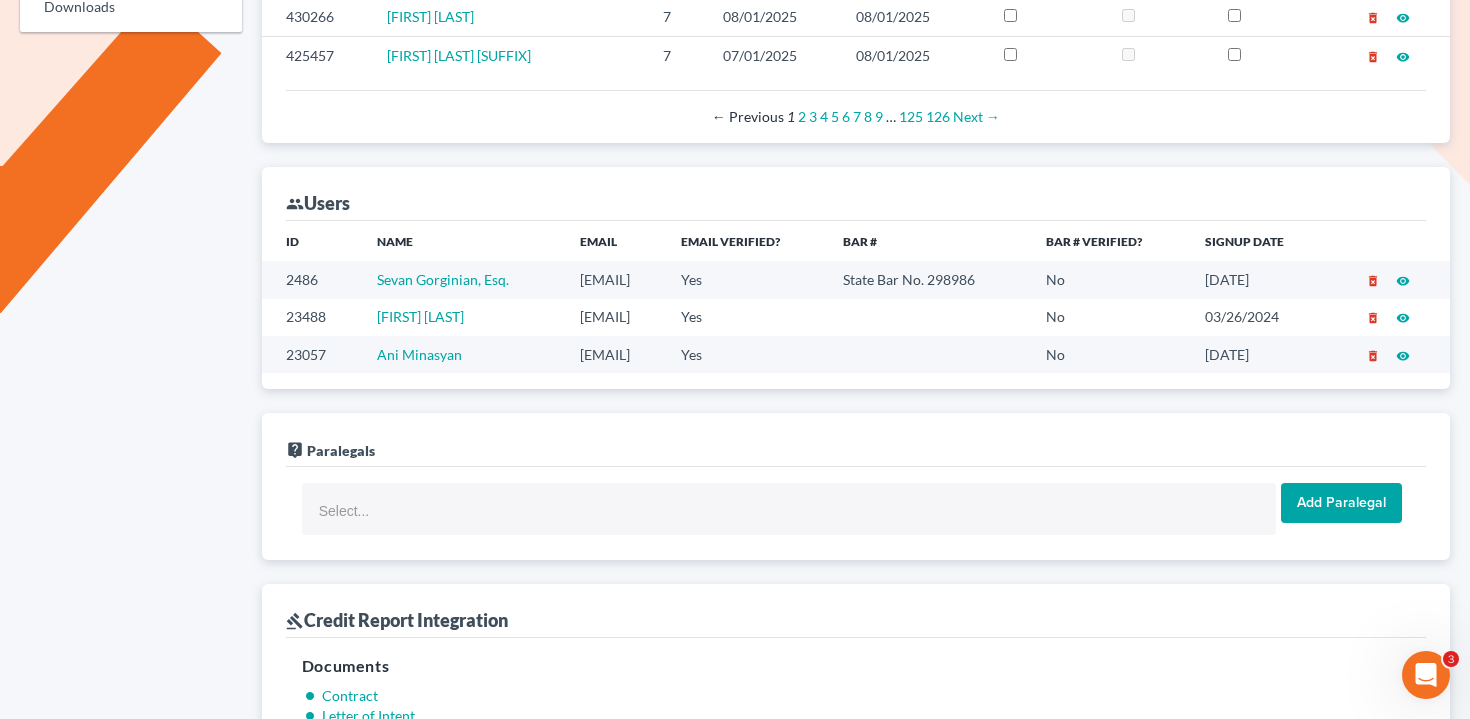 click on "sevan@gorginianlaw.com" at bounding box center [615, 279] 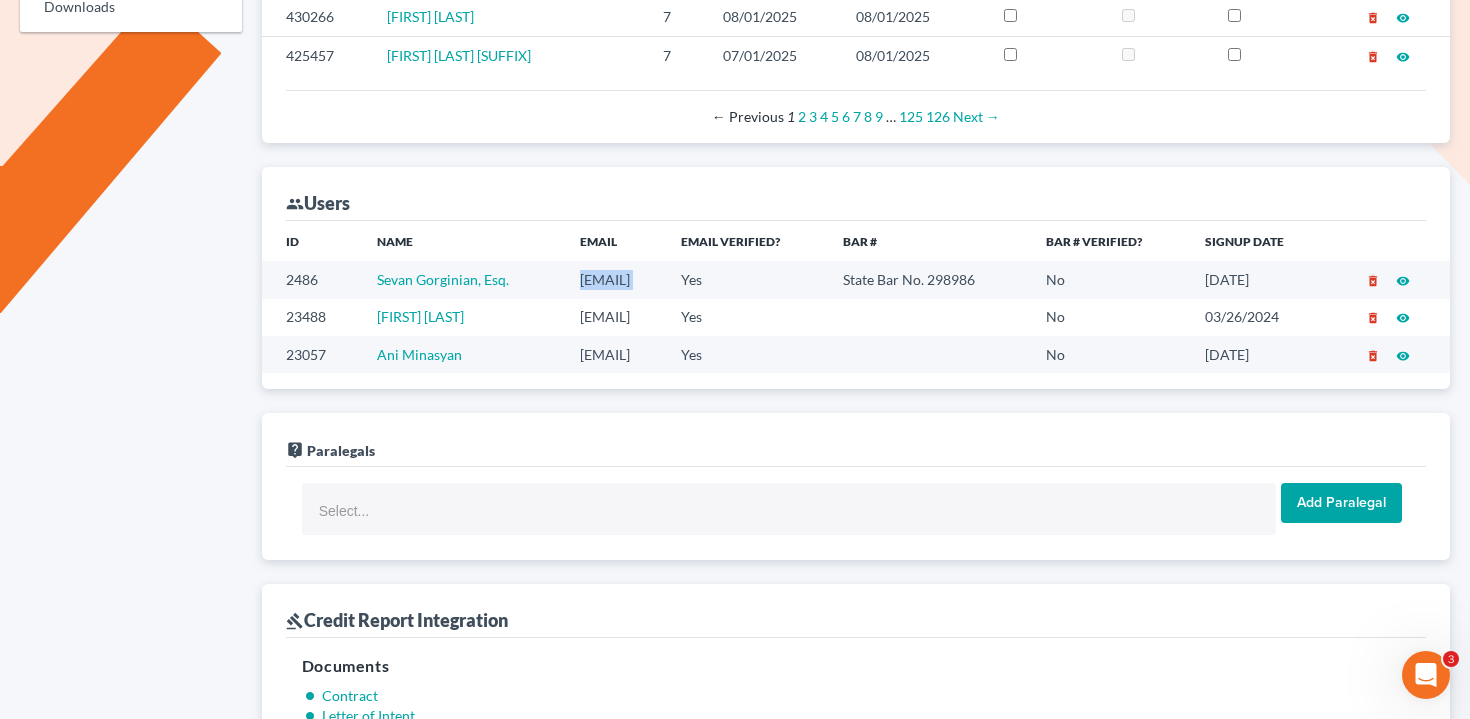 click on "sevan@gorginianlaw.com" at bounding box center [615, 279] 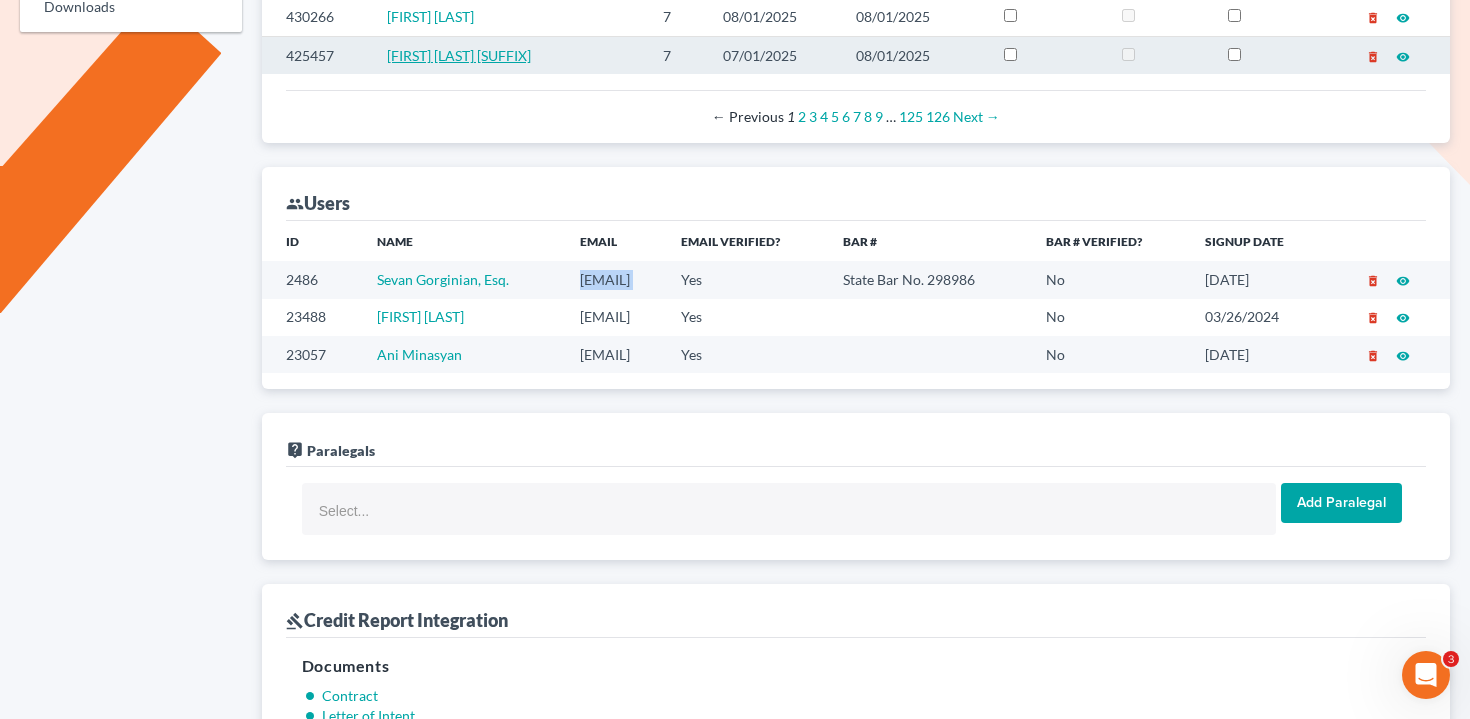 copy on "sevan@gorginianlaw.com" 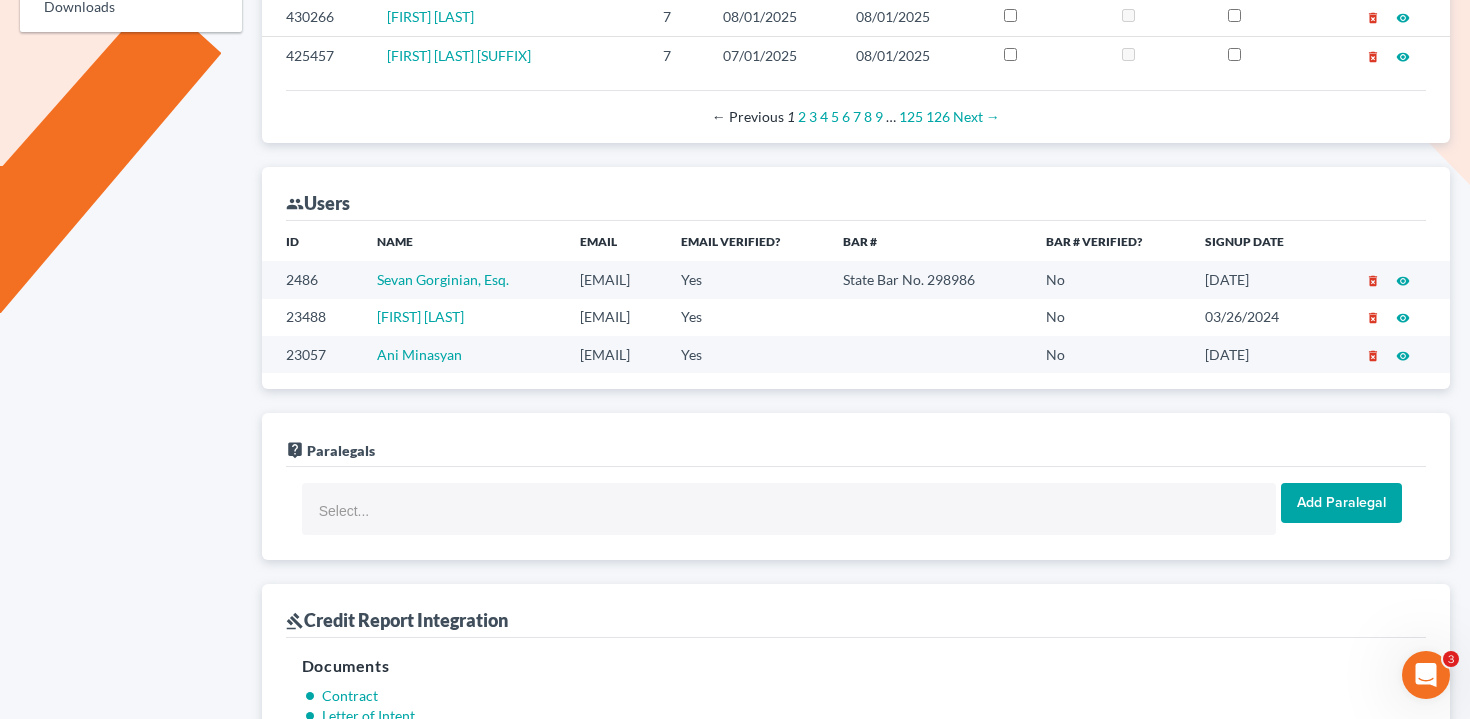 click on "[EMAIL]" at bounding box center (615, 317) 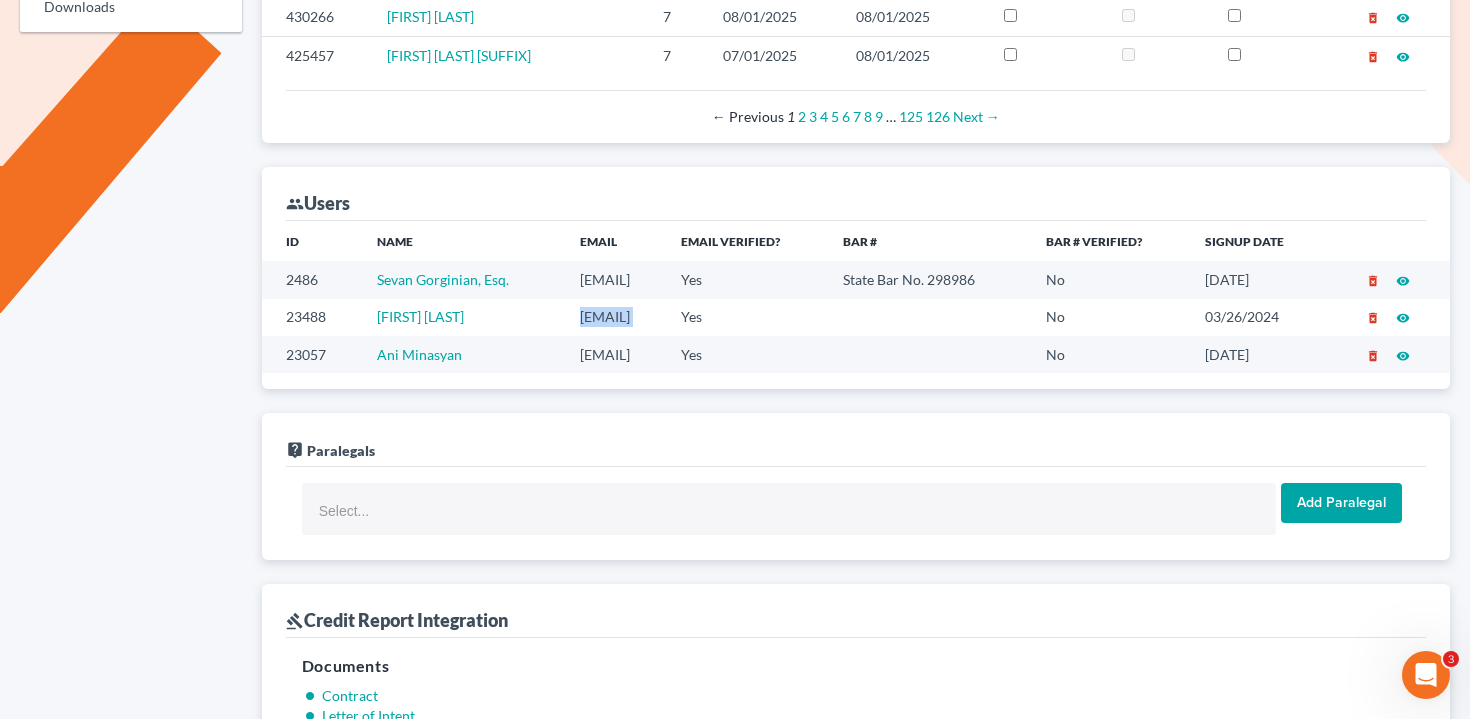 click on "megan@gorginianlaw.com" at bounding box center [615, 317] 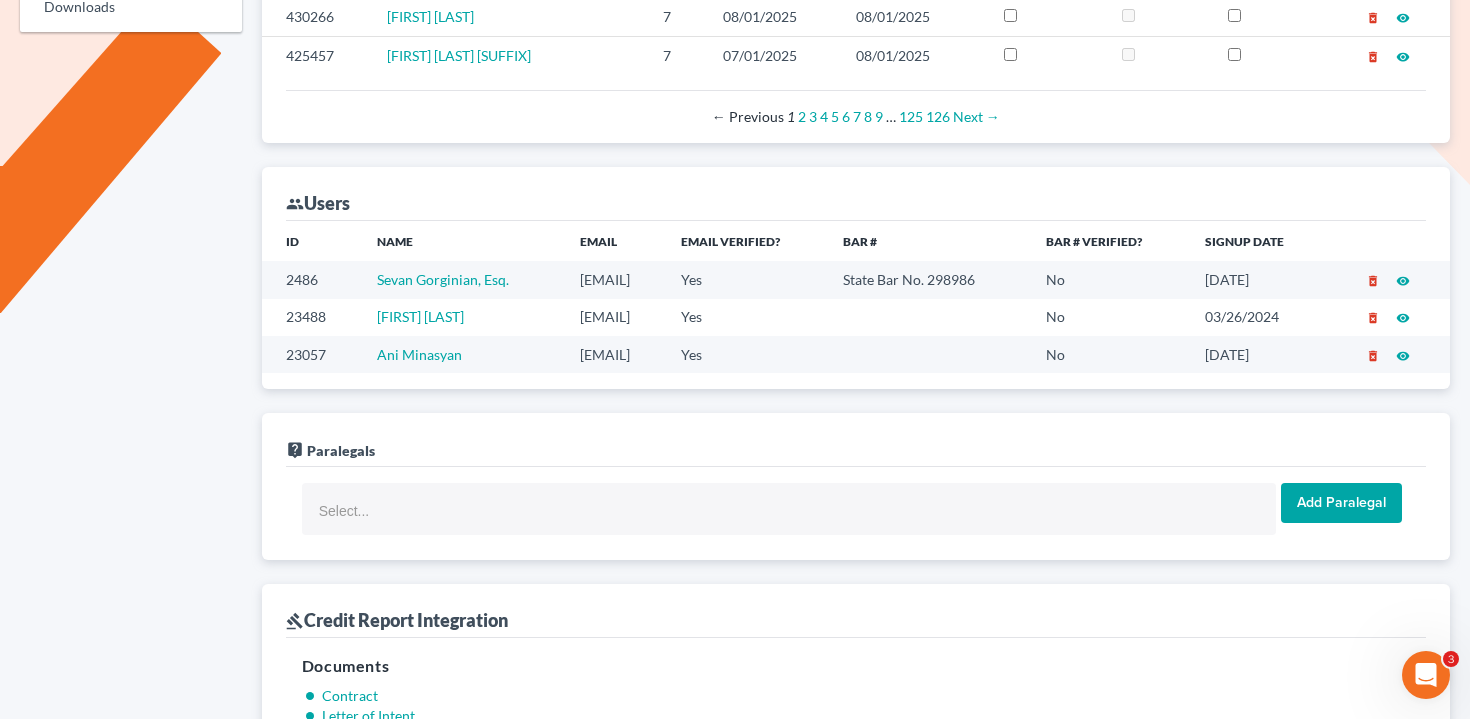 click on "ani@gorginianlaw.com" at bounding box center [615, 354] 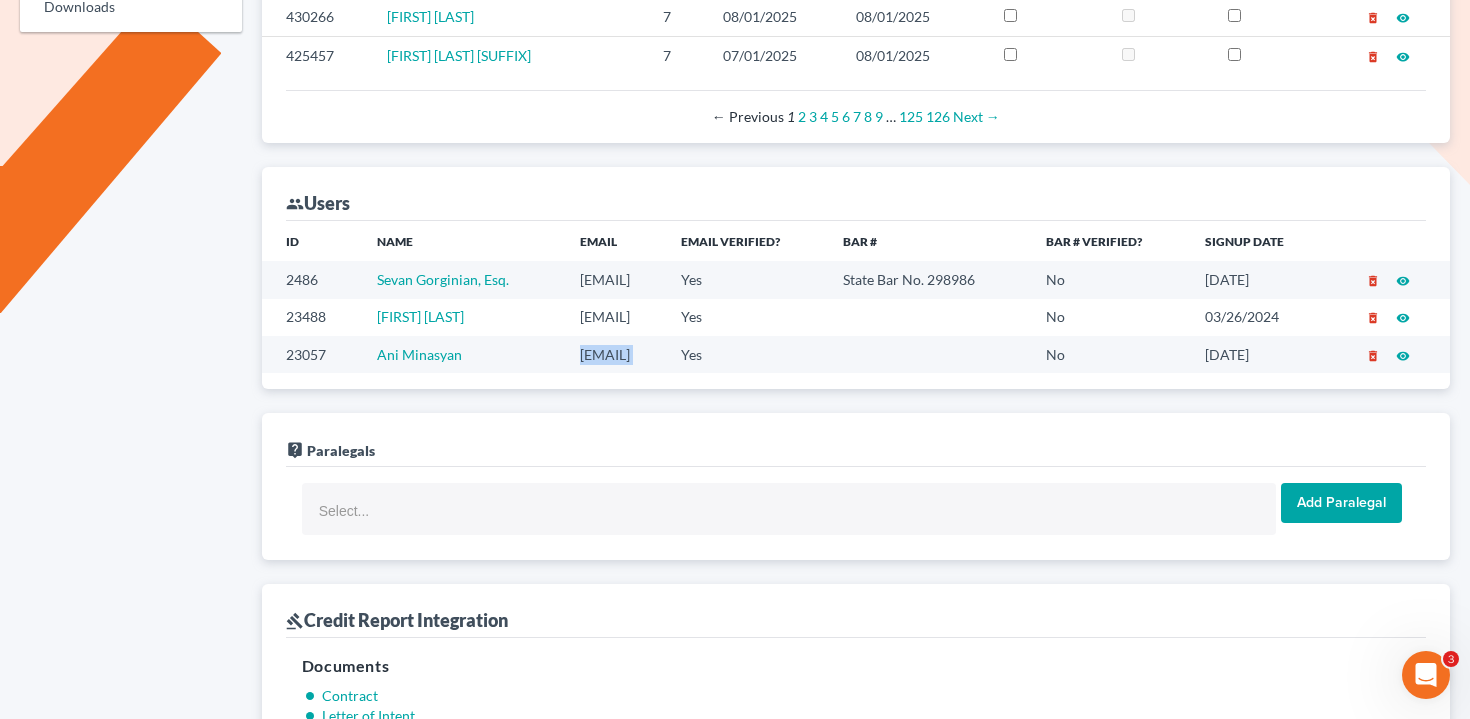 click on "ani@gorginianlaw.com" at bounding box center (615, 354) 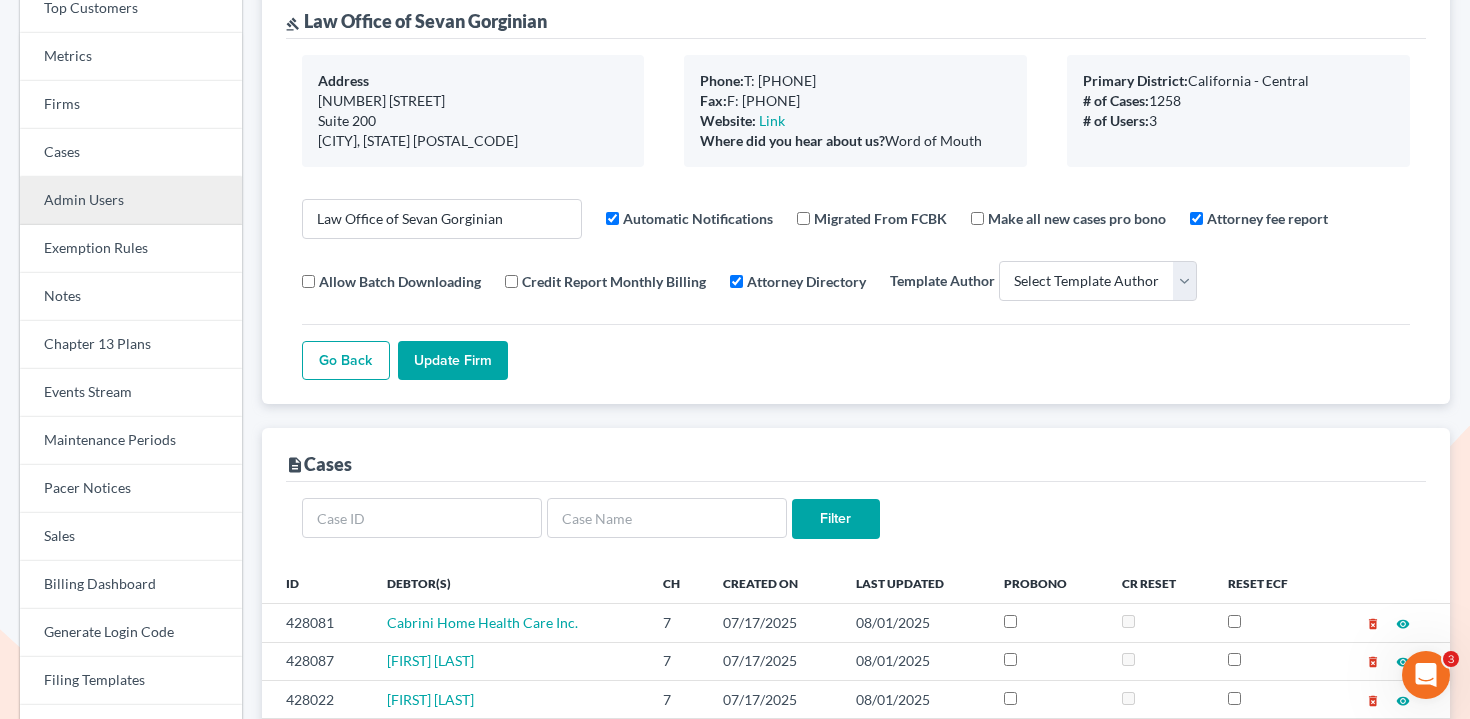 scroll, scrollTop: 31, scrollLeft: 0, axis: vertical 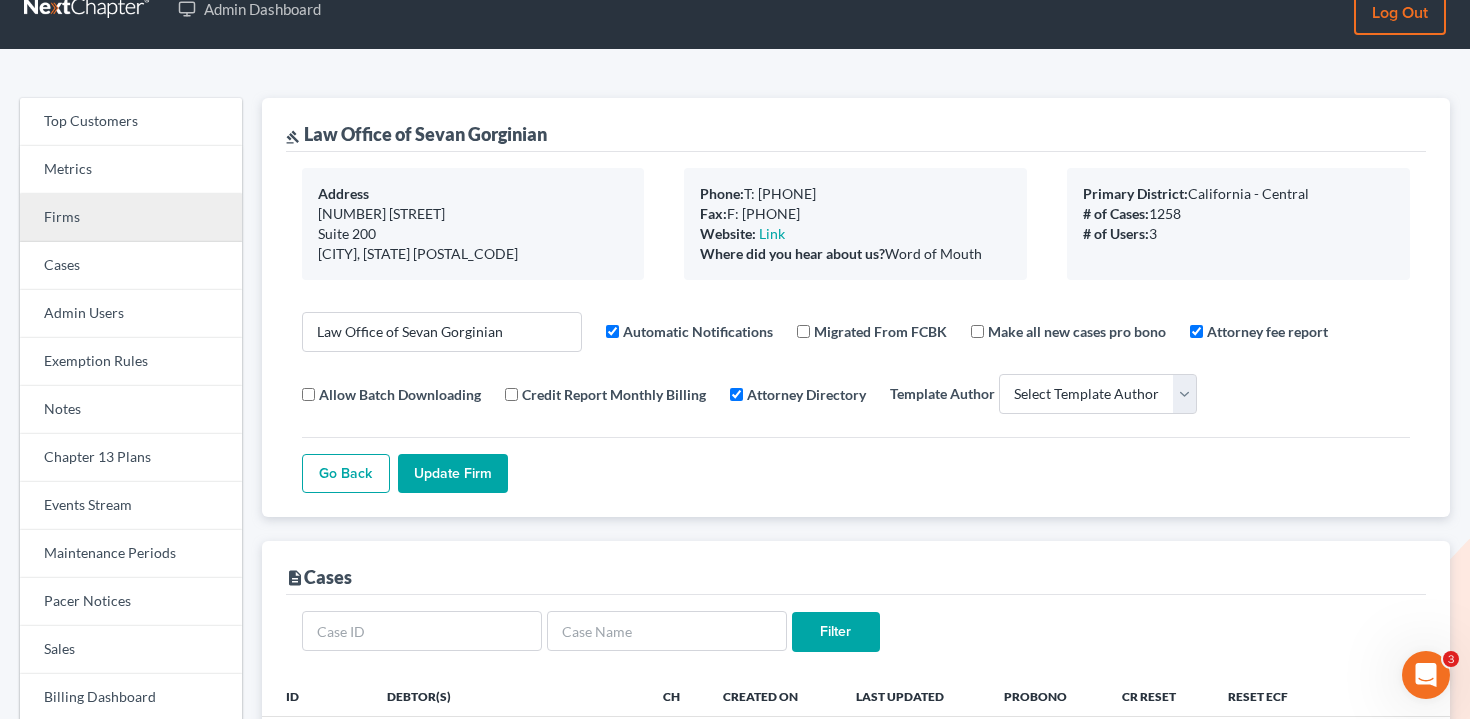 click on "Firms" at bounding box center (131, 218) 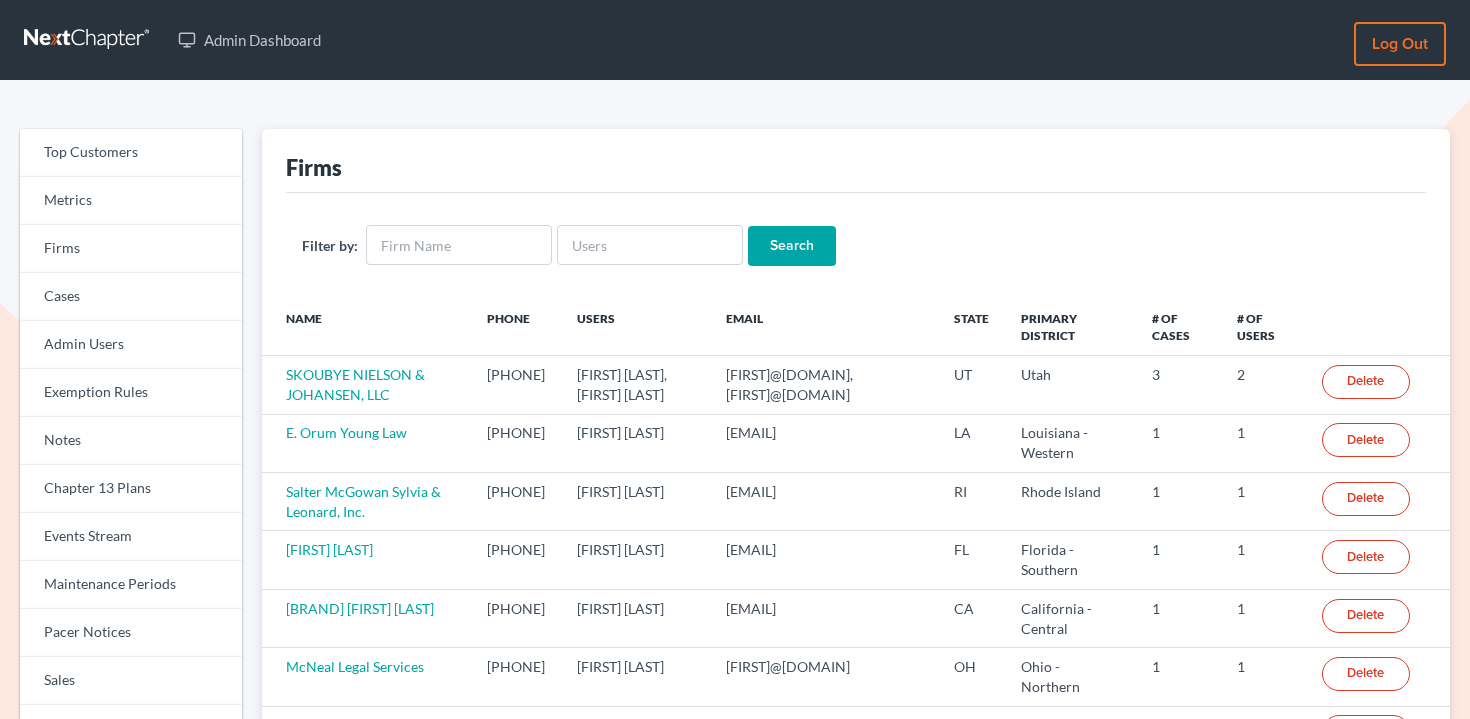 scroll, scrollTop: 0, scrollLeft: 0, axis: both 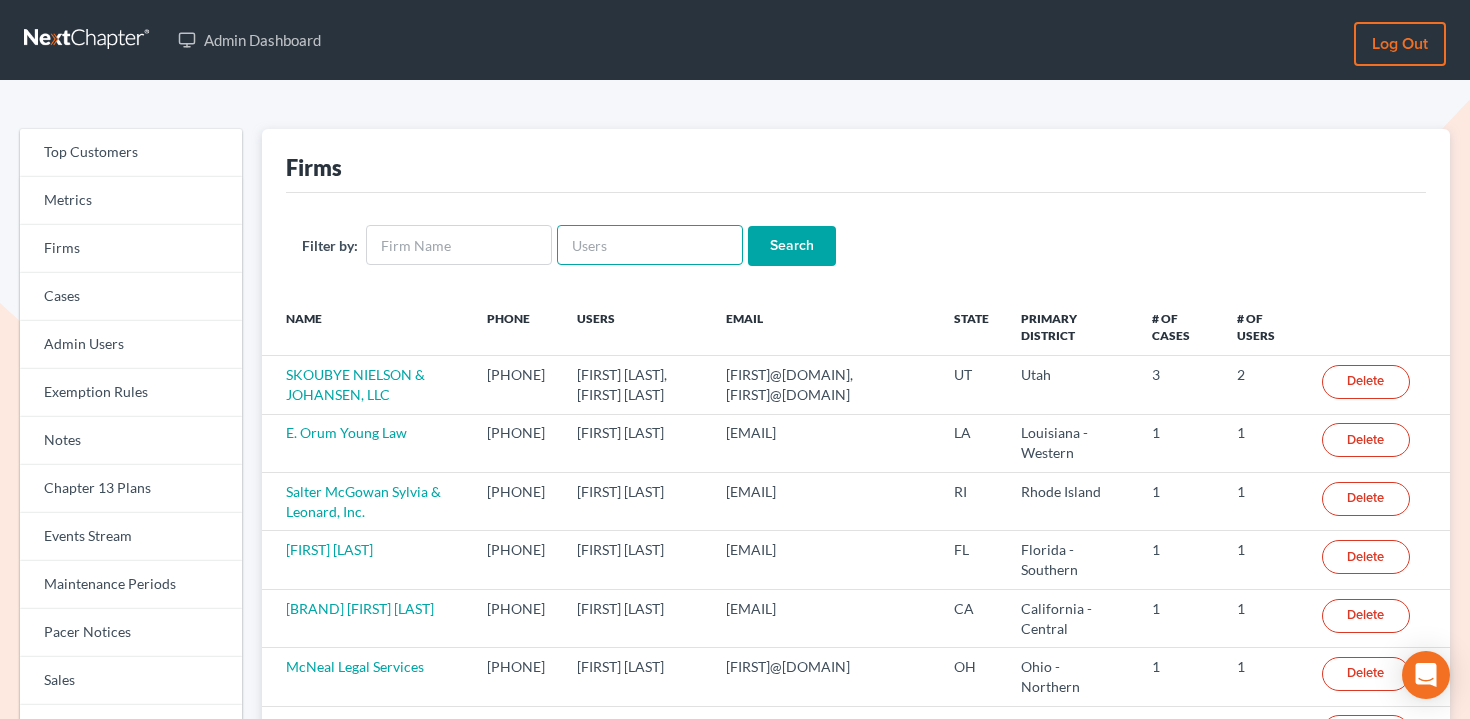 click at bounding box center [650, 245] 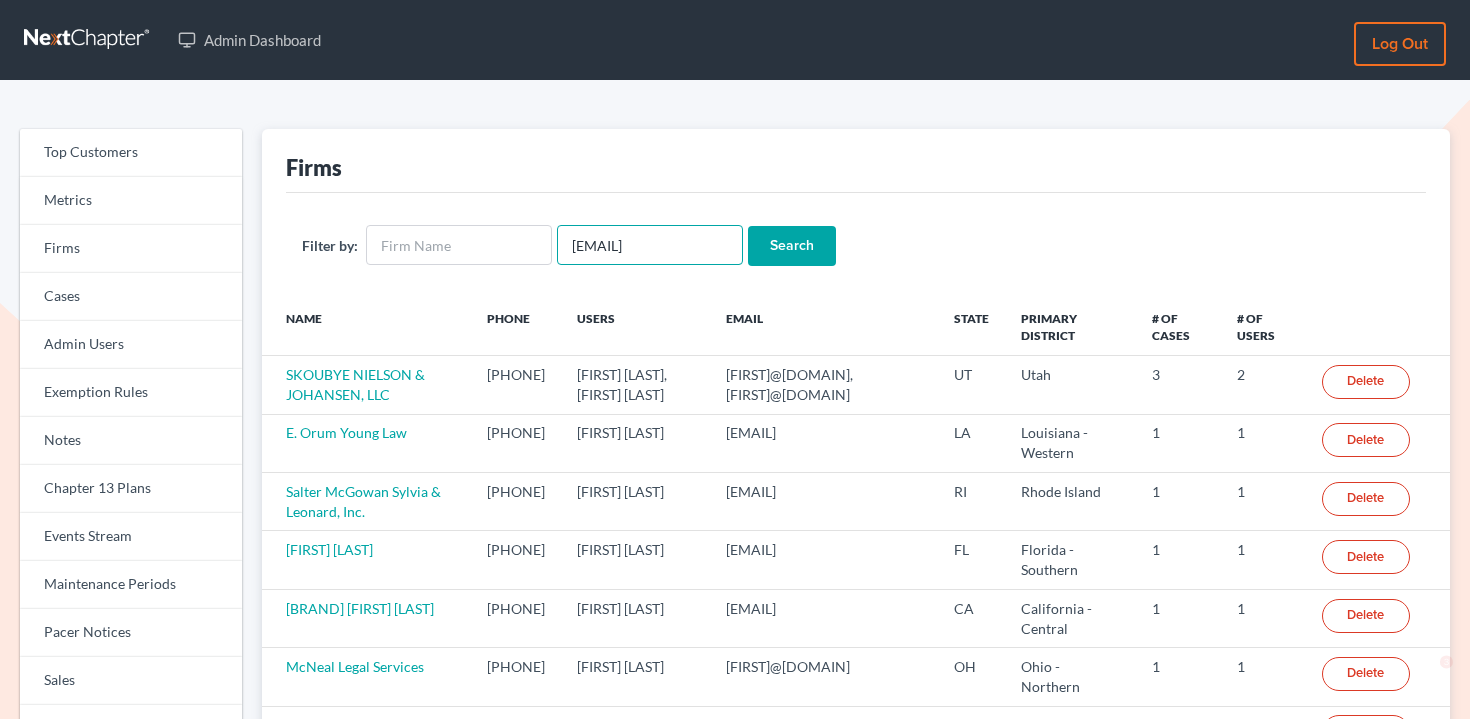type on "gholman@debtreset.net" 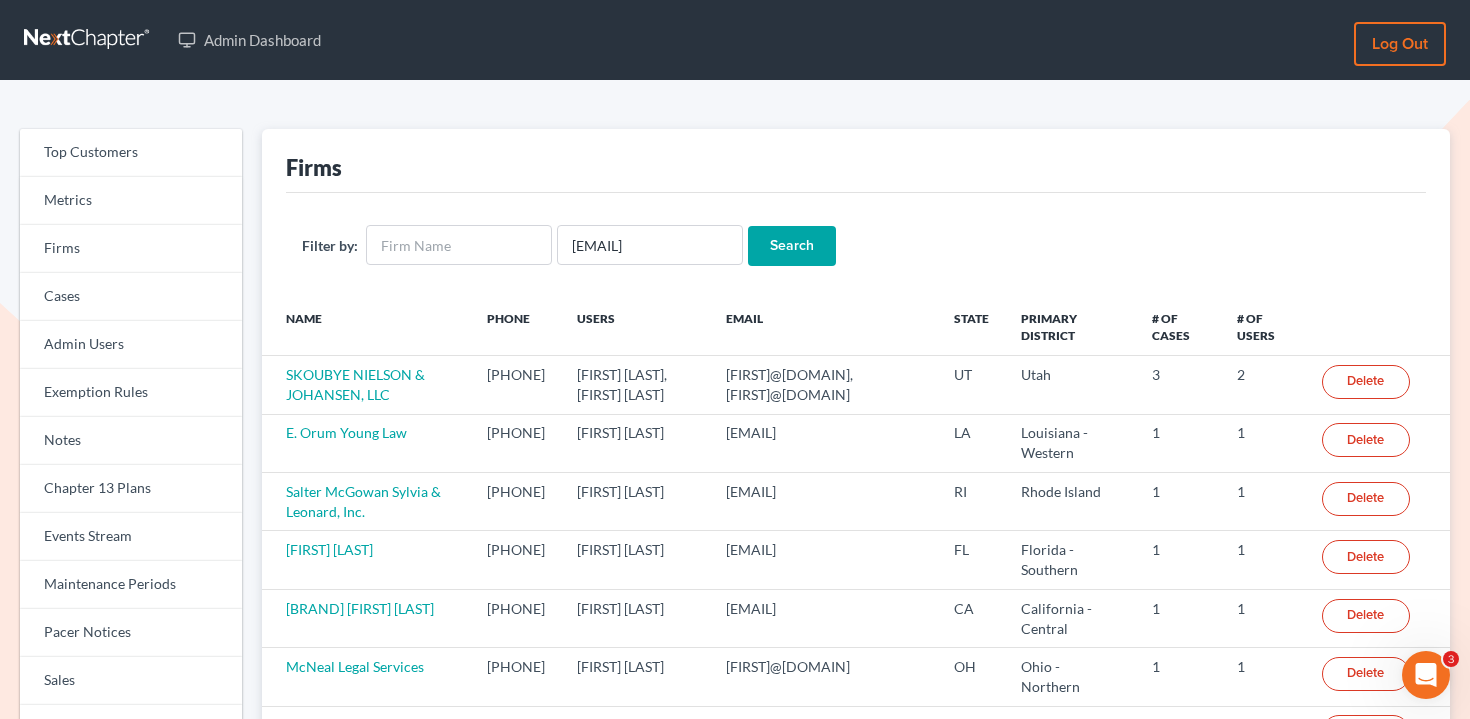 scroll, scrollTop: 0, scrollLeft: 0, axis: both 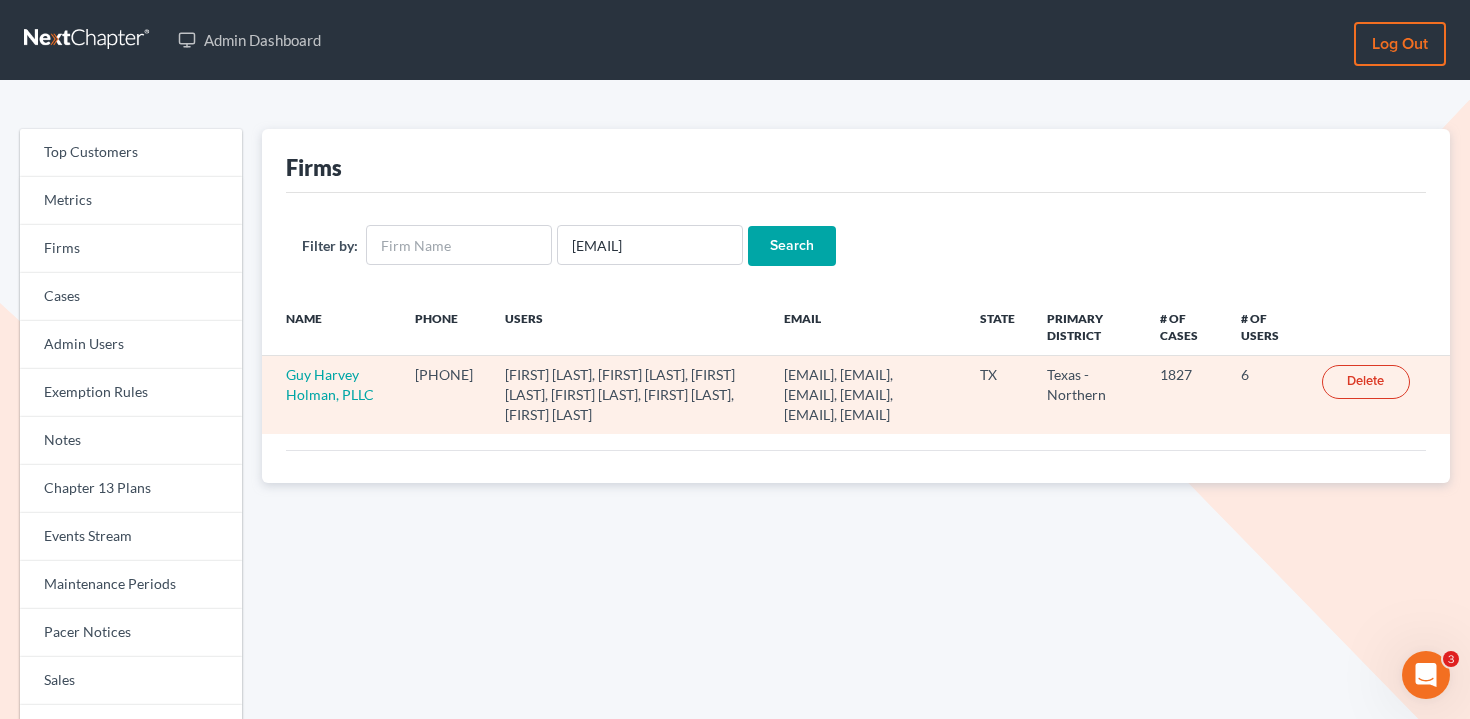 click on "Guy Harvey Holman, PLLC" at bounding box center [330, 395] 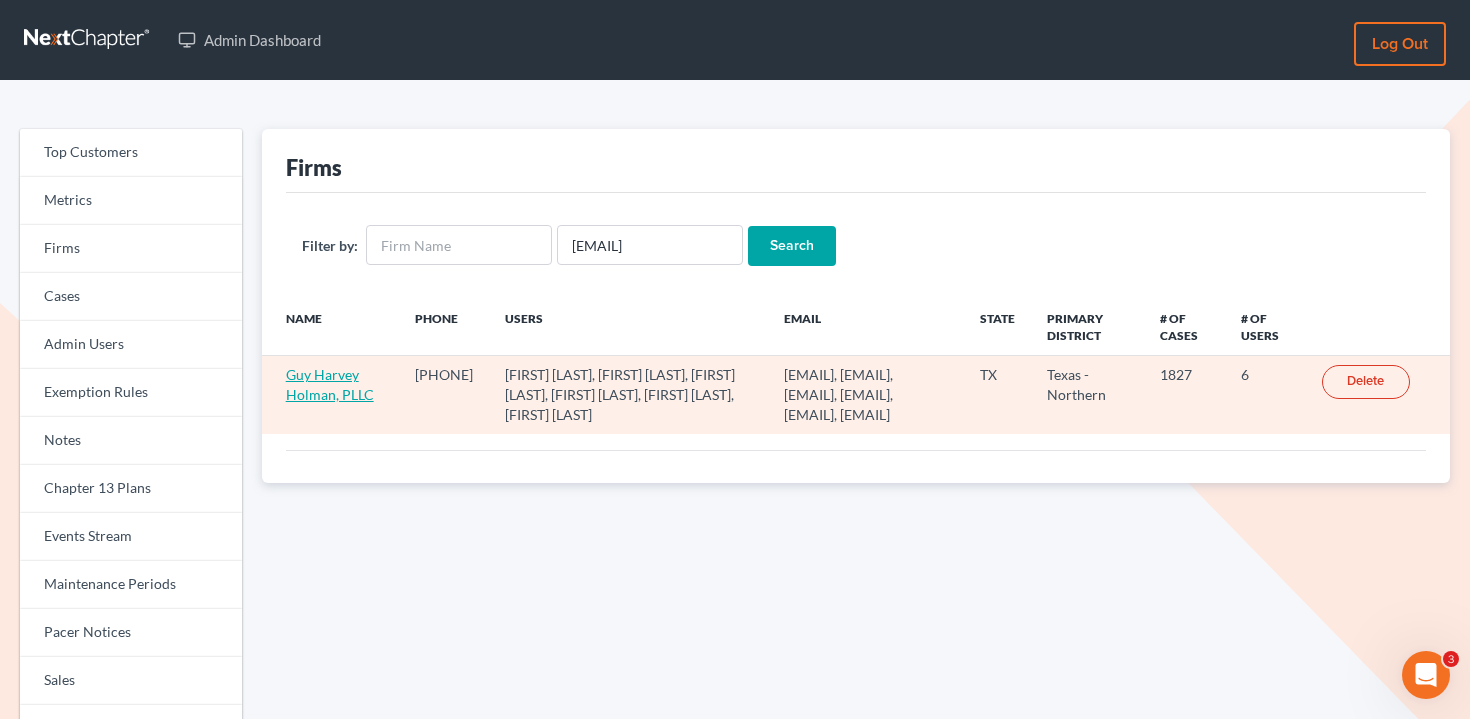 click on "Guy Harvey Holman, PLLC" at bounding box center [330, 384] 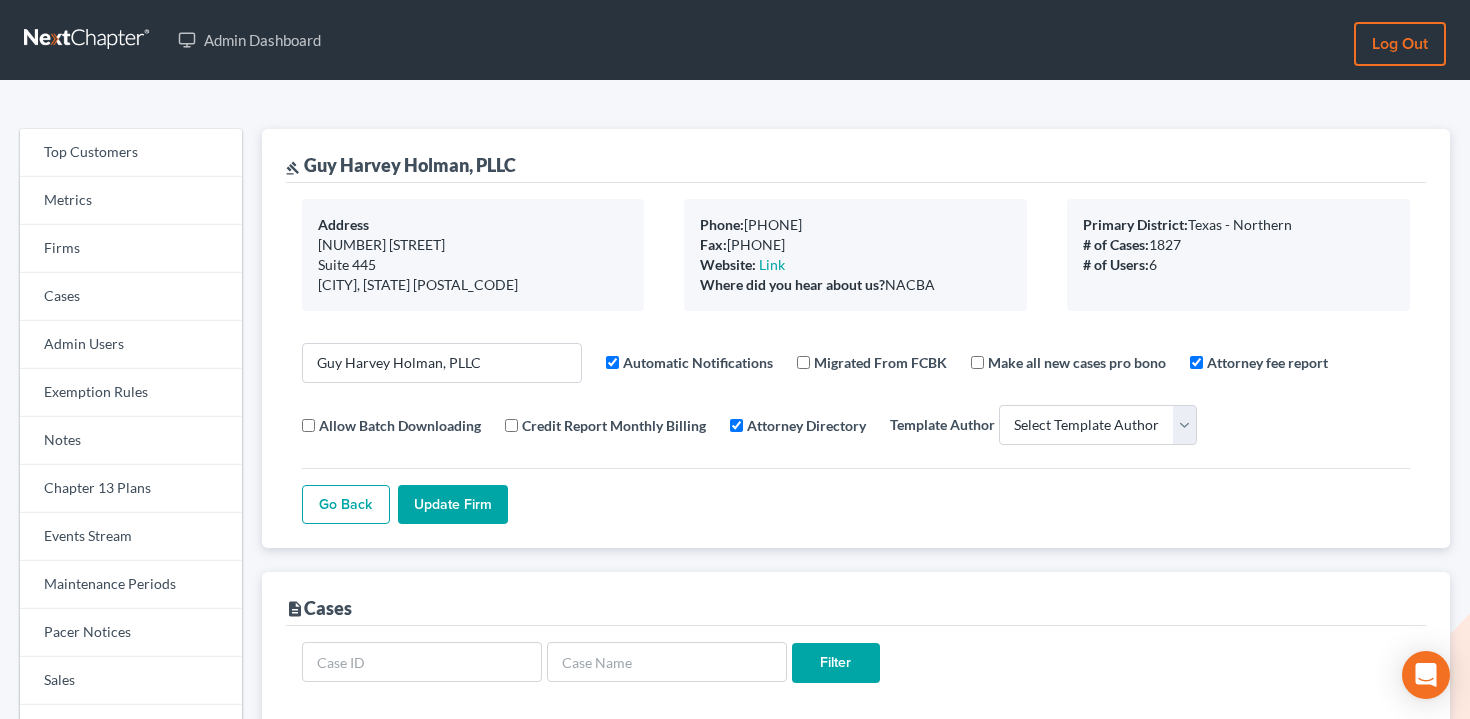select 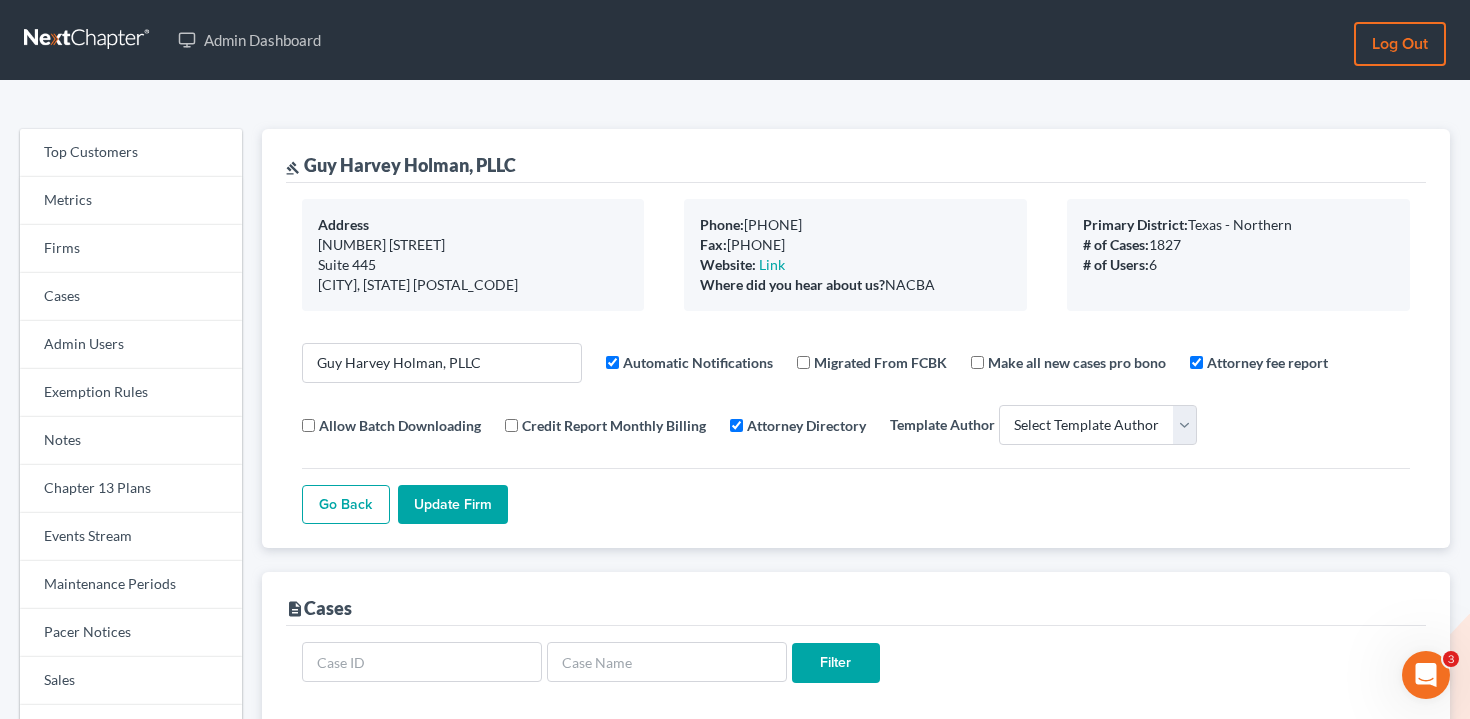 scroll, scrollTop: 0, scrollLeft: 0, axis: both 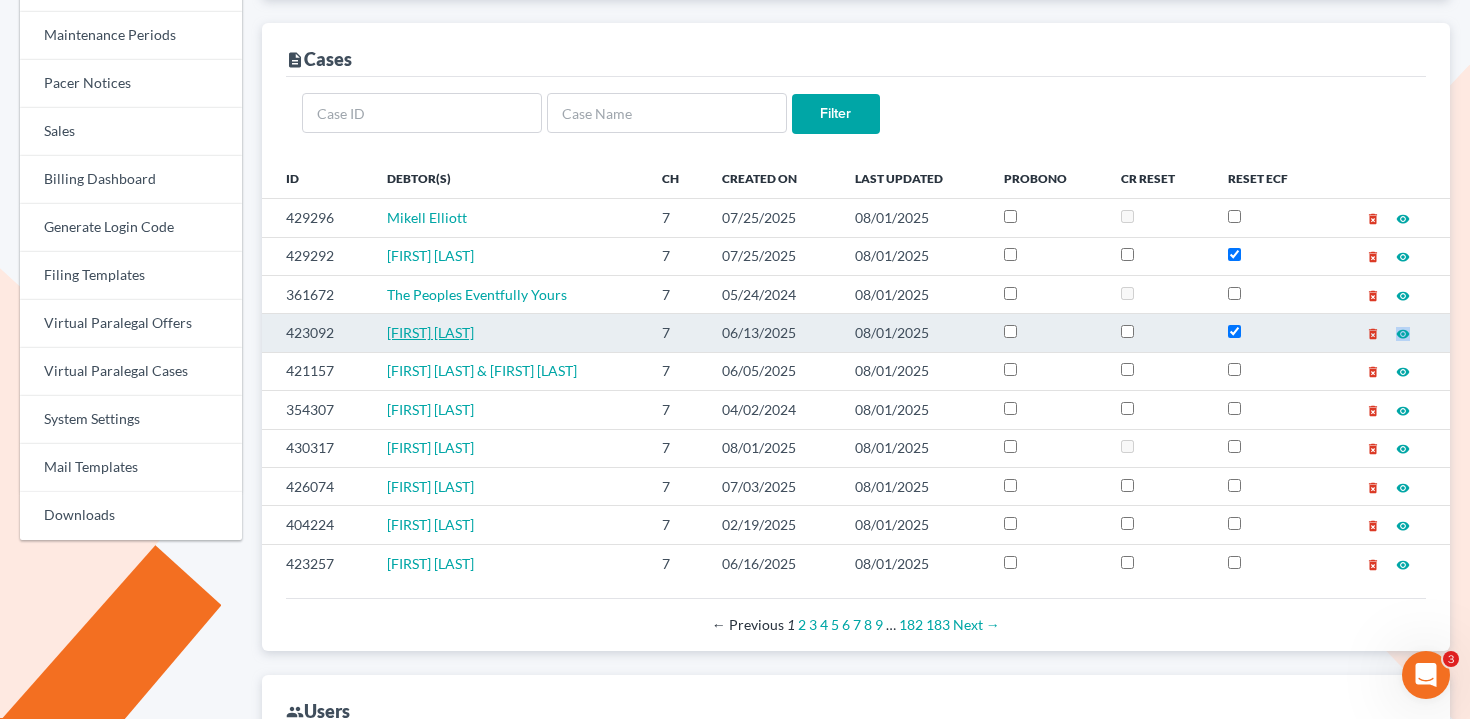 click on "Tamala Pearley" at bounding box center (430, 332) 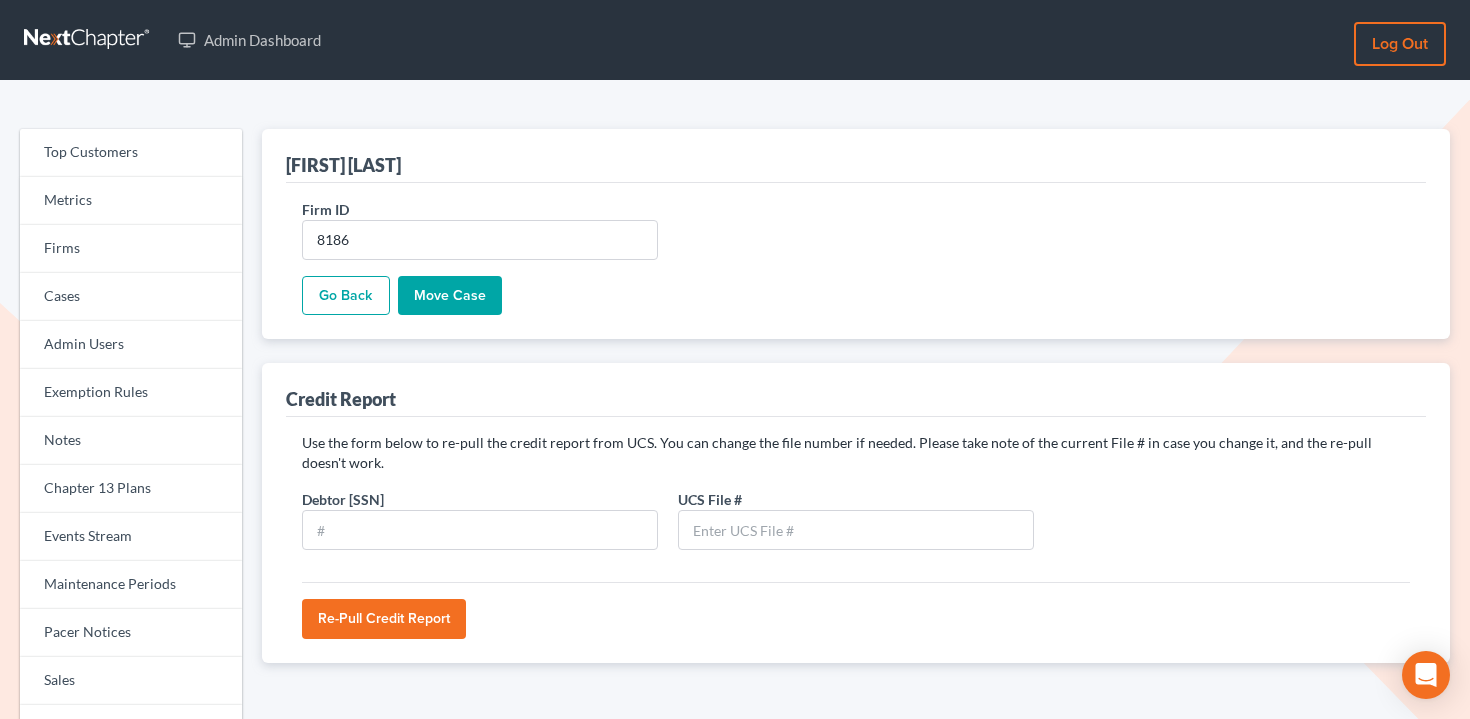 scroll, scrollTop: 0, scrollLeft: 0, axis: both 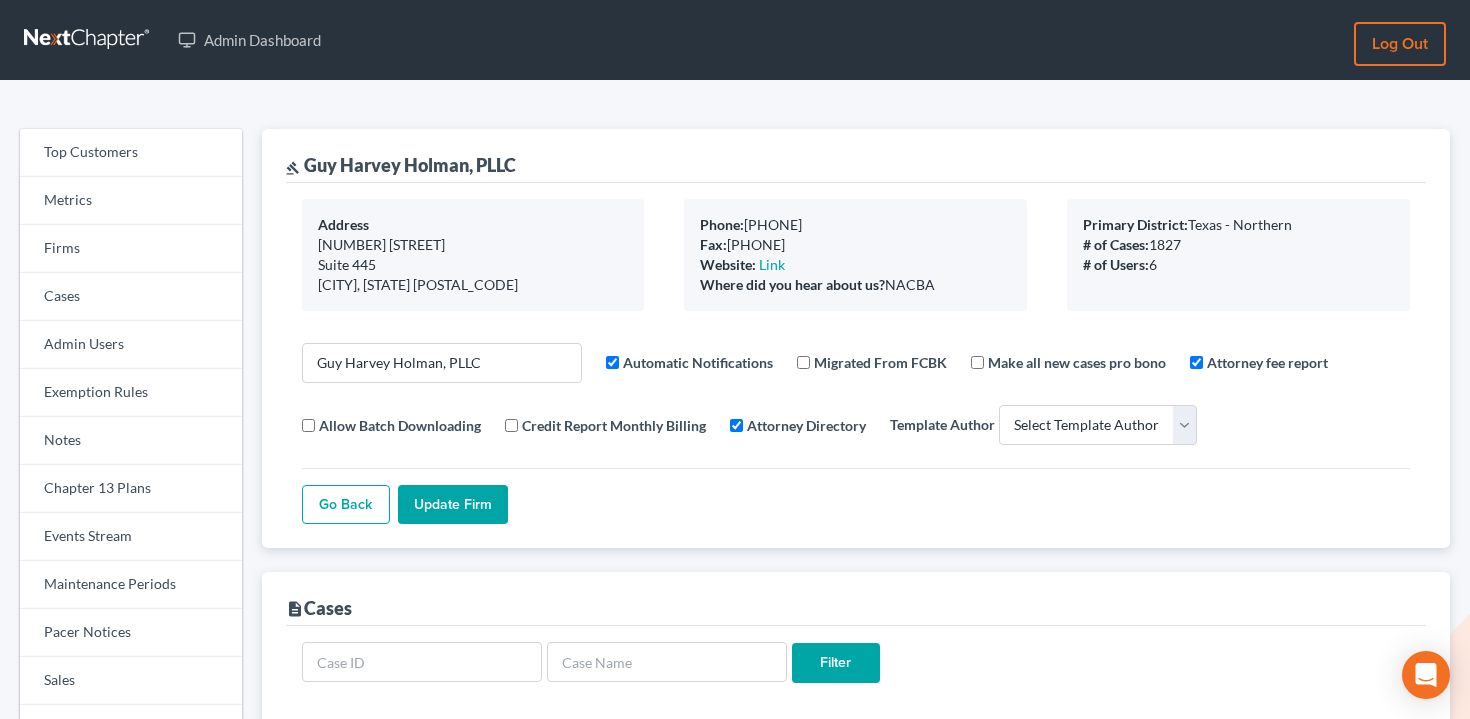 select 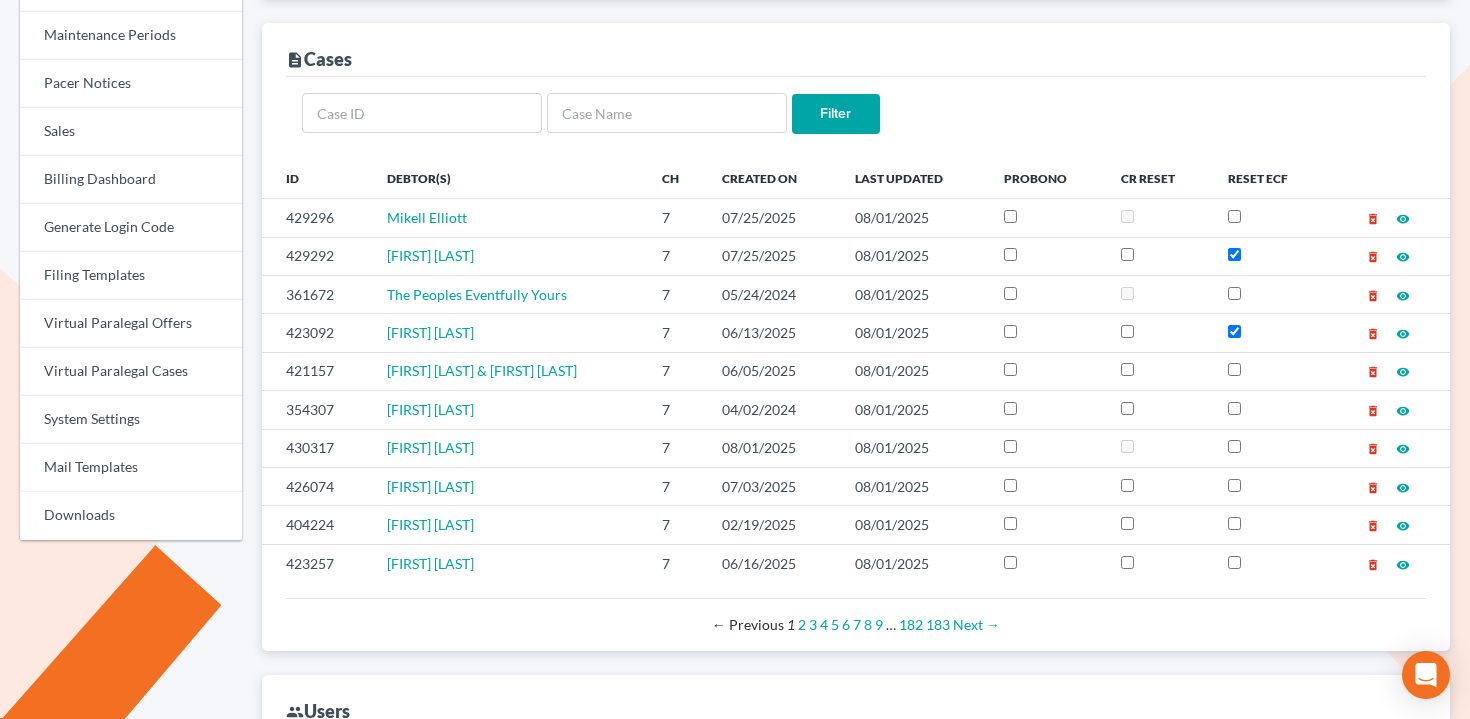scroll, scrollTop: 549, scrollLeft: 0, axis: vertical 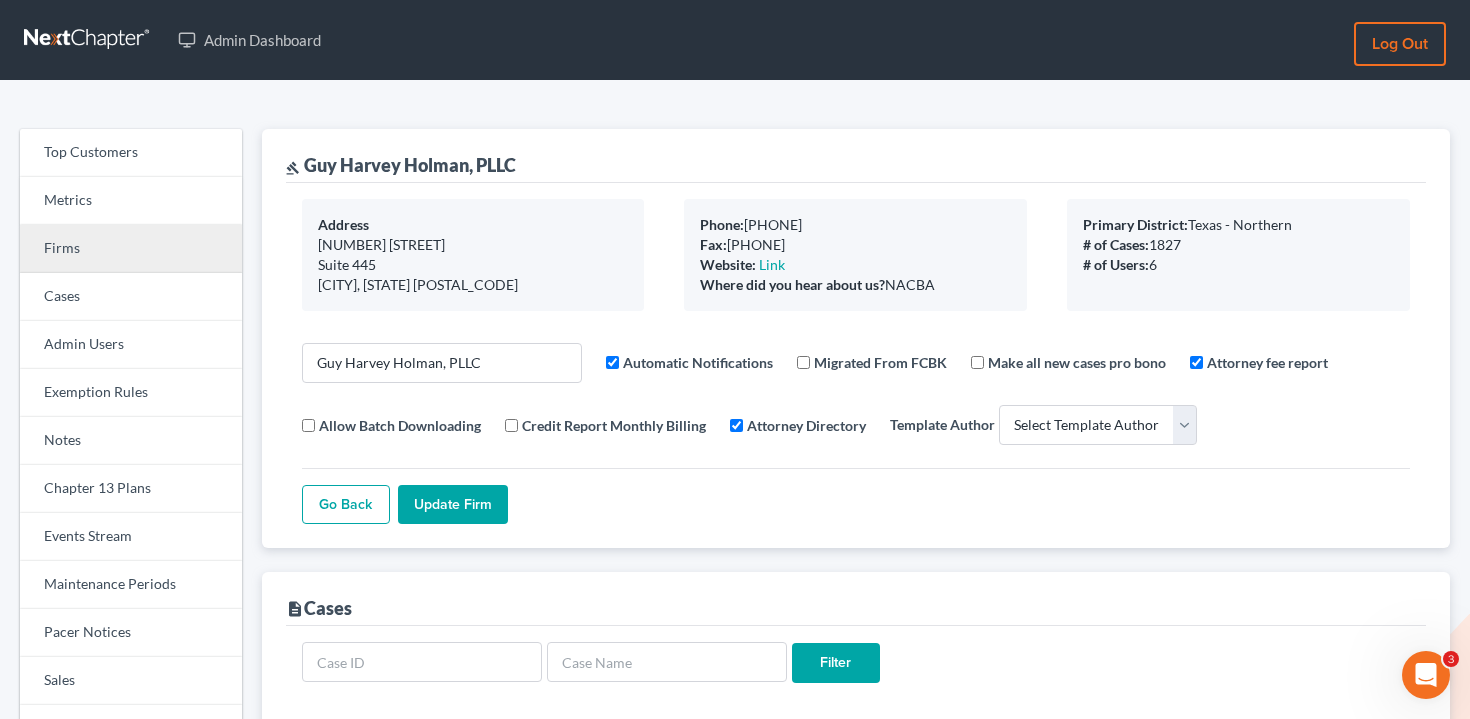 click on "Firms" at bounding box center [131, 249] 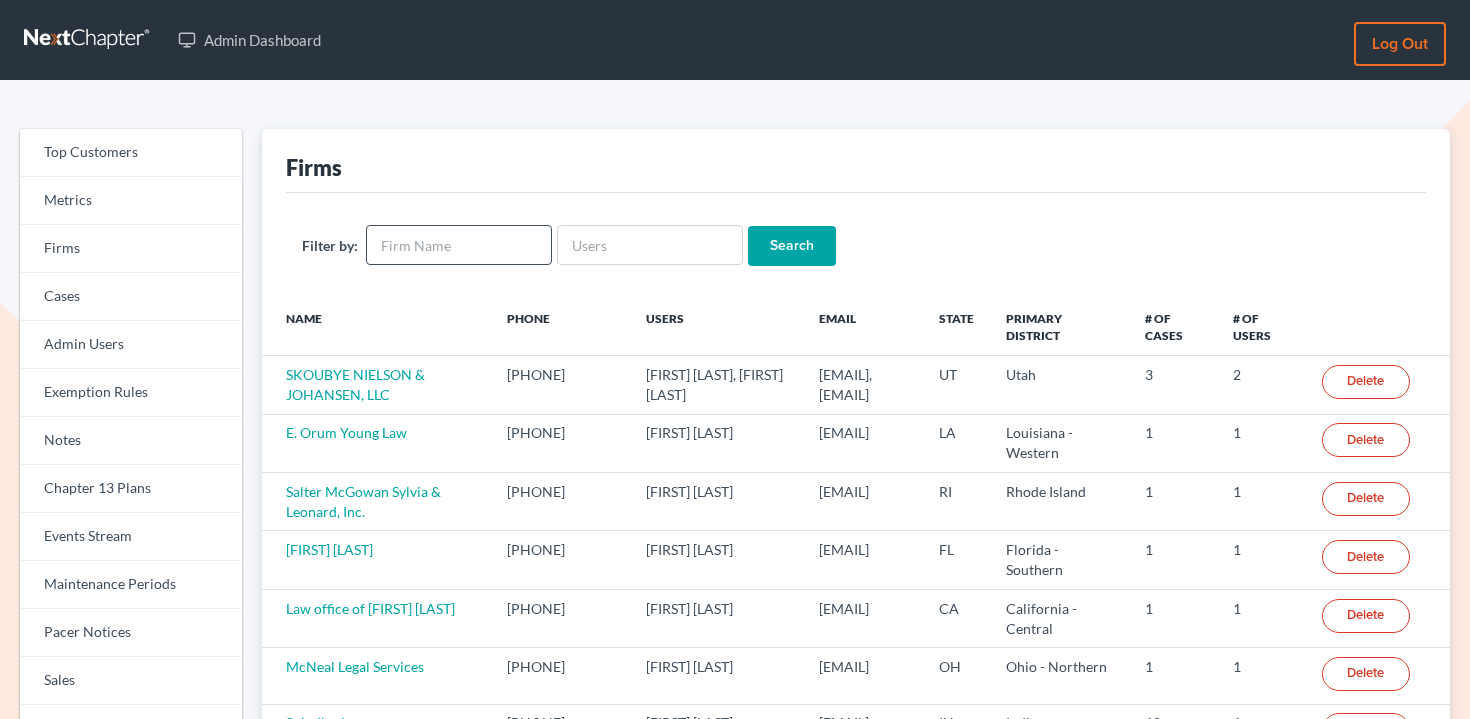scroll, scrollTop: 0, scrollLeft: 0, axis: both 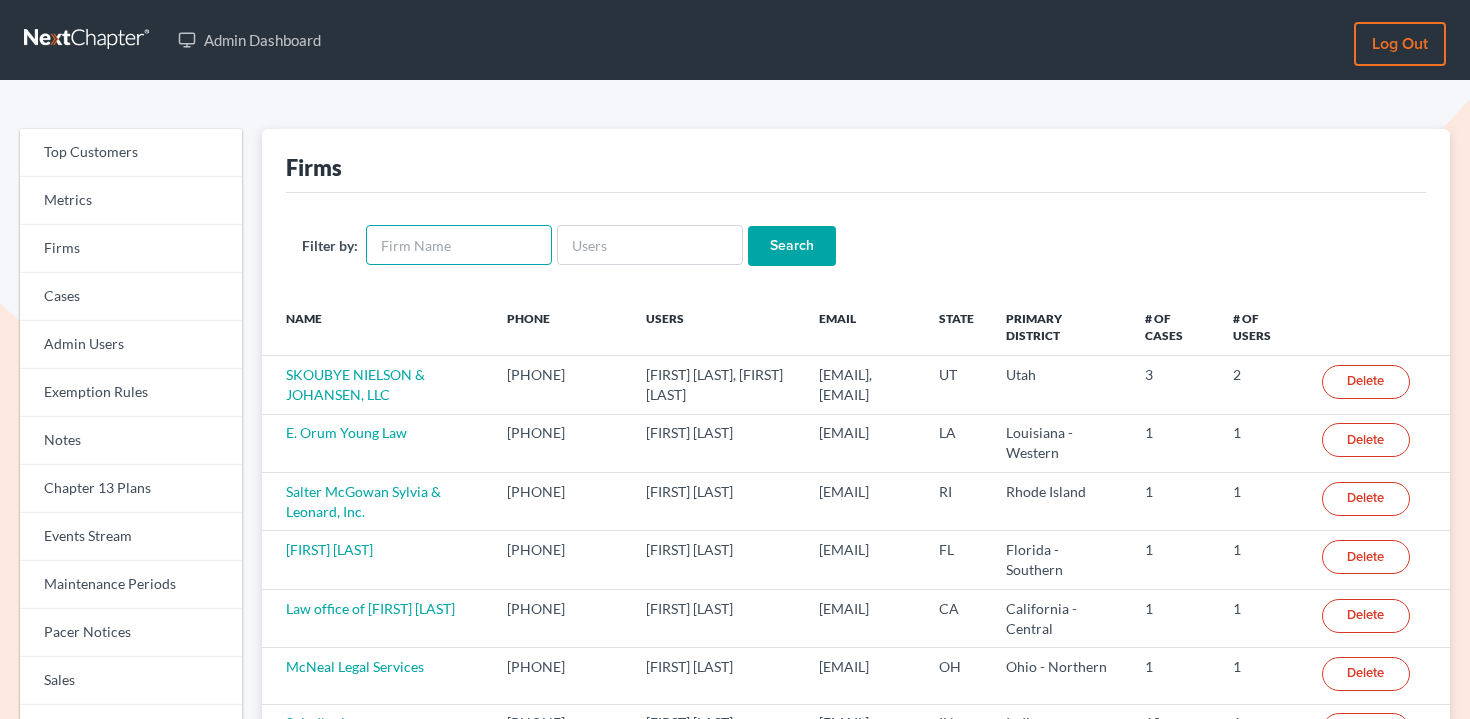 click at bounding box center (459, 245) 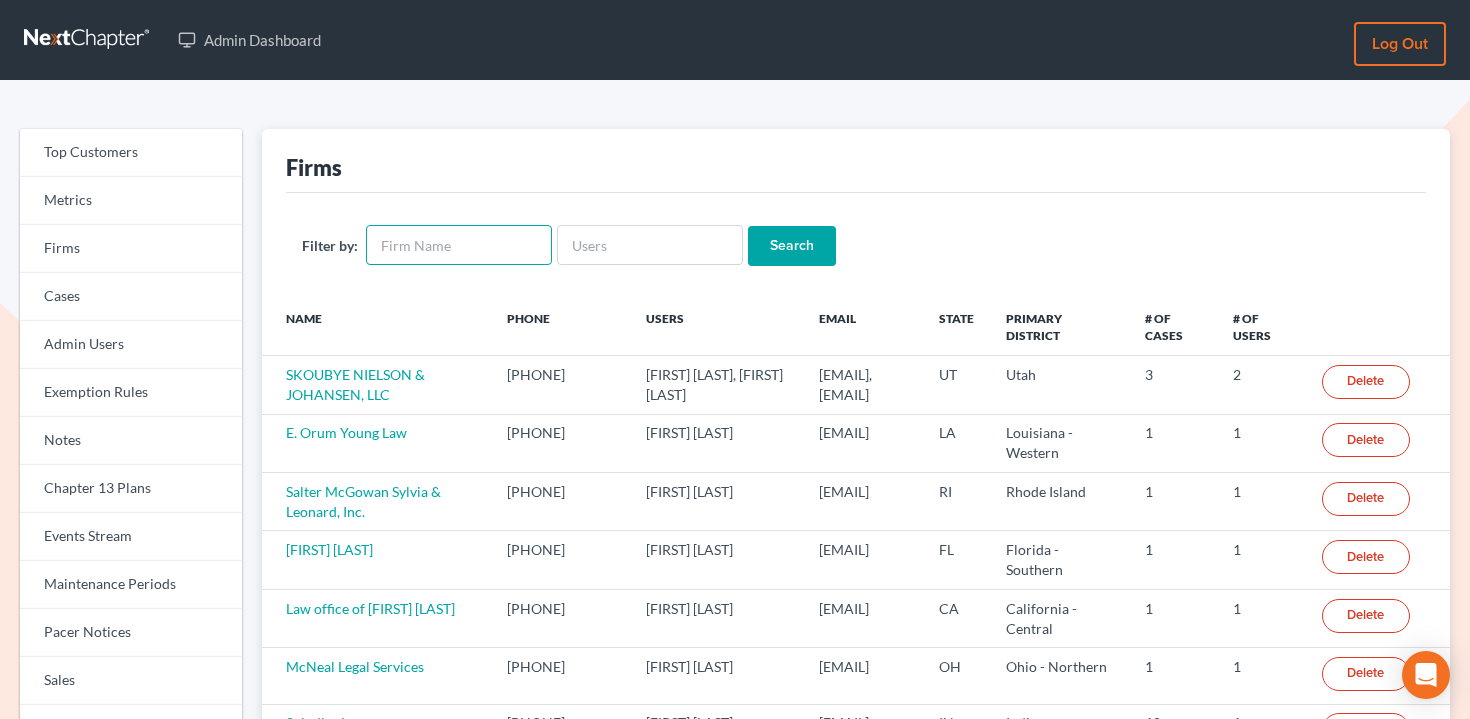 paste on "[NAME]" 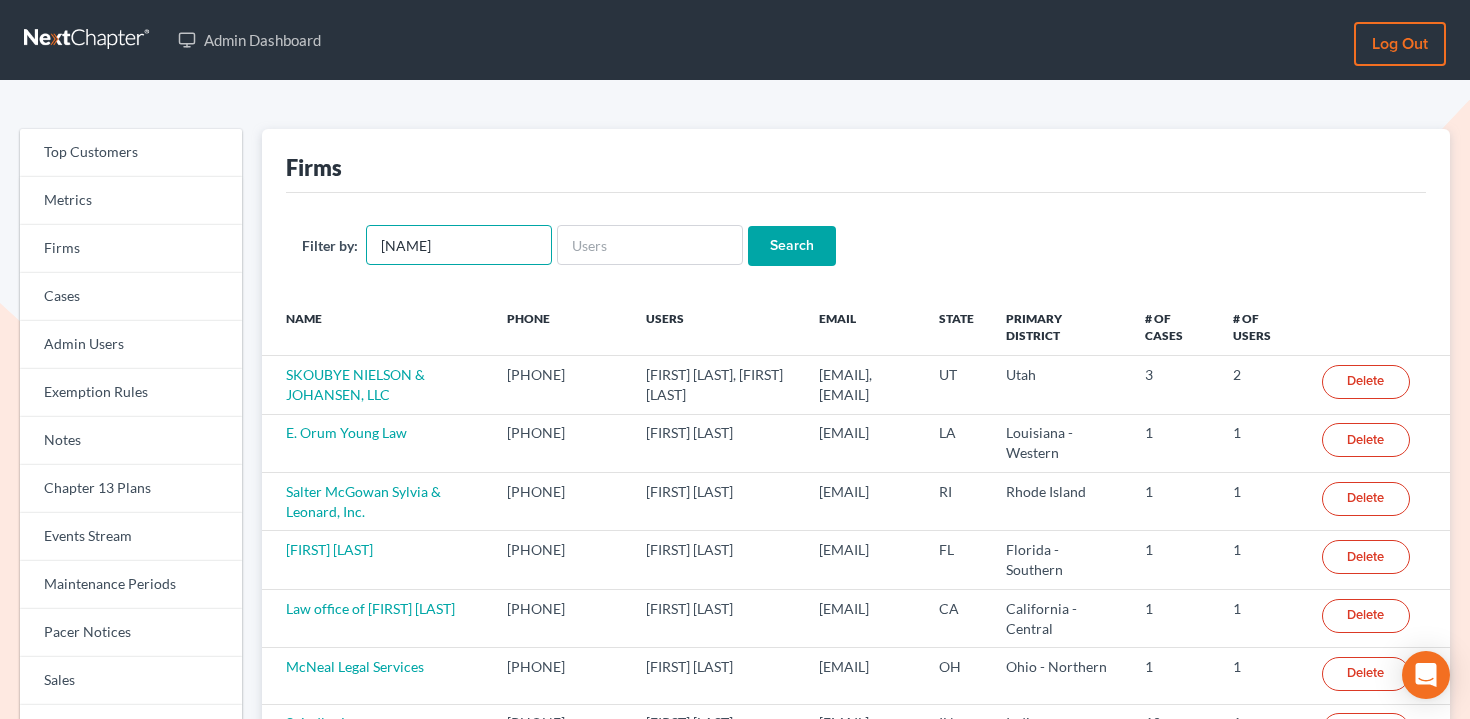 type on "[NAME]" 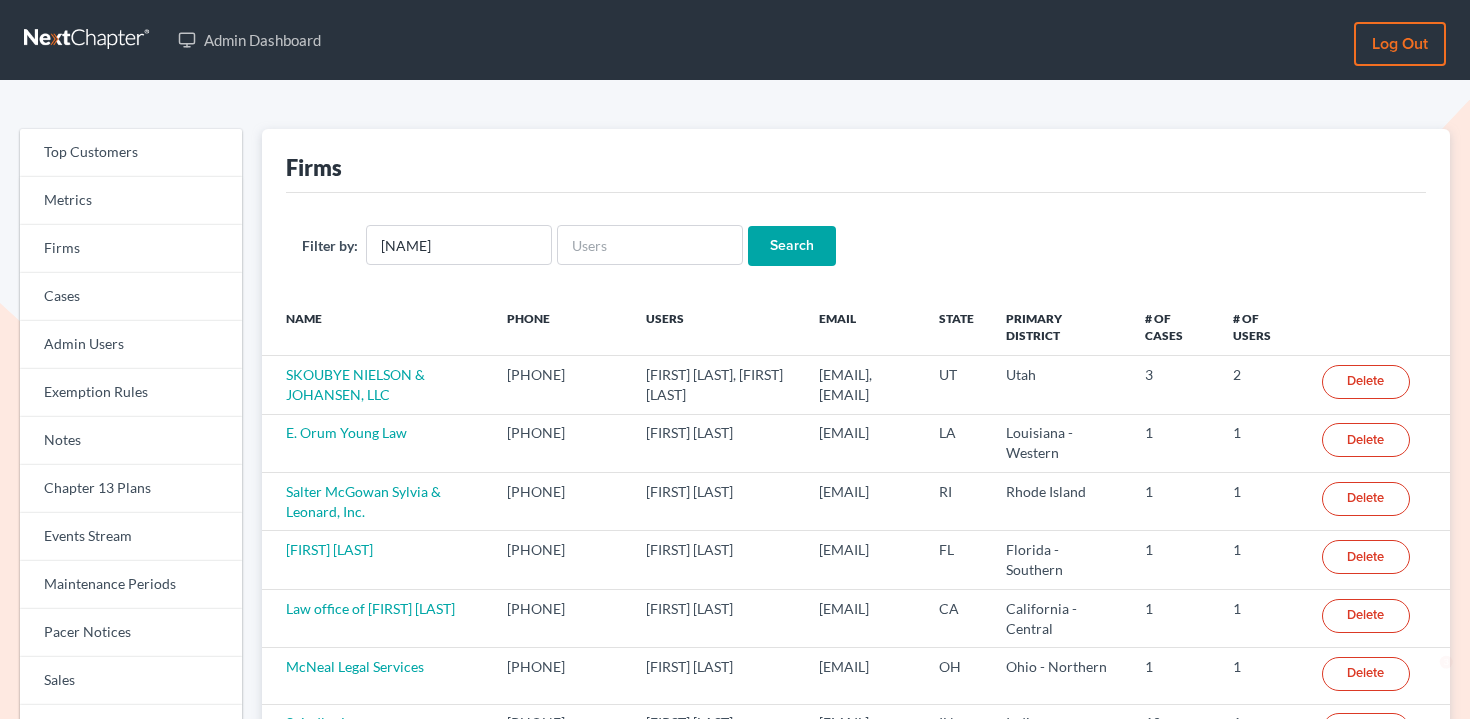 click on "Search" at bounding box center [792, 246] 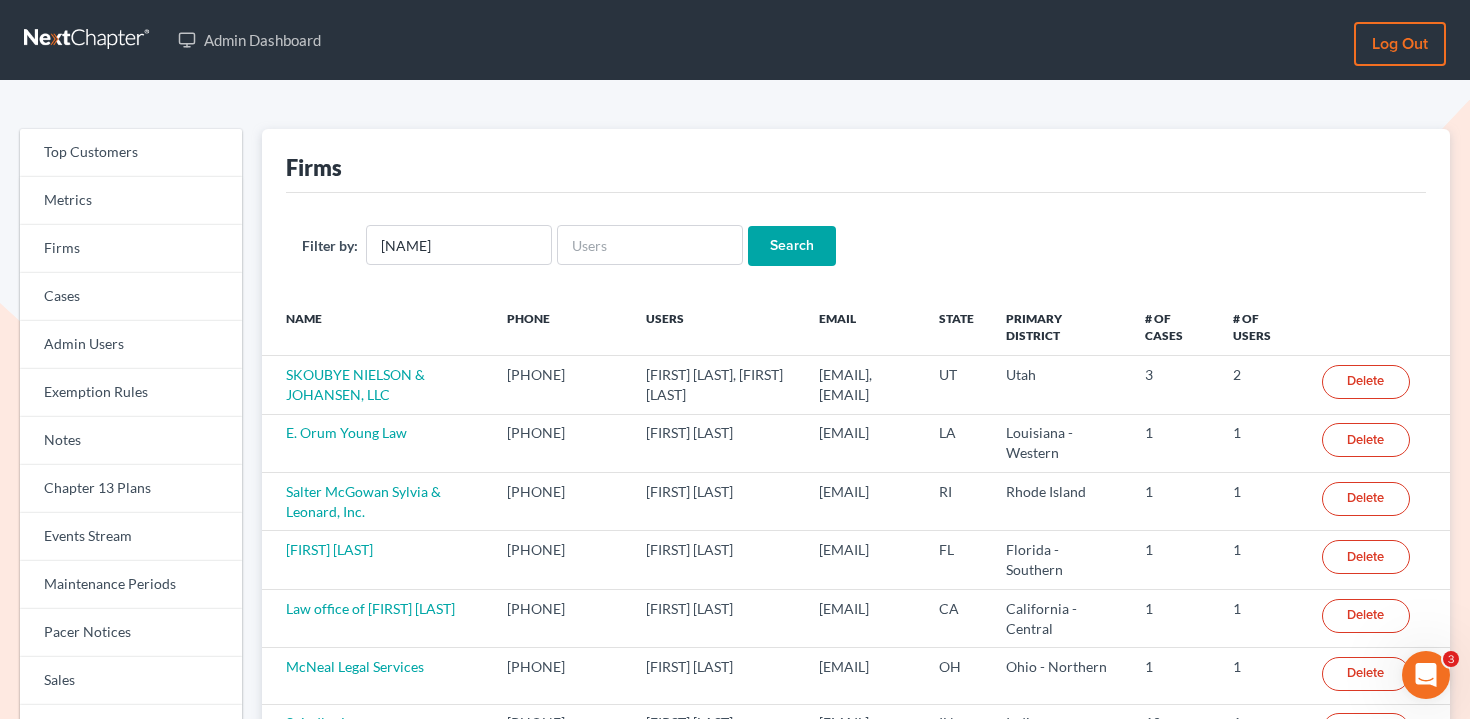 scroll, scrollTop: 0, scrollLeft: 0, axis: both 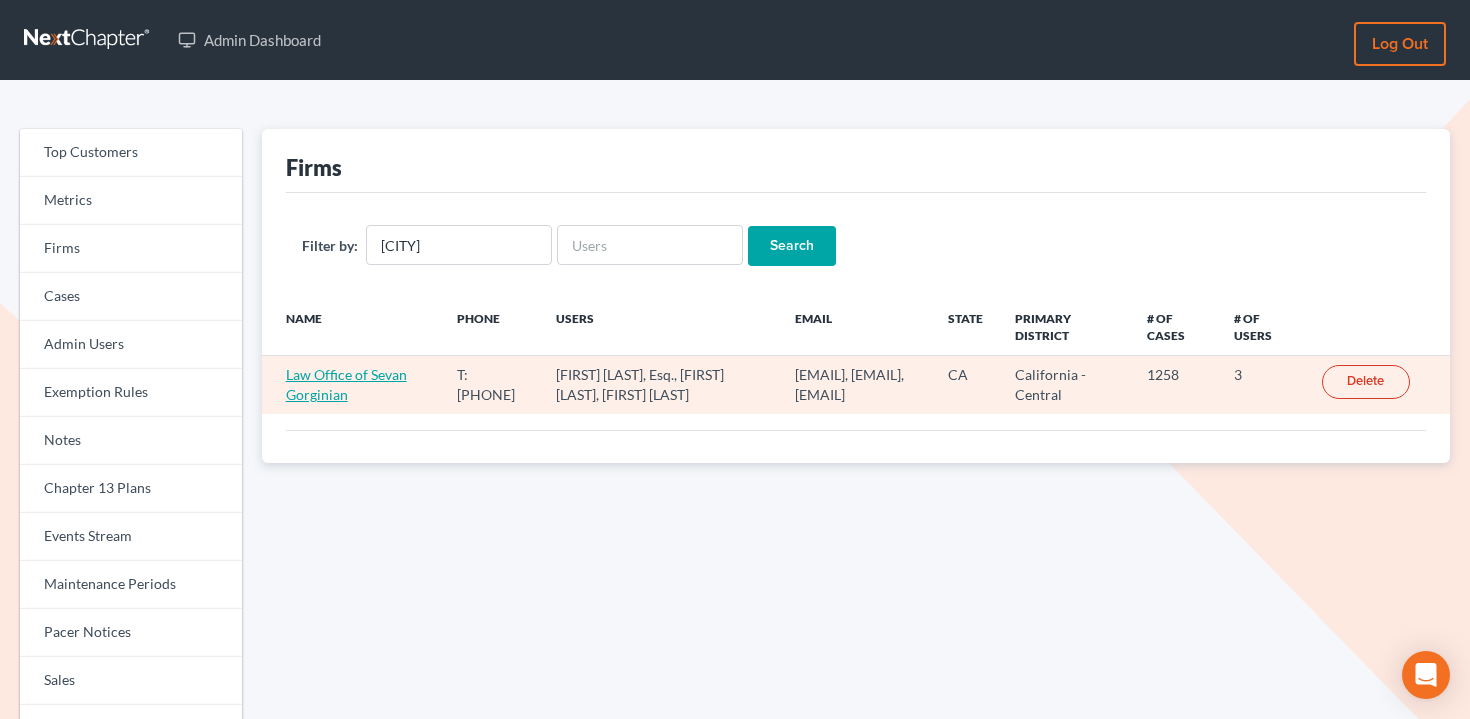 click on "Law Office of Sevan Gorginian" at bounding box center [346, 384] 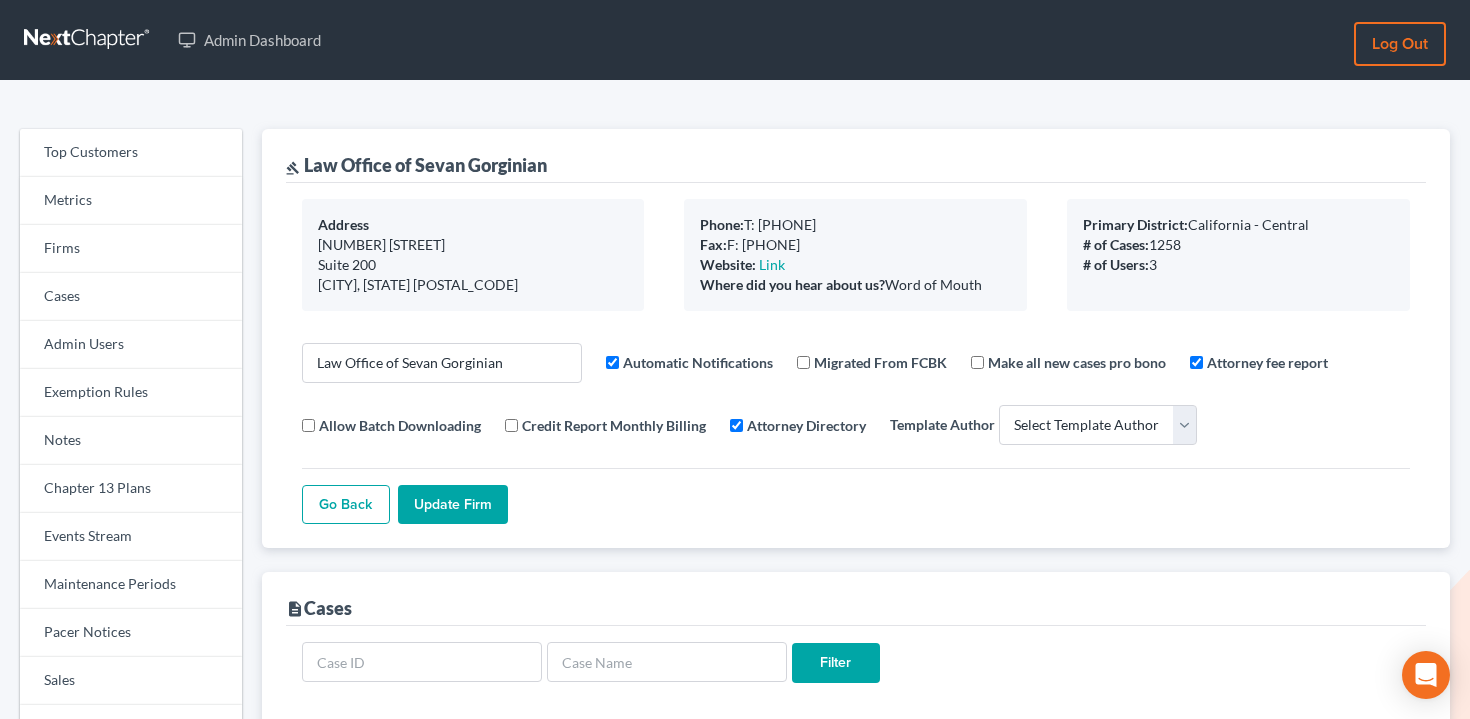 select 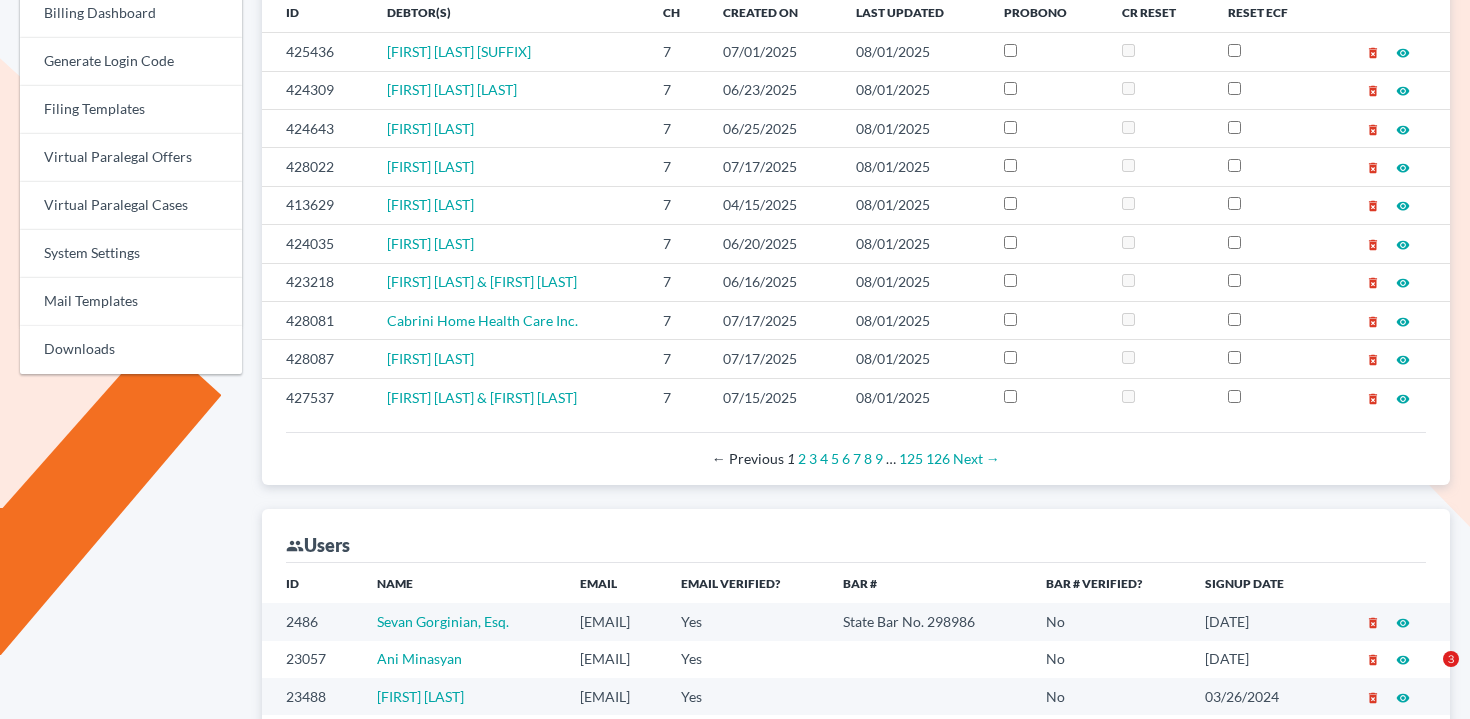 scroll, scrollTop: 817, scrollLeft: 0, axis: vertical 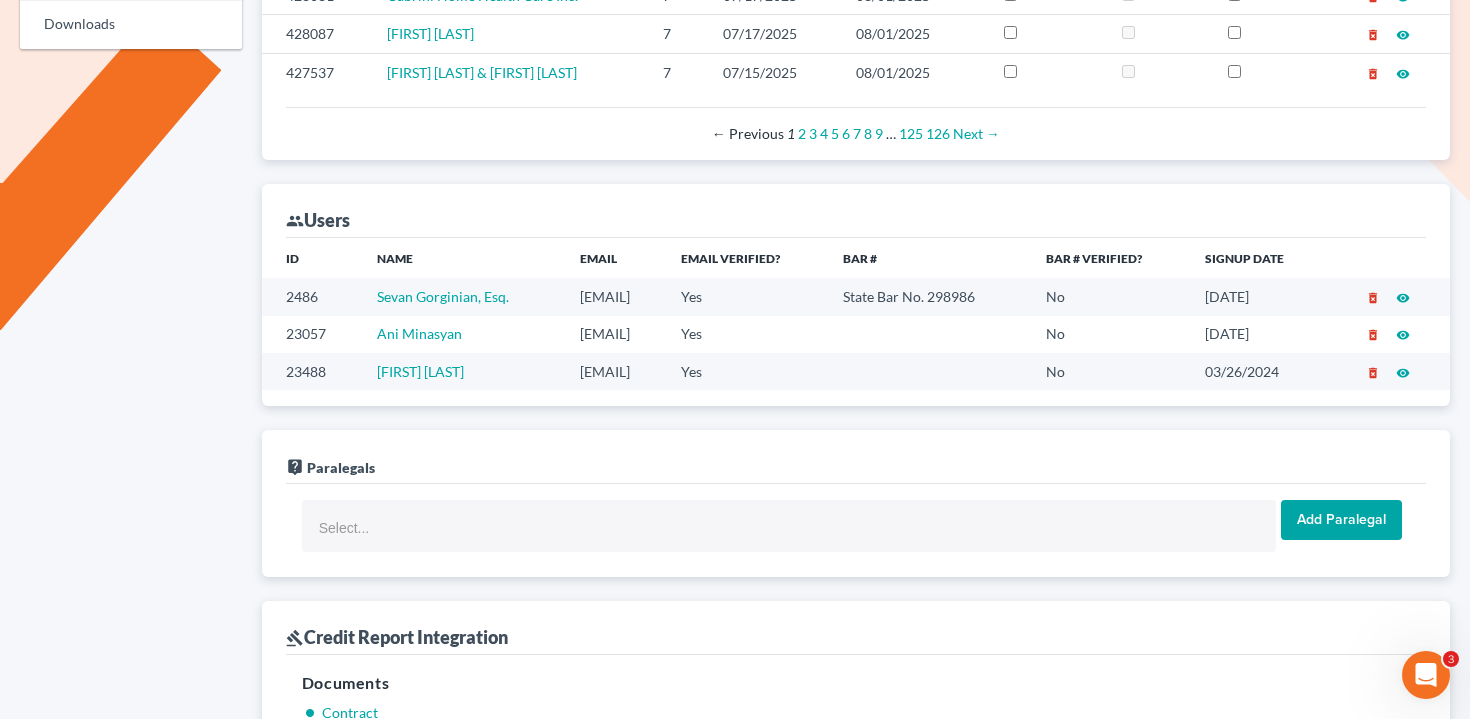 click on "[EMAIL]" at bounding box center [615, 296] 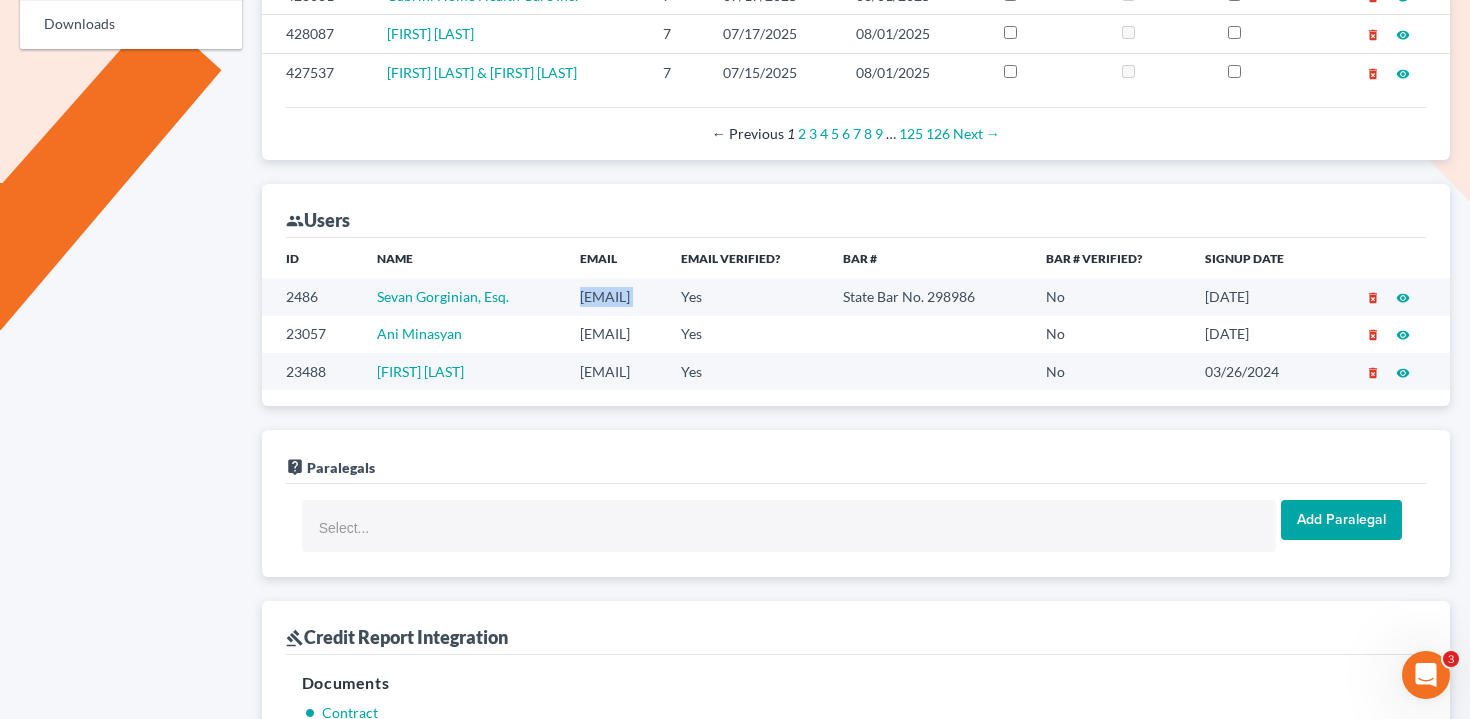 click on "sevan@gorginianlaw.com" at bounding box center (615, 296) 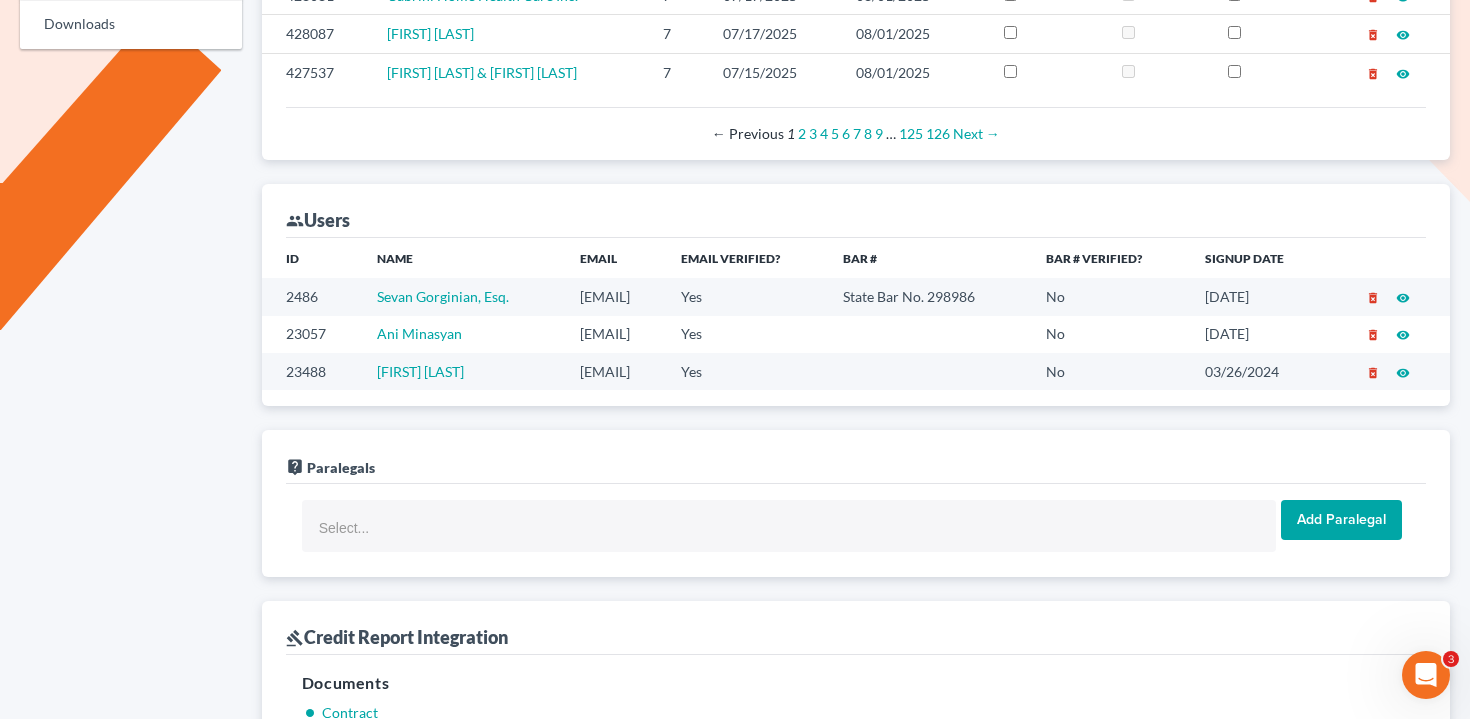 click on "ani@gorginianlaw.com" at bounding box center (615, 334) 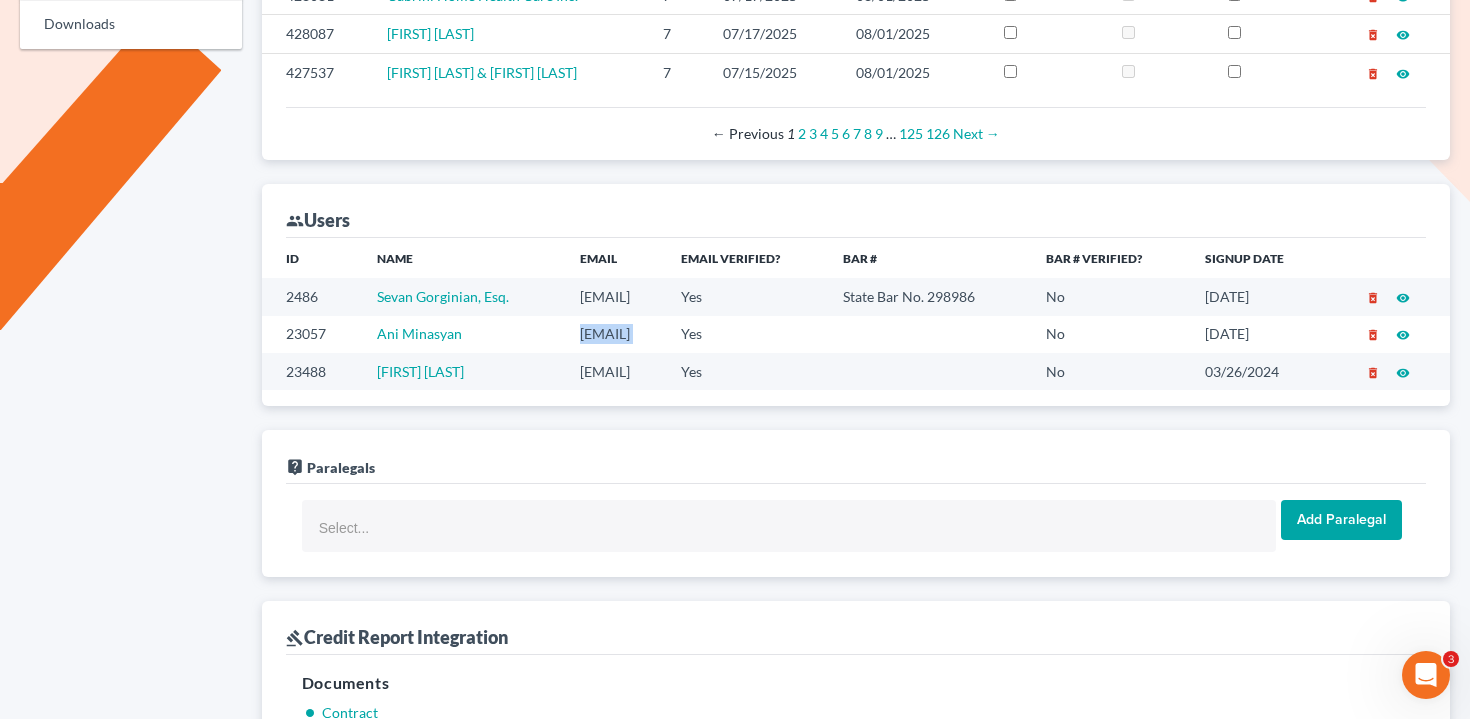 click on "ani@gorginianlaw.com" at bounding box center [615, 334] 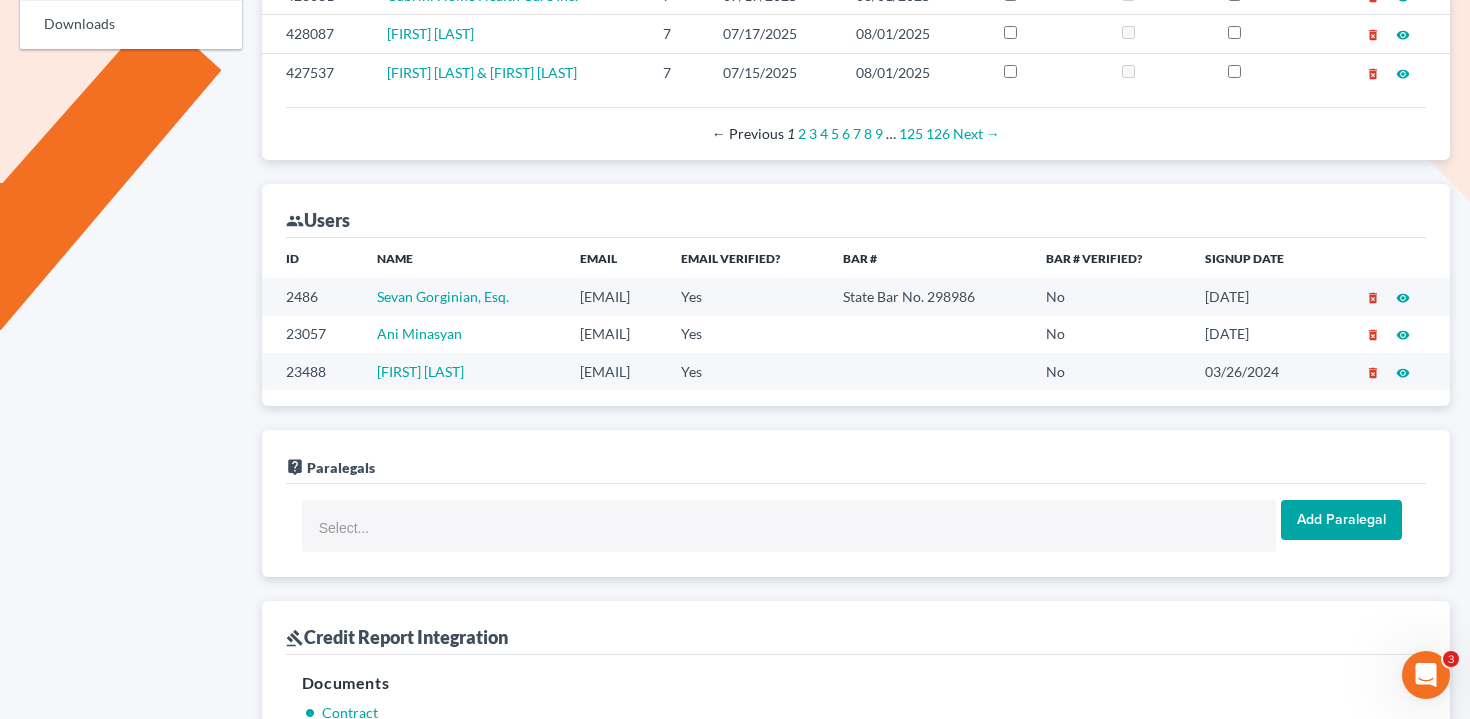 click on "megan@gorginianlaw.com" at bounding box center [615, 371] 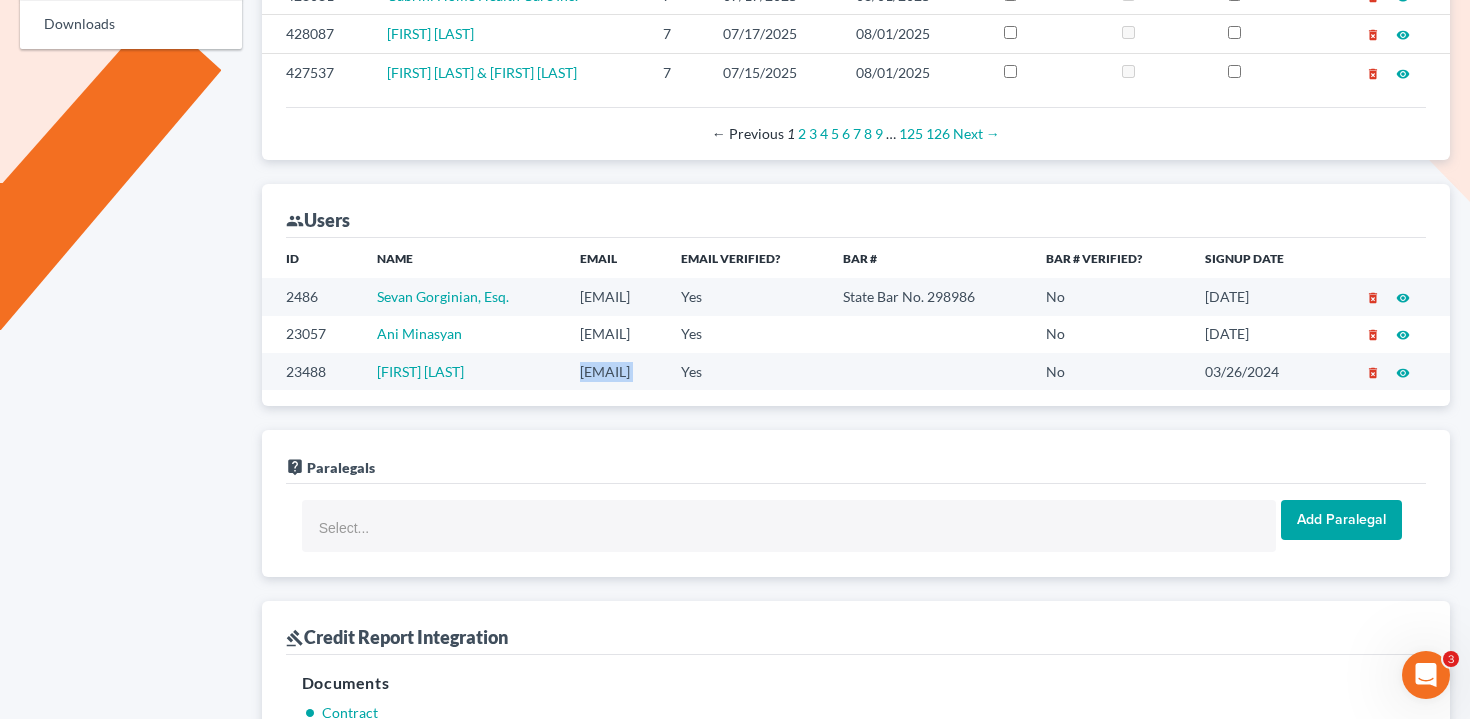 click on "megan@gorginianlaw.com" at bounding box center (615, 371) 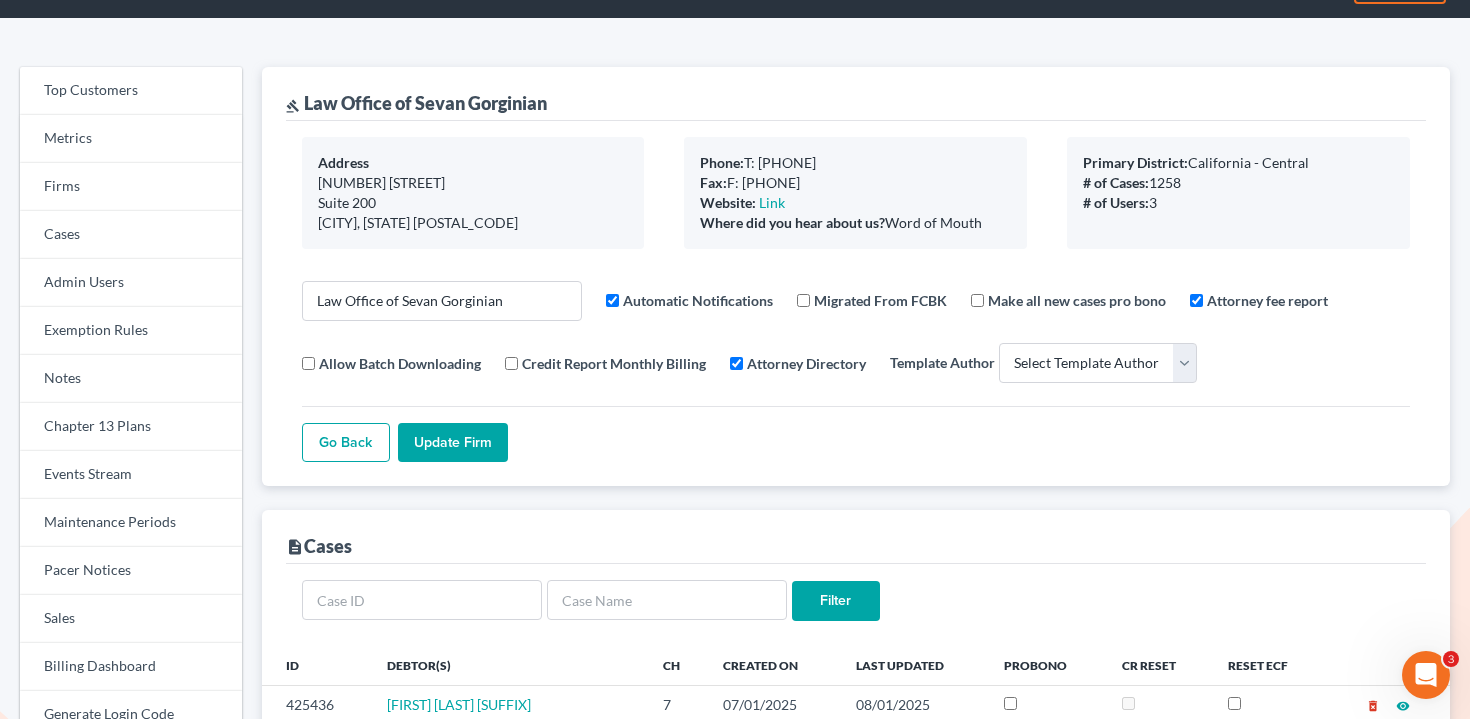 scroll, scrollTop: 0, scrollLeft: 0, axis: both 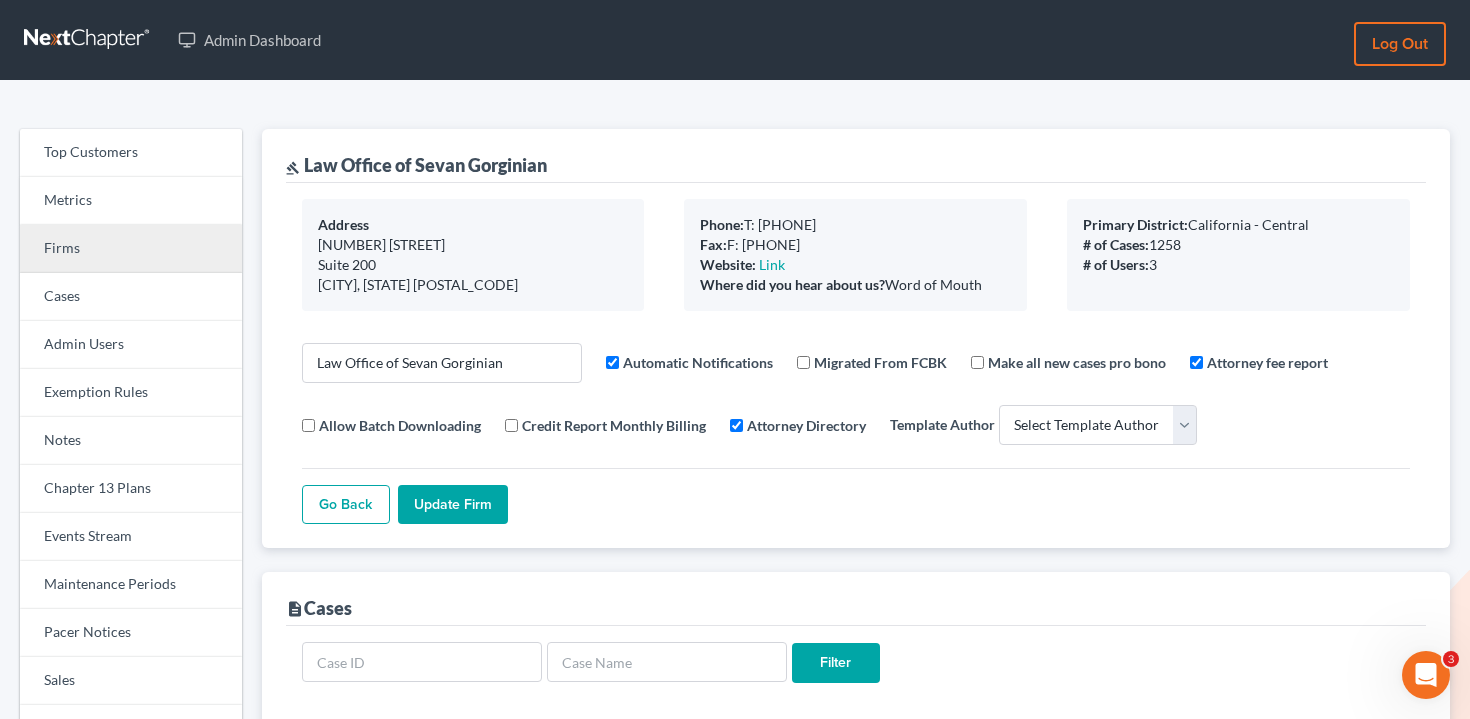 click on "Firms" at bounding box center (131, 249) 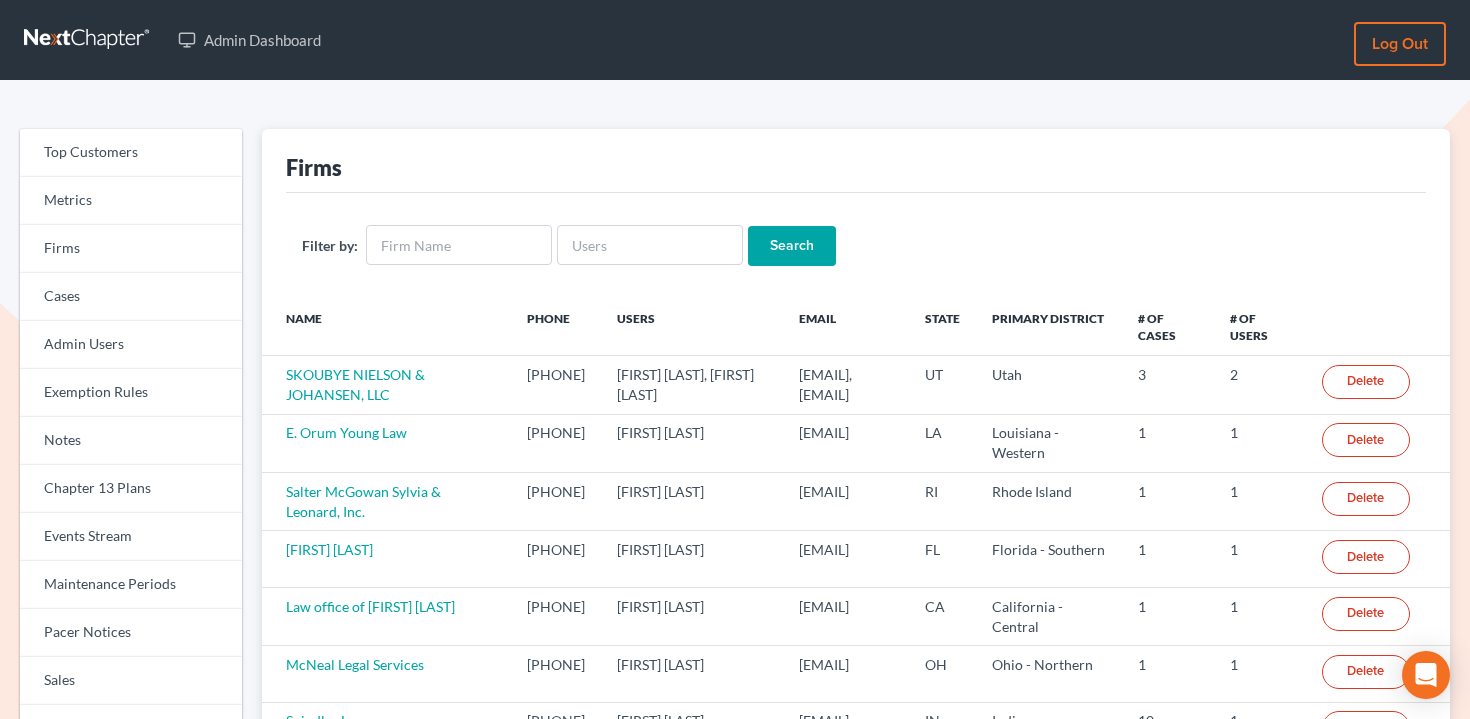 scroll, scrollTop: 0, scrollLeft: 0, axis: both 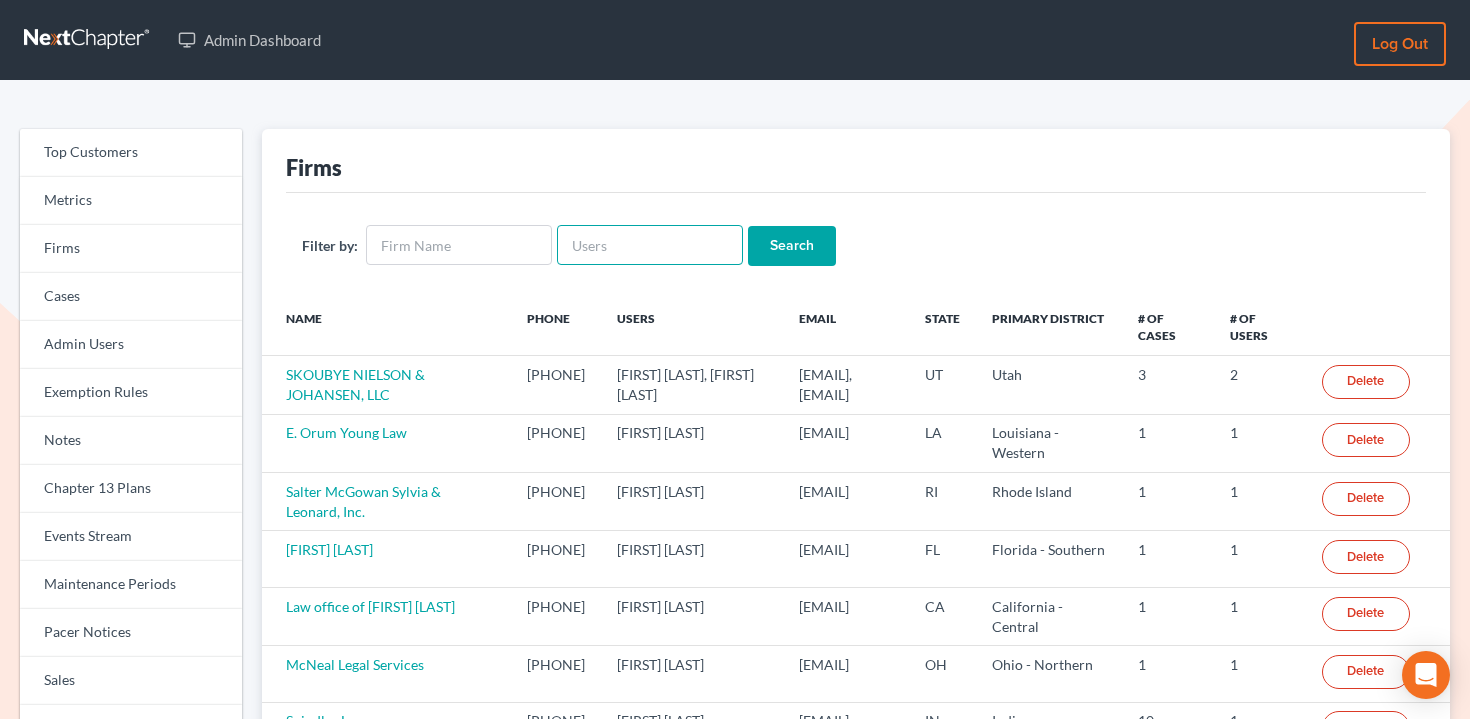 click at bounding box center (650, 245) 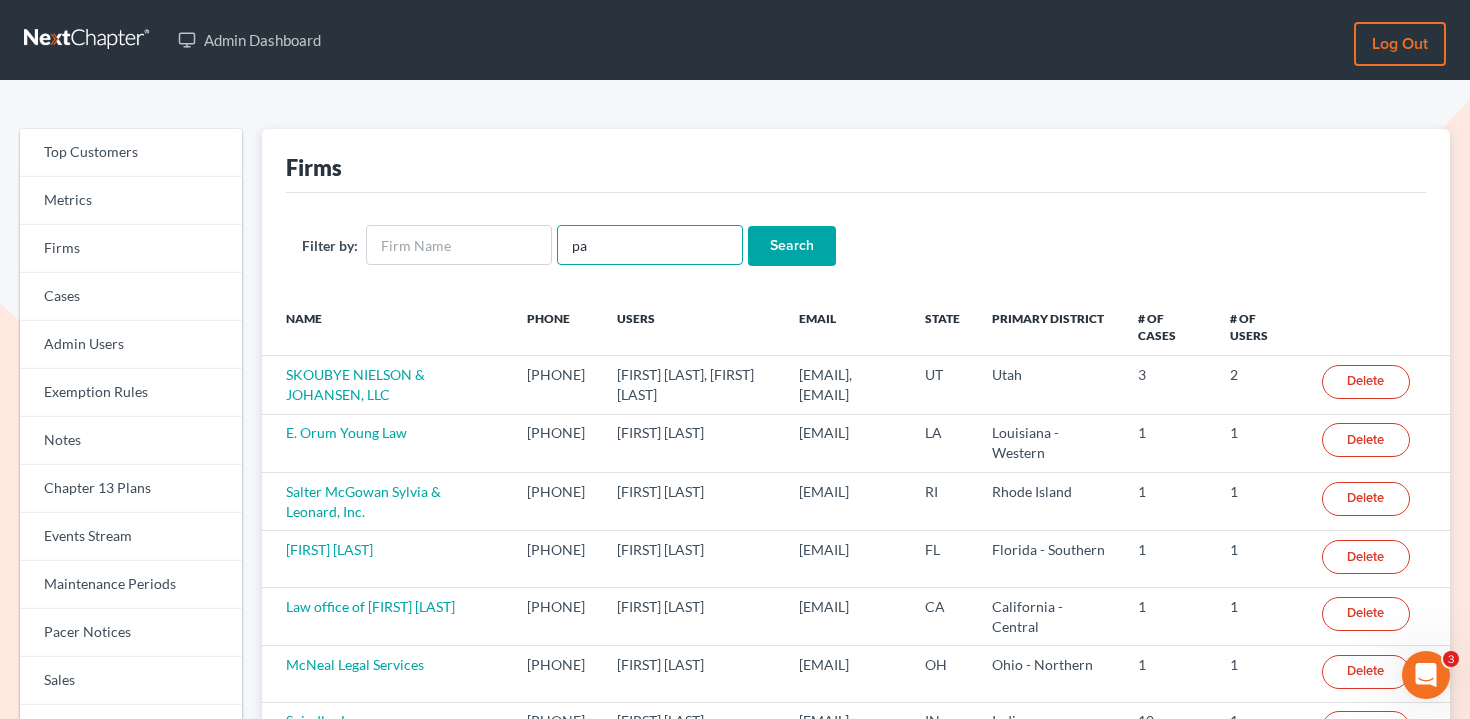 scroll, scrollTop: 0, scrollLeft: 0, axis: both 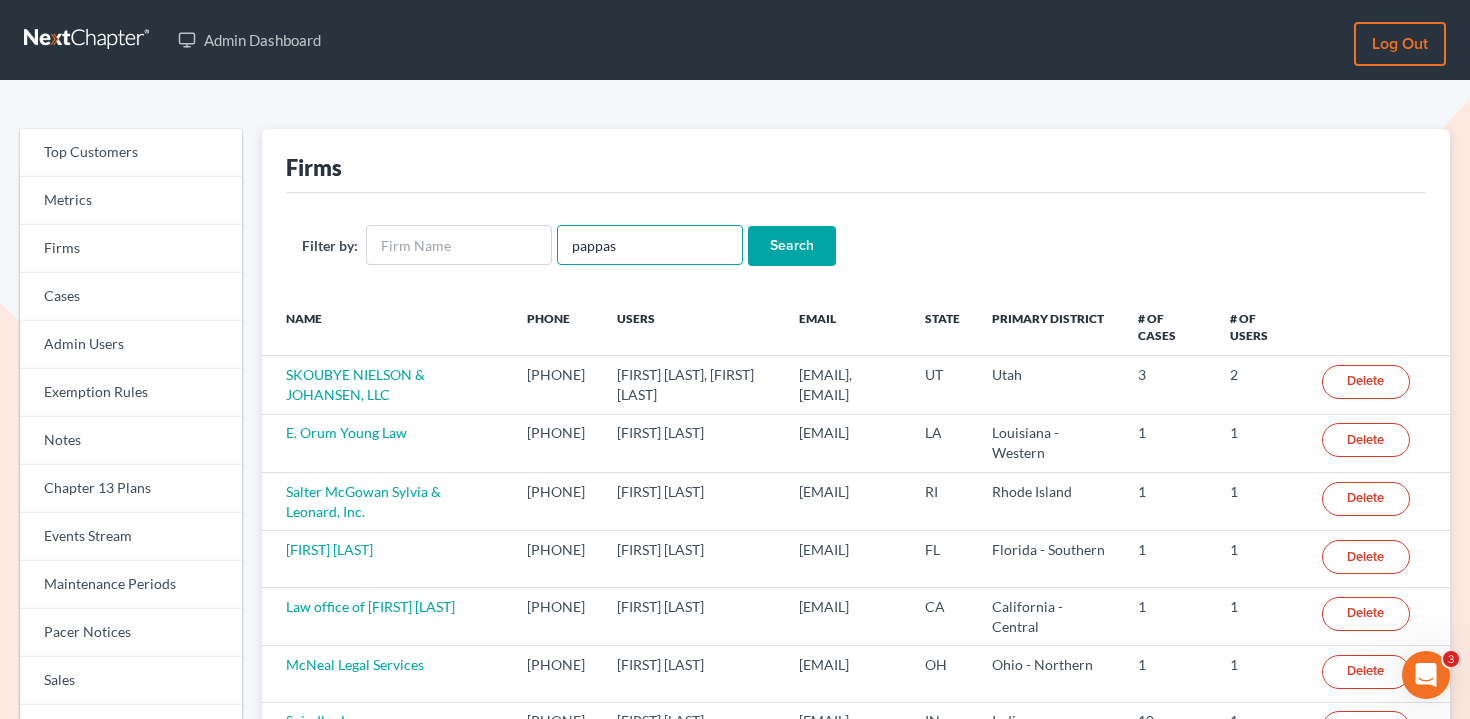 type on "pappas" 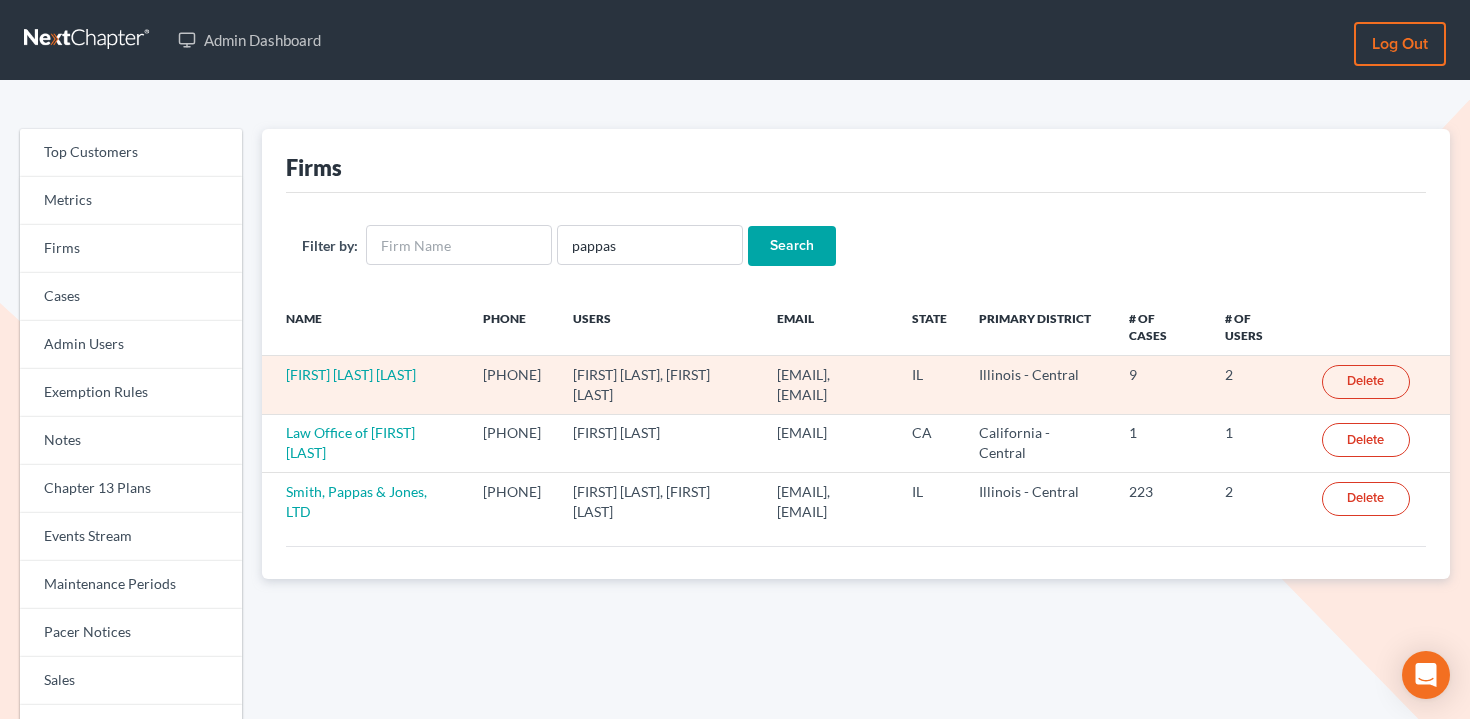 scroll, scrollTop: 0, scrollLeft: 0, axis: both 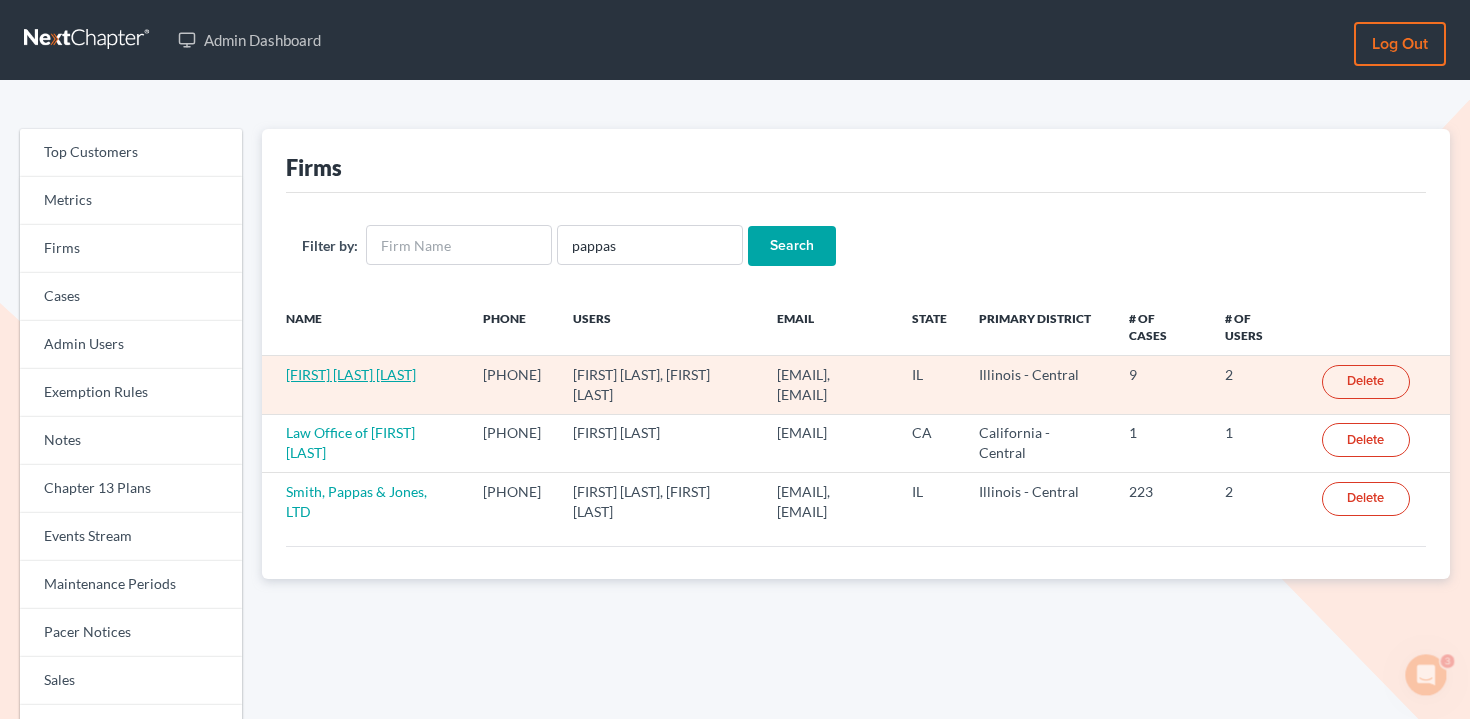 click on "[FIRST] [LAST] [LAST]" at bounding box center (351, 374) 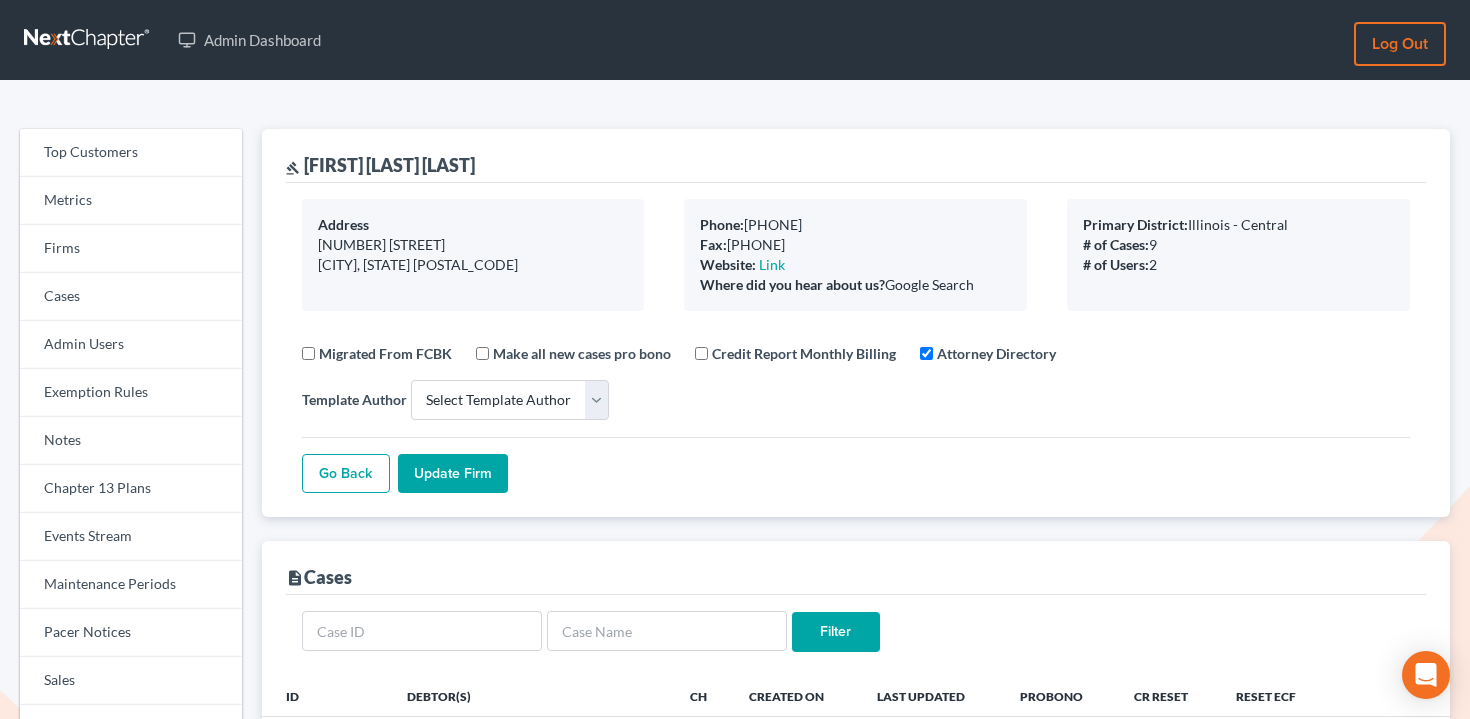 select 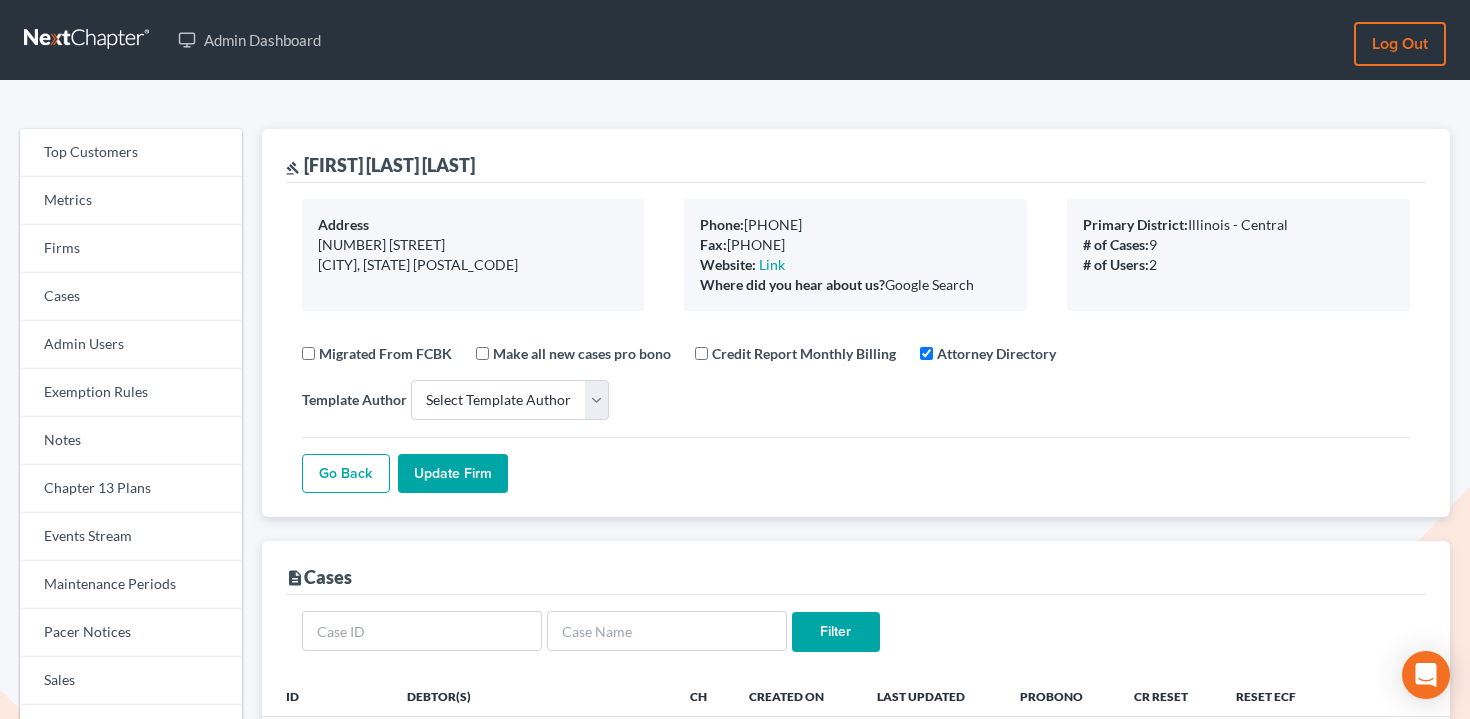 scroll, scrollTop: 0, scrollLeft: 0, axis: both 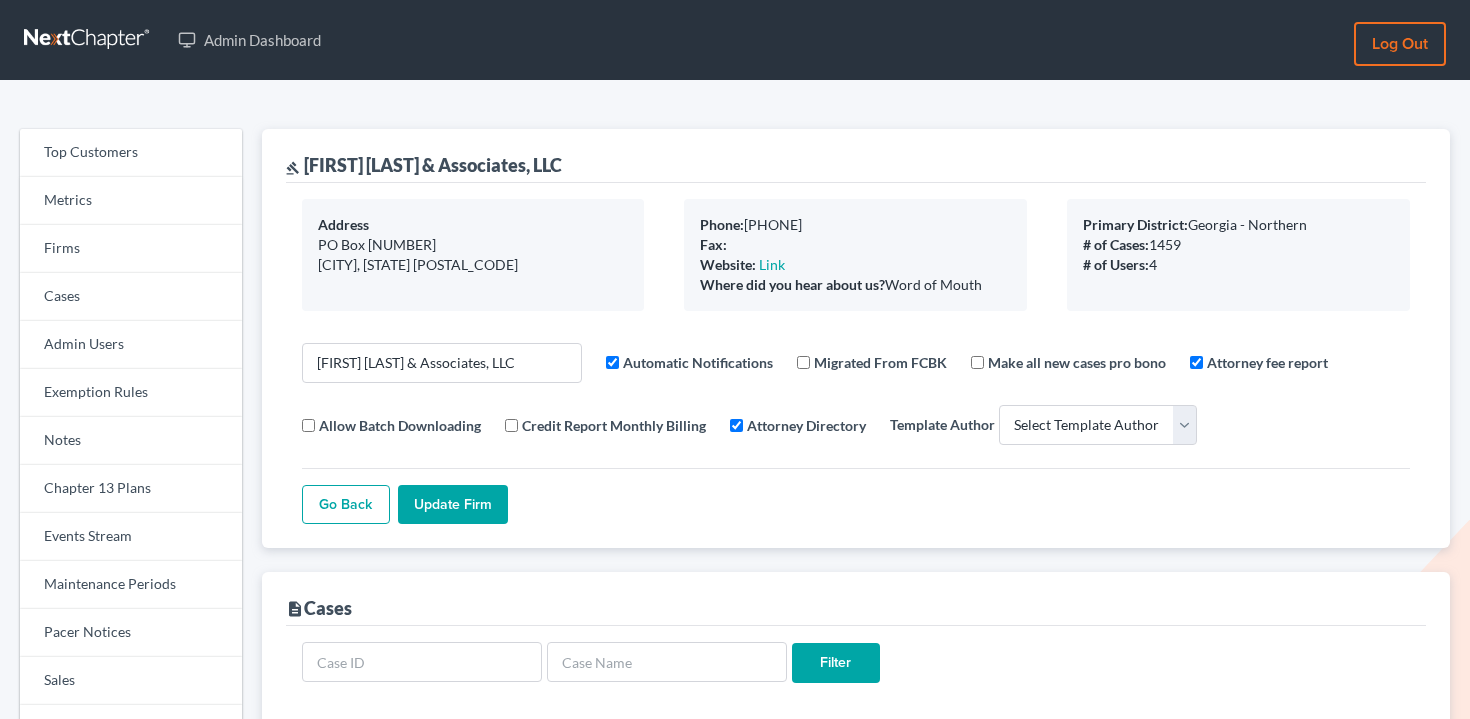 select 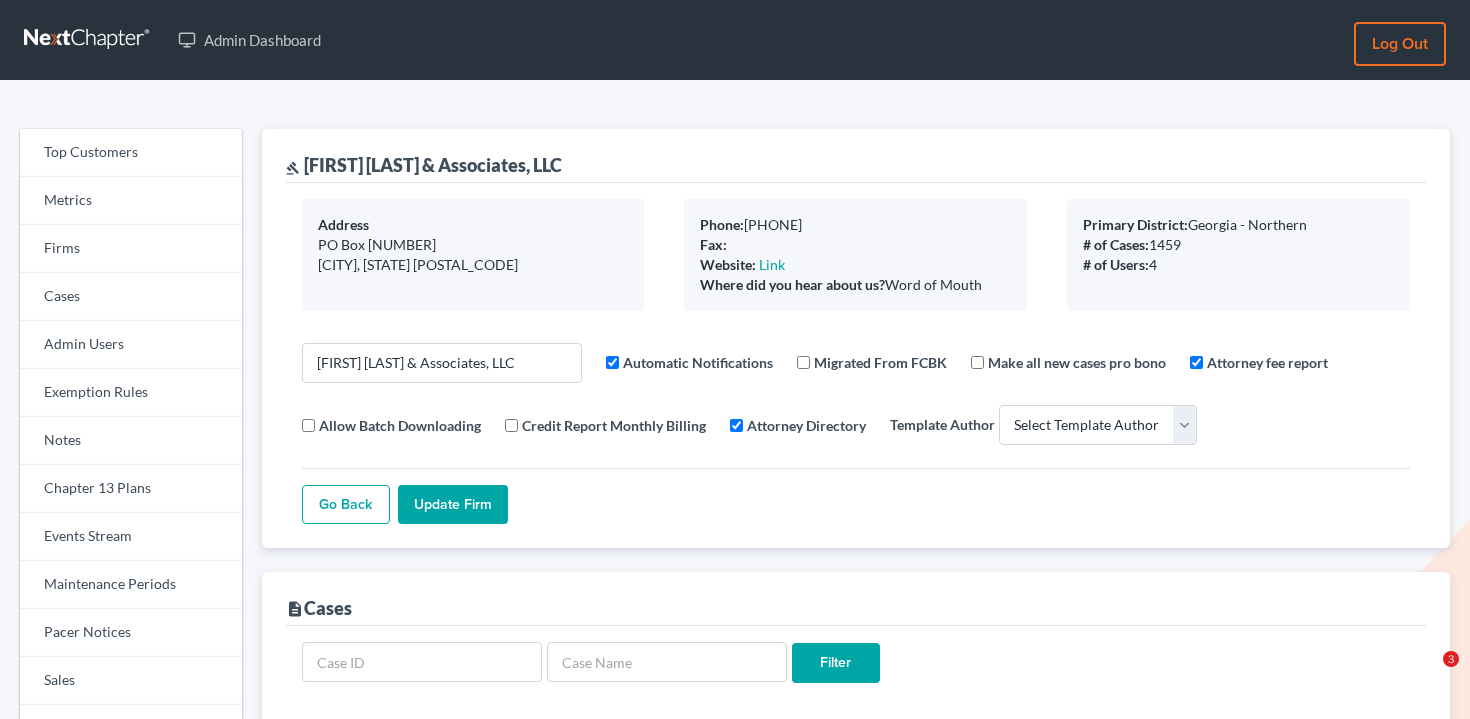 scroll, scrollTop: 136, scrollLeft: 0, axis: vertical 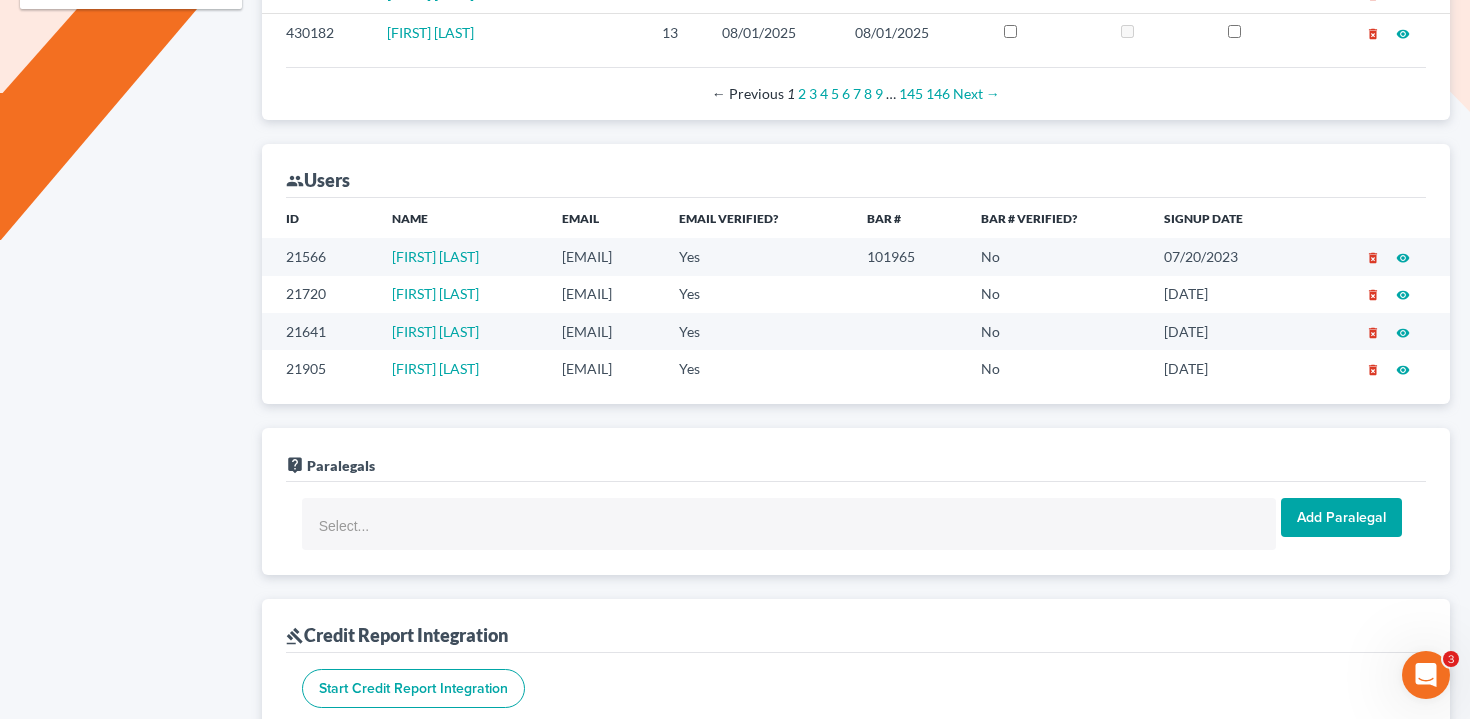 click on "[EMAIL]" at bounding box center (604, 256) 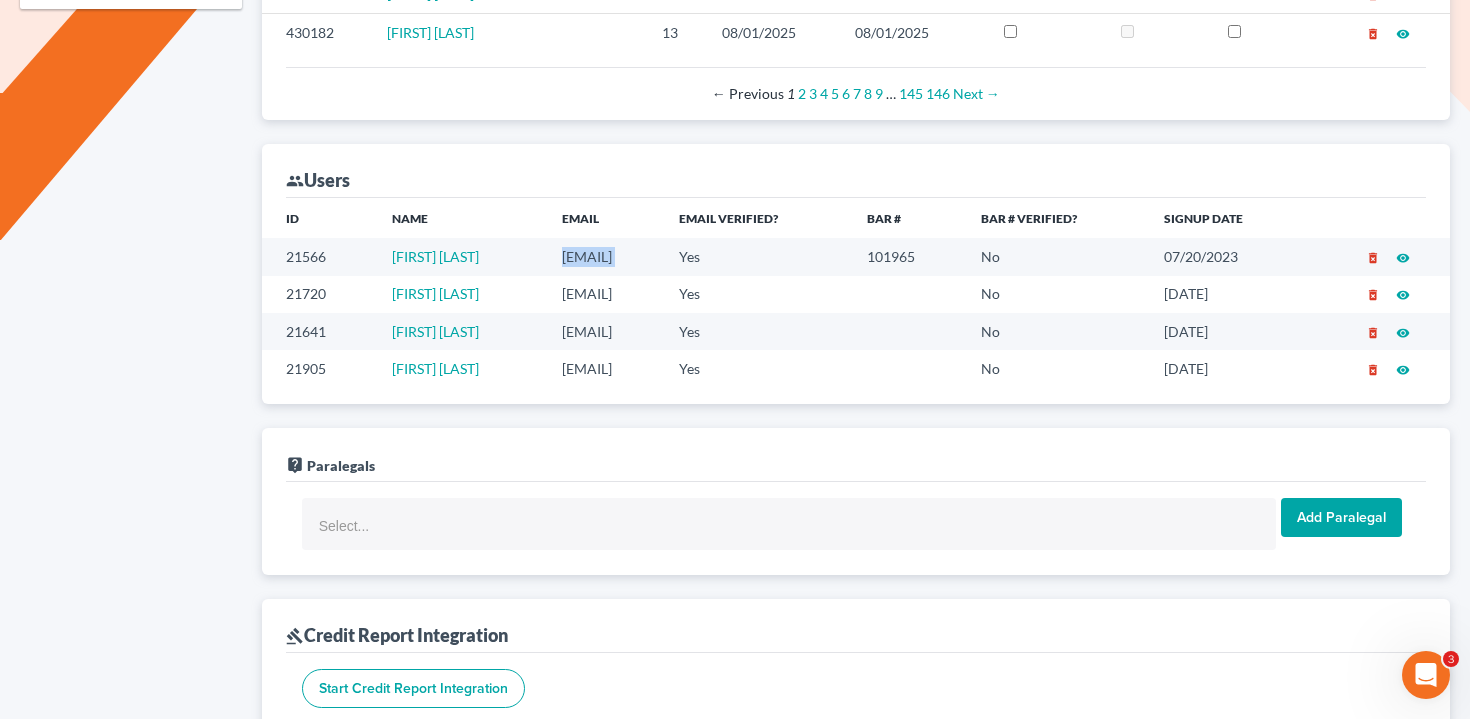 click on "[EMAIL]" at bounding box center (604, 256) 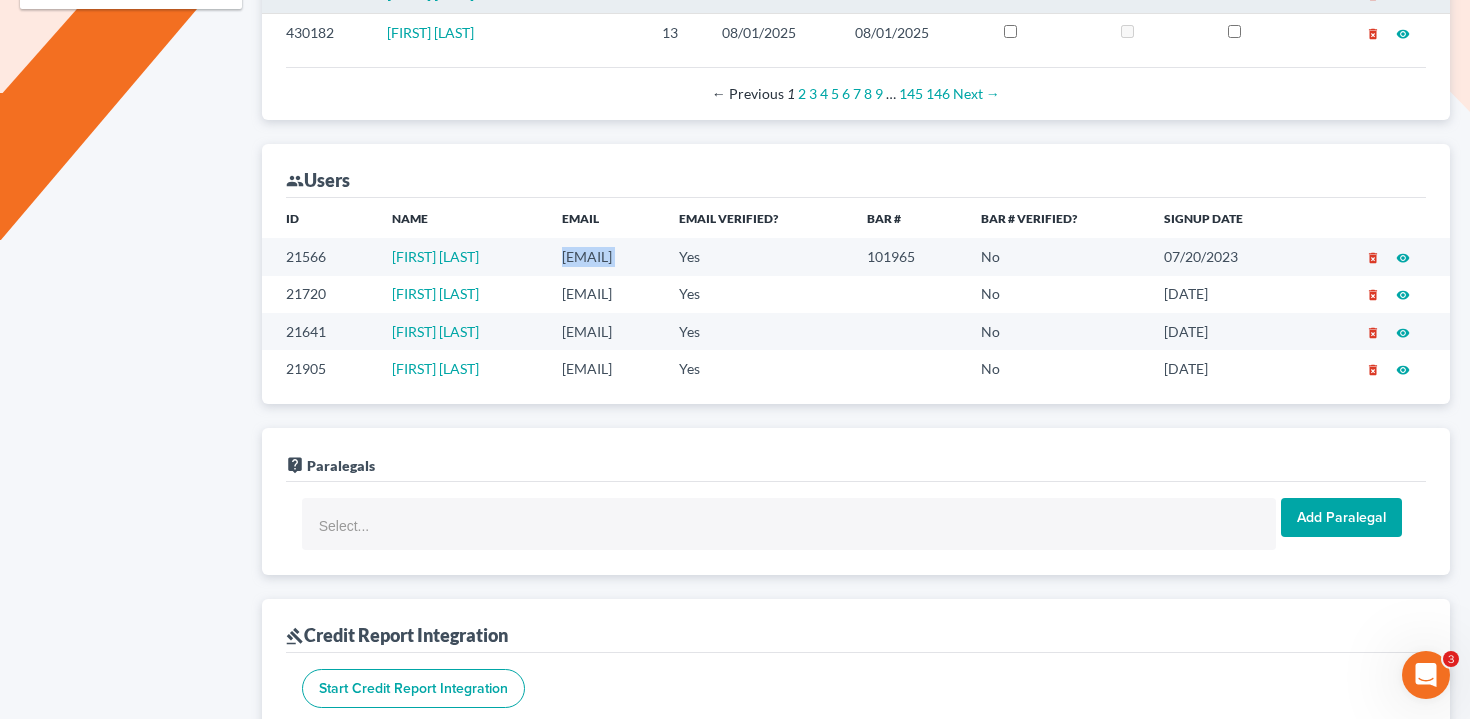 copy on "[EMAIL]" 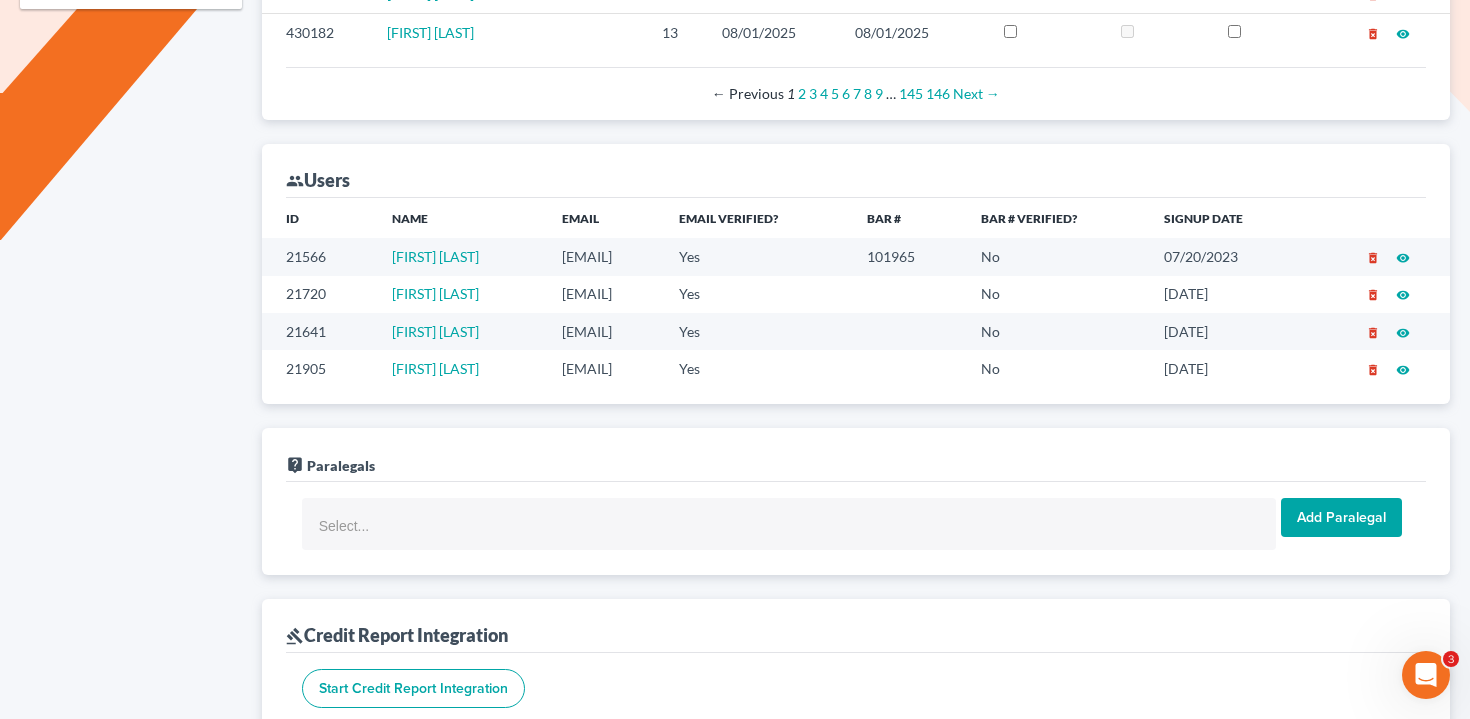 click on "[EMAIL]" at bounding box center (604, 294) 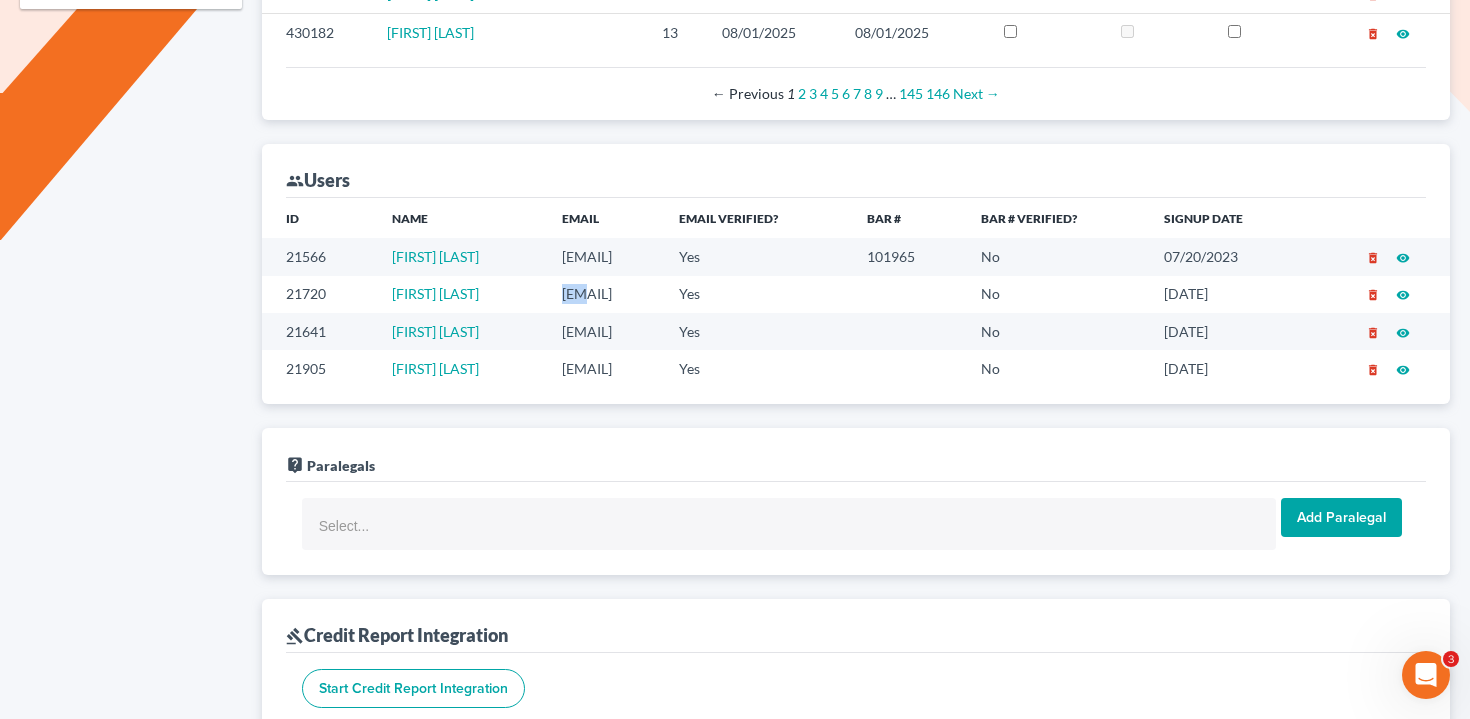 click on "[EMAIL]" at bounding box center [604, 294] 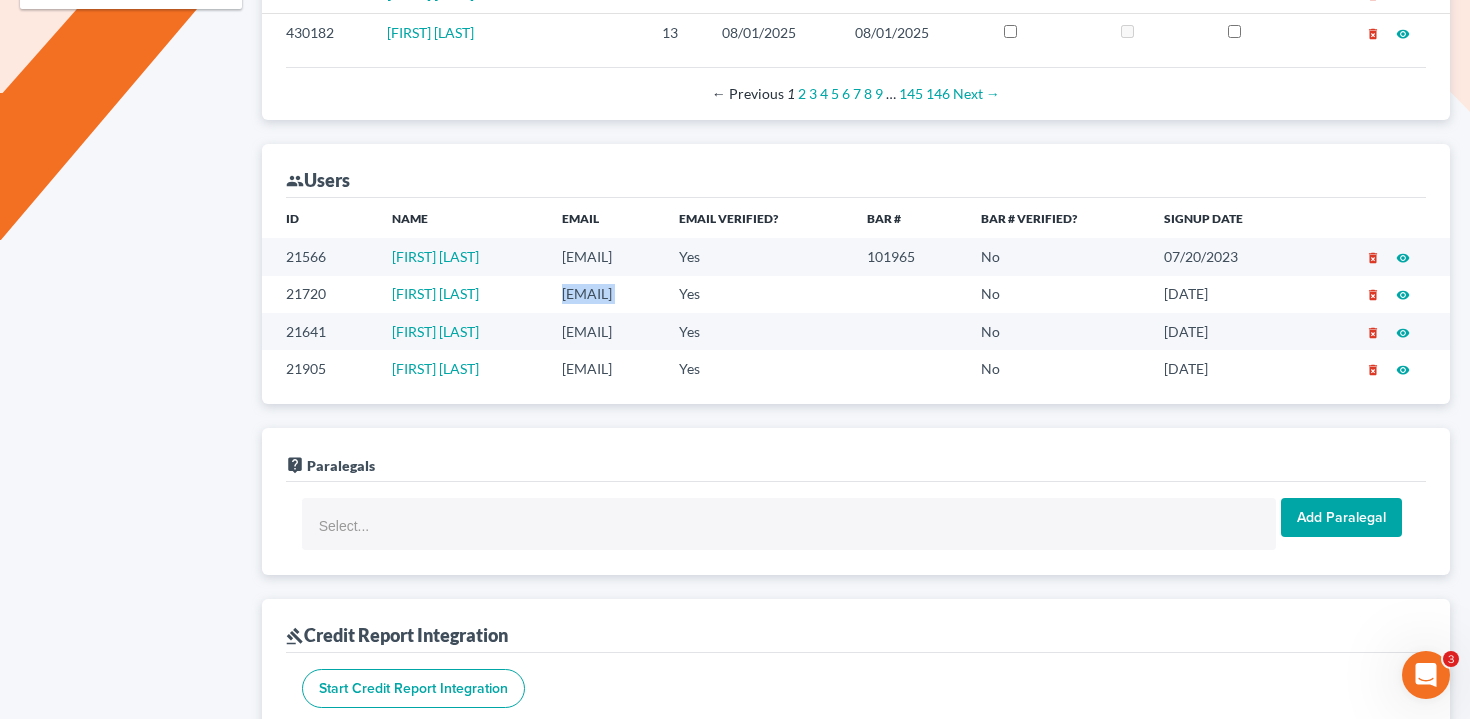 click on "[EMAIL]" at bounding box center [604, 294] 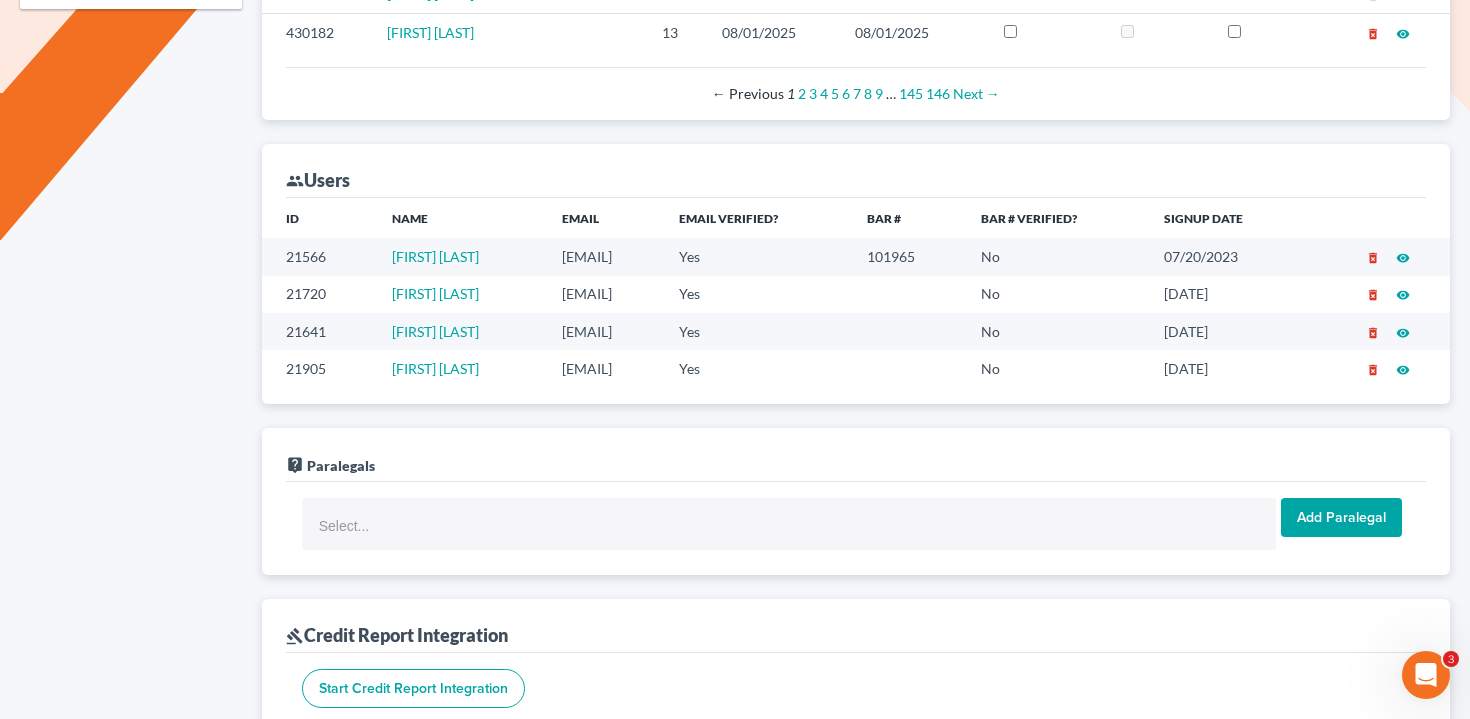 click on "[EMAIL]" at bounding box center [604, 331] 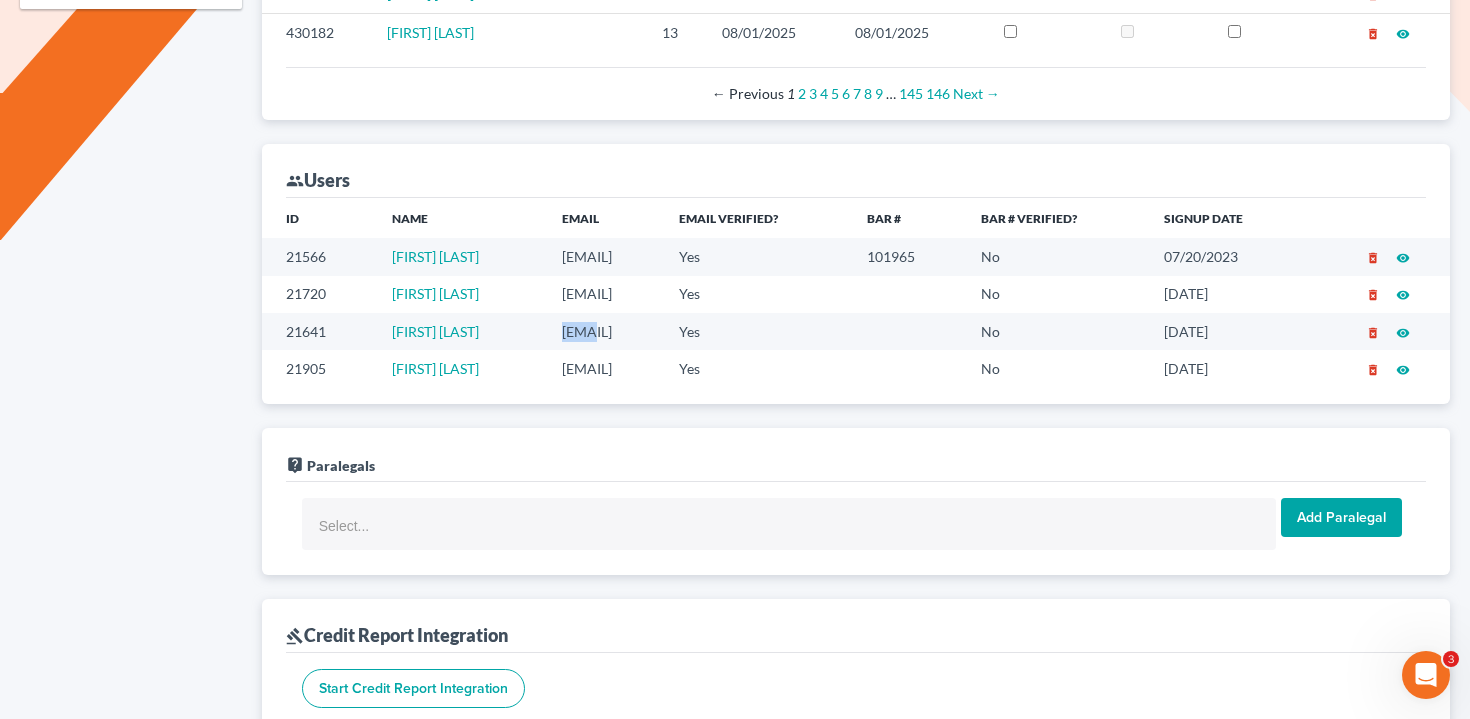 click on "[EMAIL]" at bounding box center (604, 331) 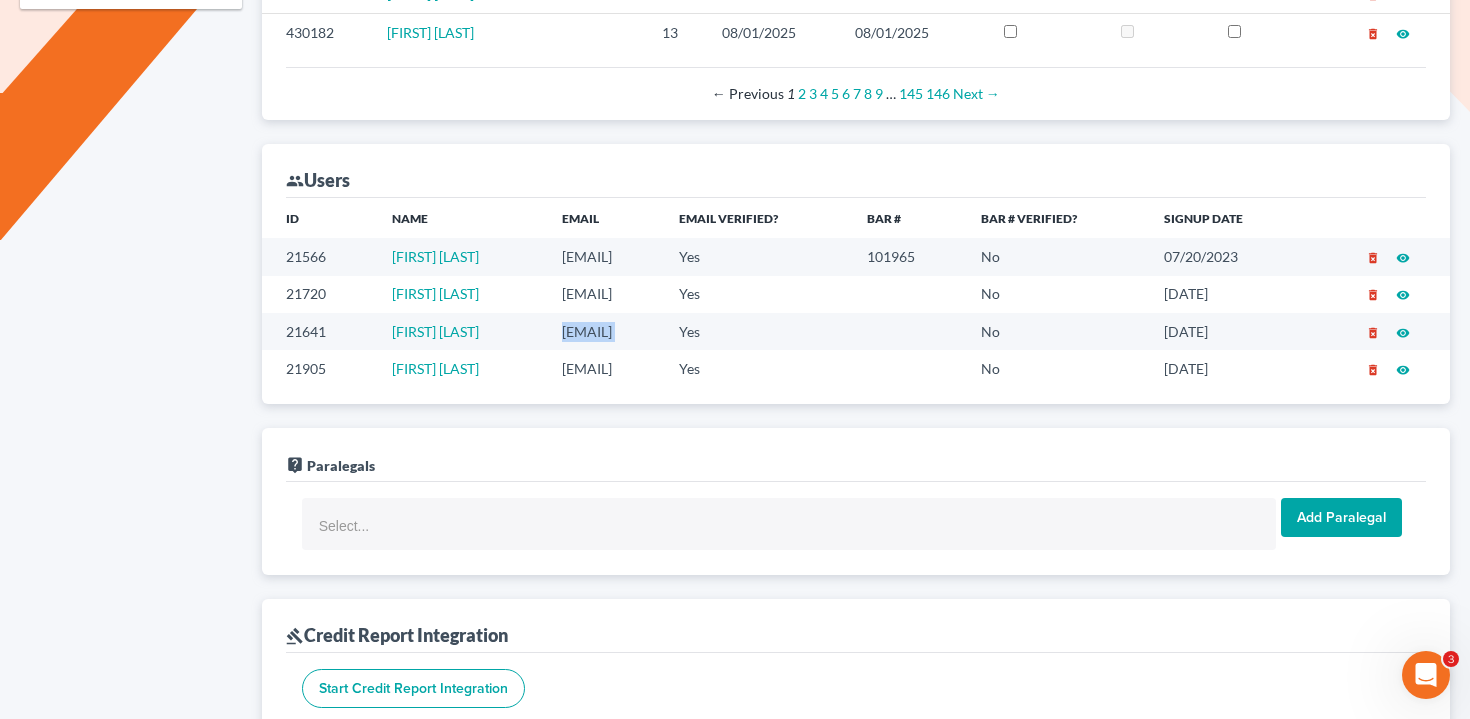 click on "[EMAIL]" at bounding box center [604, 331] 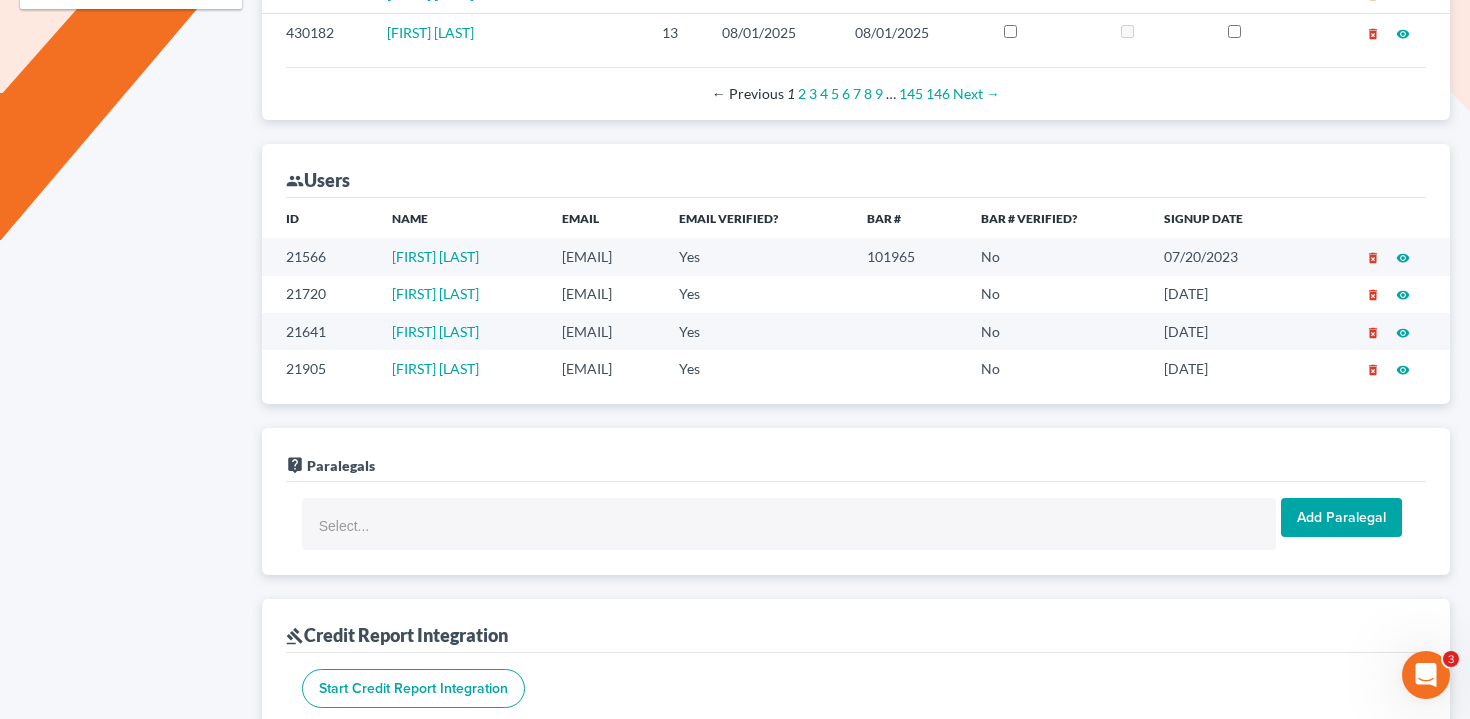 click on "[EMAIL]" at bounding box center [604, 368] 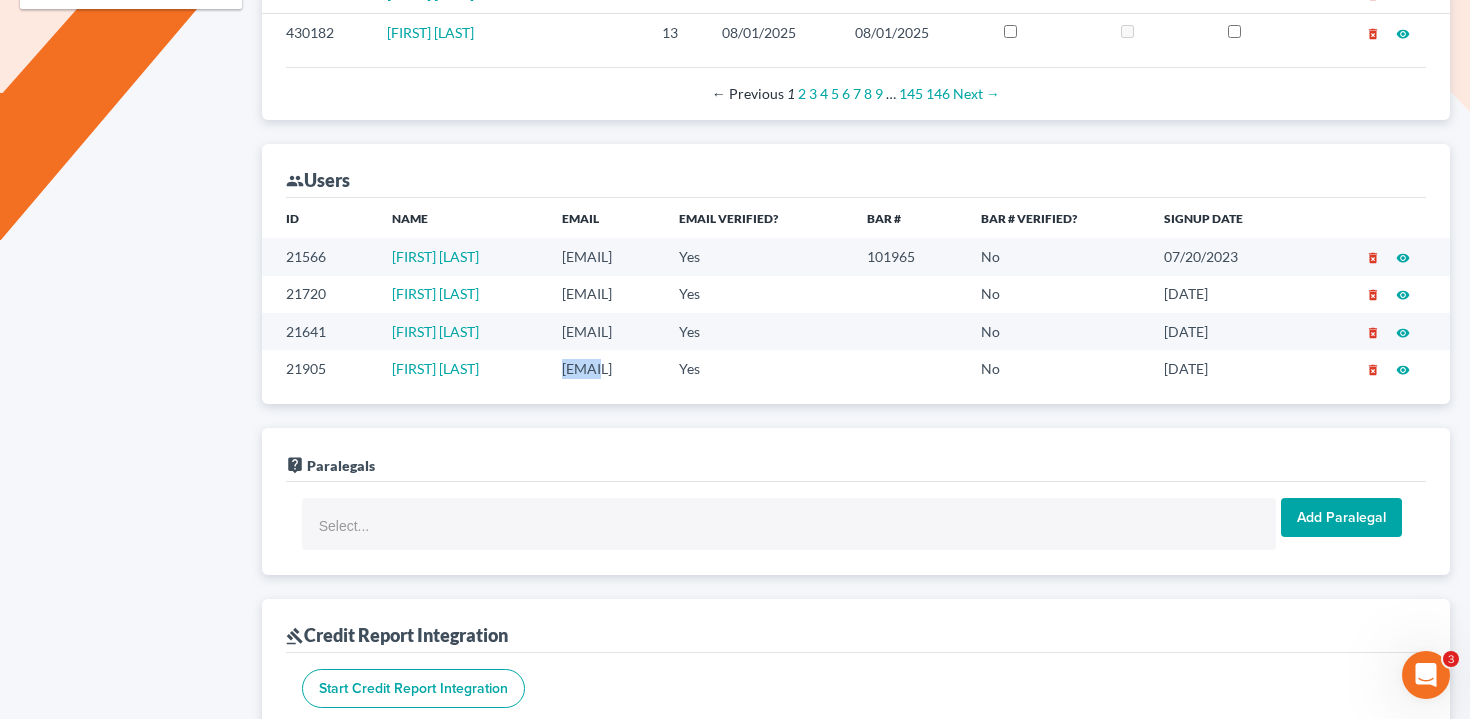click on "[EMAIL]" at bounding box center (604, 368) 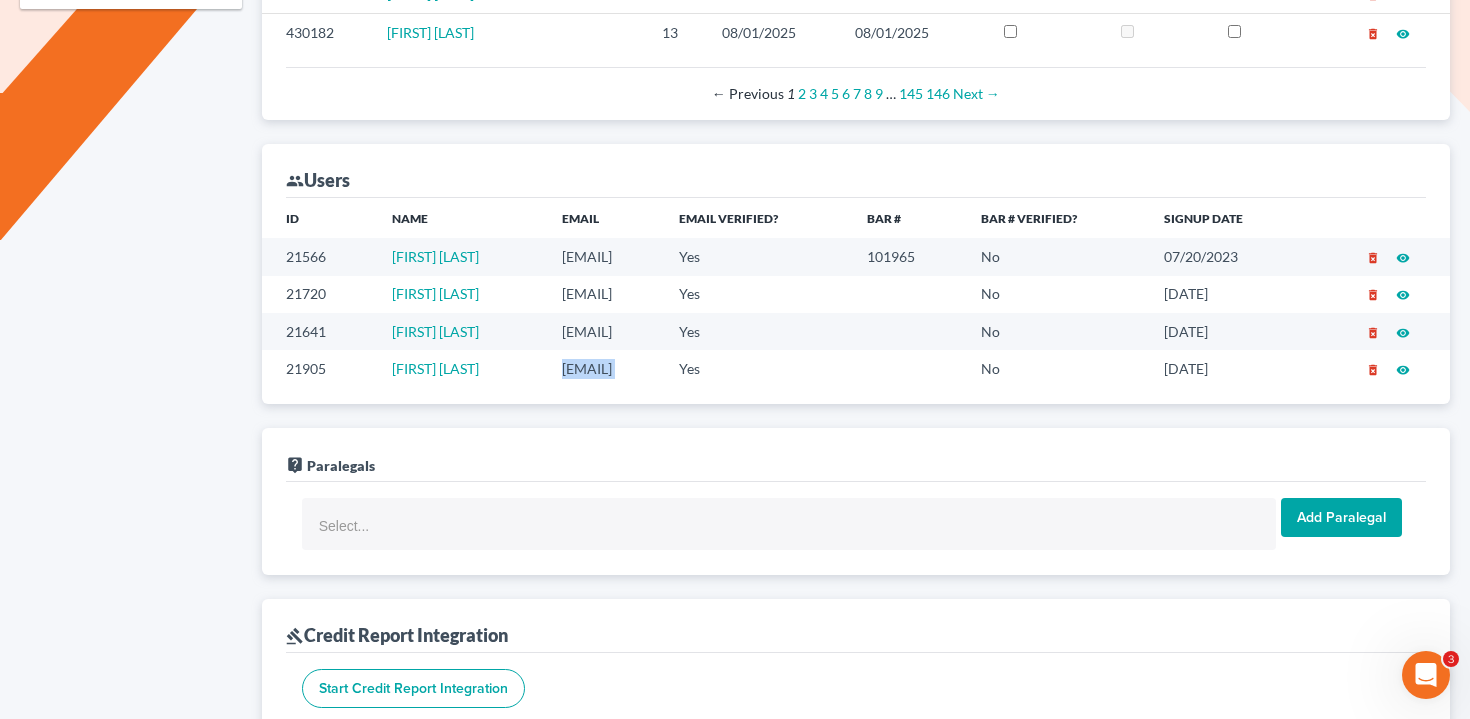 click on "[EMAIL]" at bounding box center (604, 368) 